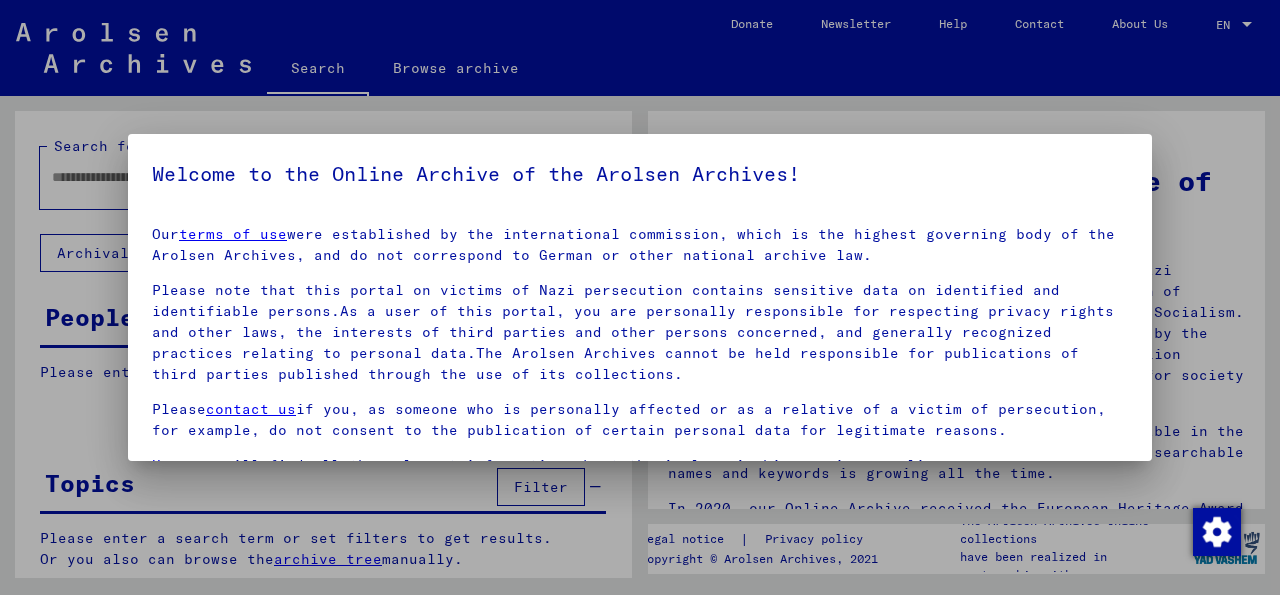 scroll, scrollTop: 0, scrollLeft: 0, axis: both 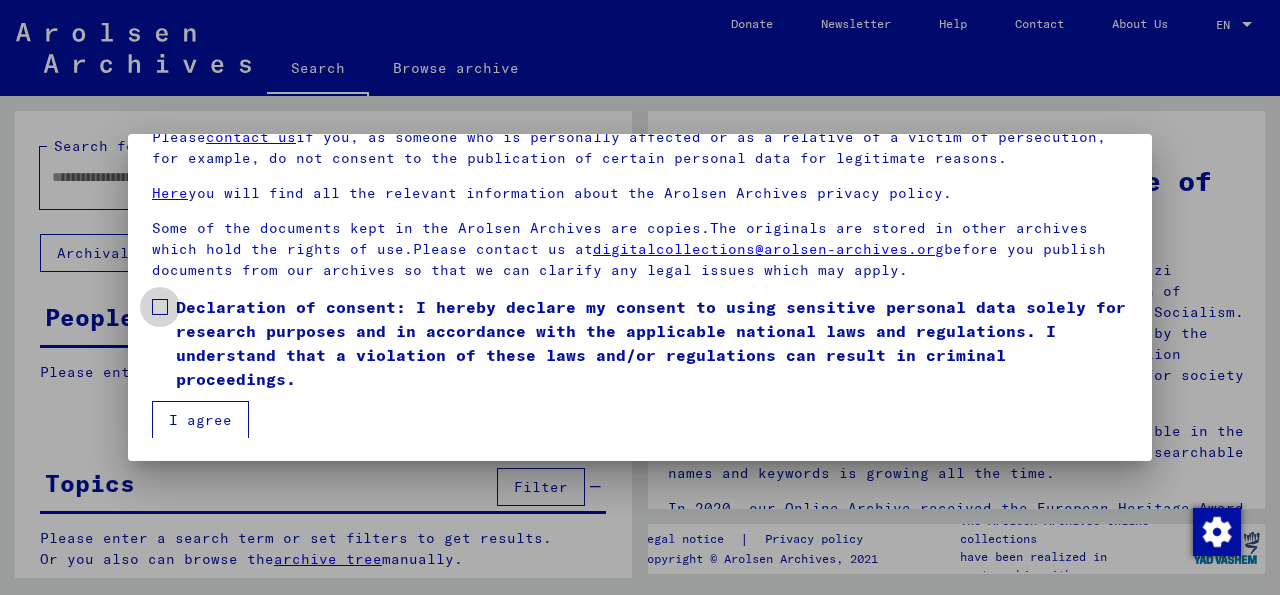 click at bounding box center (160, 307) 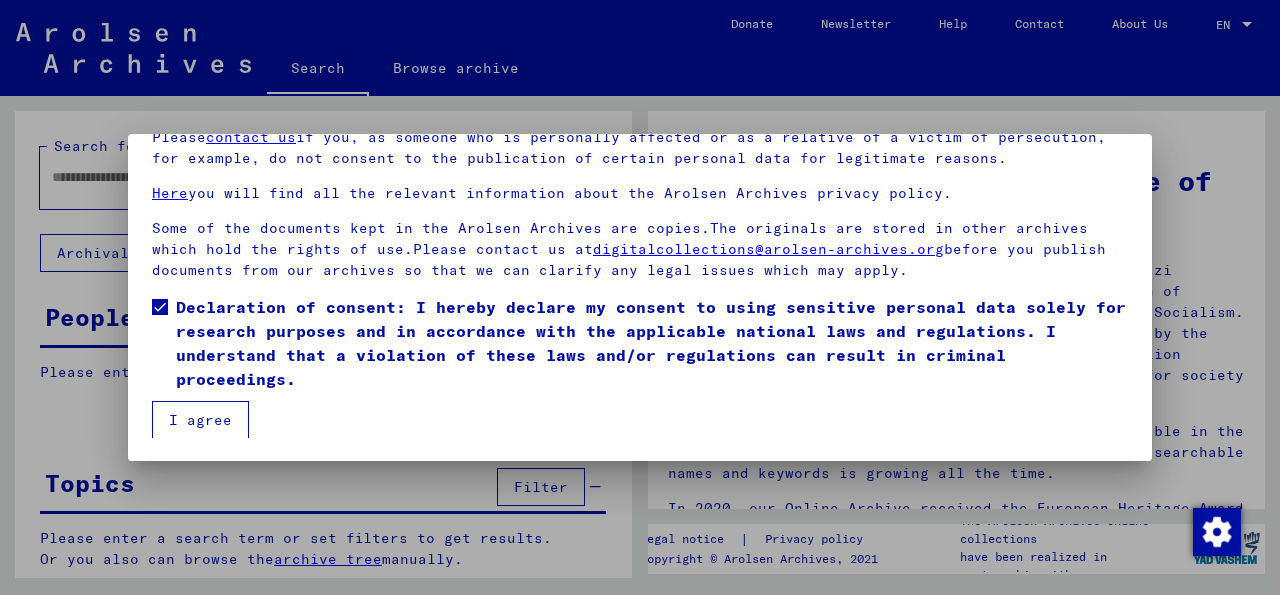 click on "I agree" at bounding box center [200, 420] 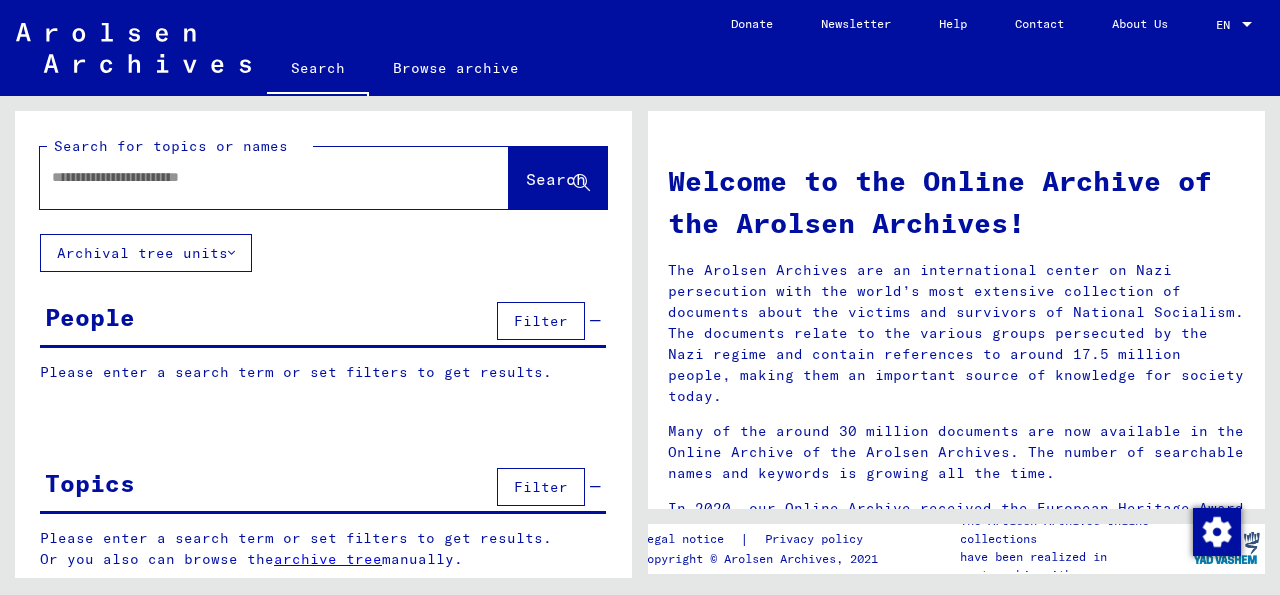 scroll, scrollTop: 3, scrollLeft: 0, axis: vertical 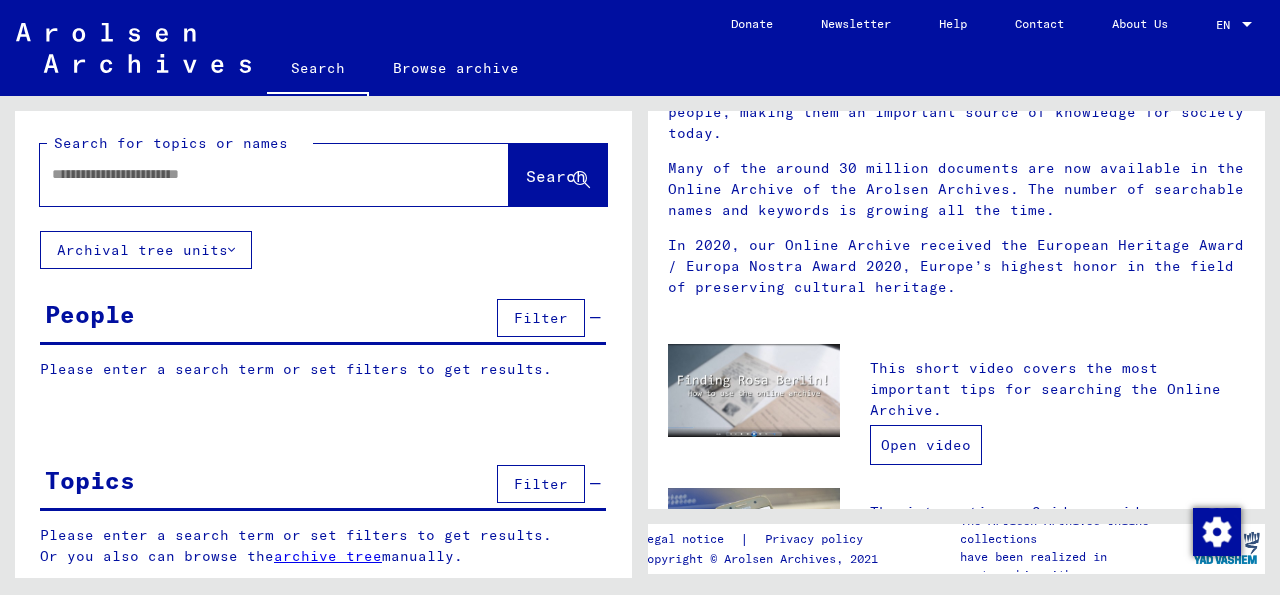 click on "Open video" at bounding box center [926, 445] 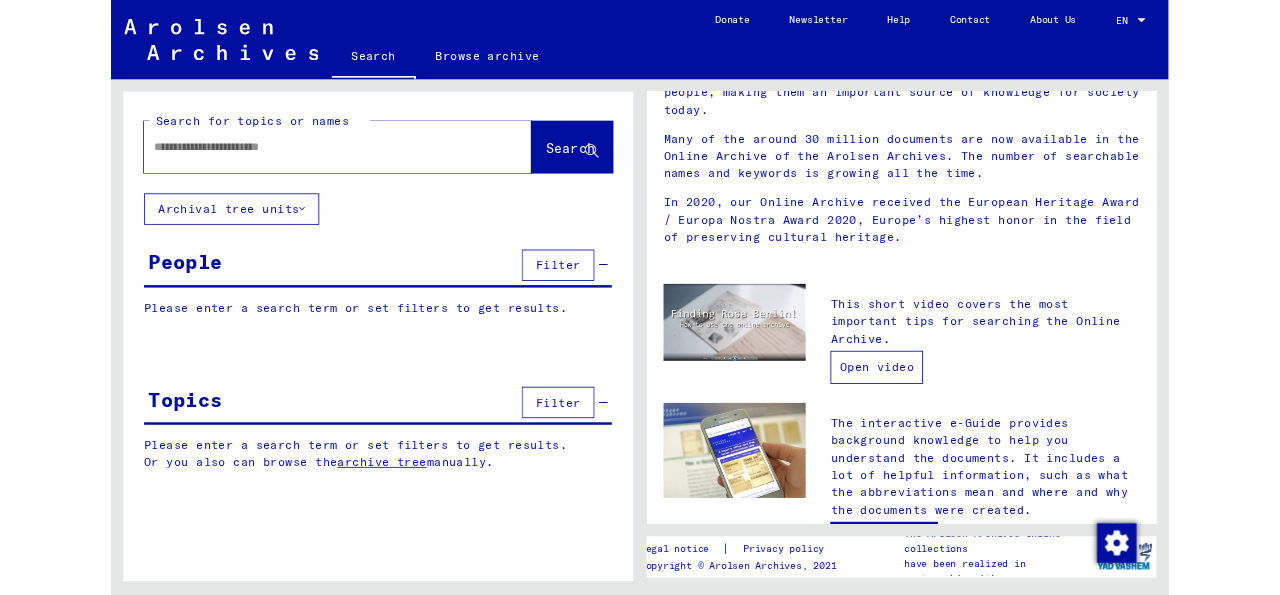 scroll, scrollTop: 0, scrollLeft: 0, axis: both 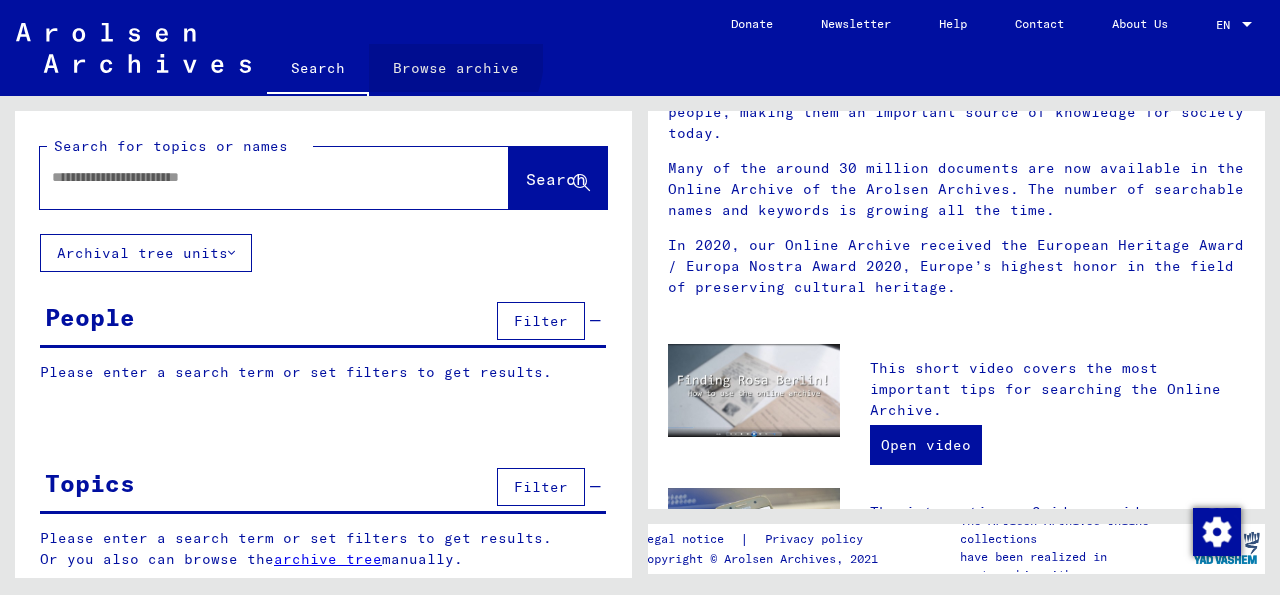 click on "Browse archive" 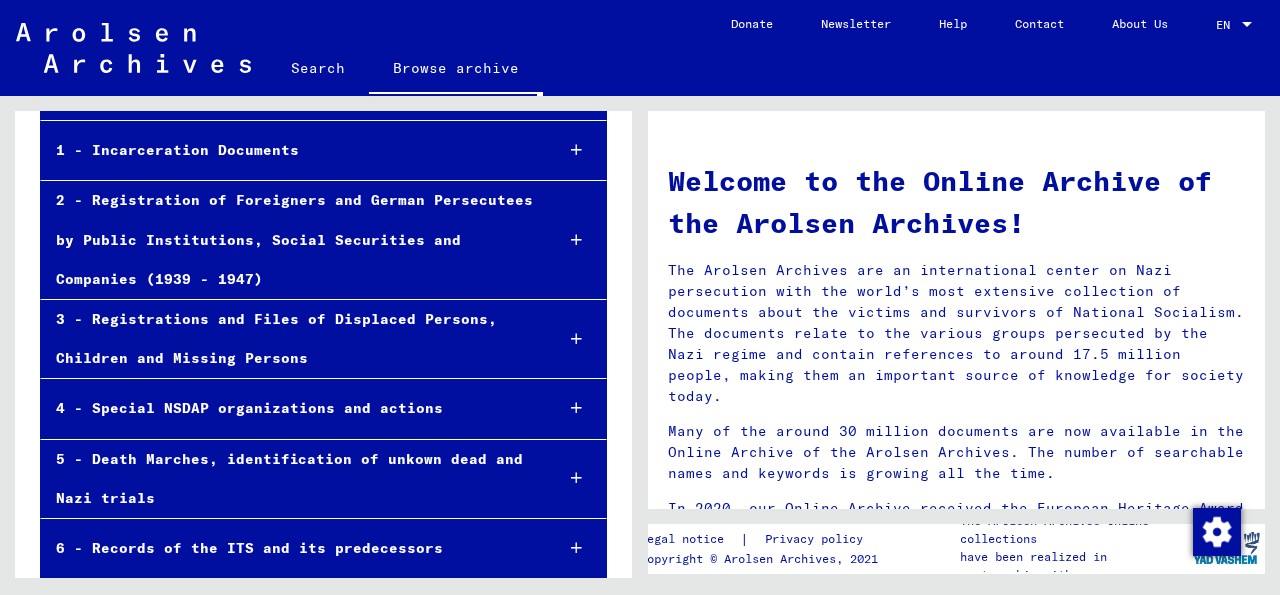 scroll, scrollTop: 198, scrollLeft: 0, axis: vertical 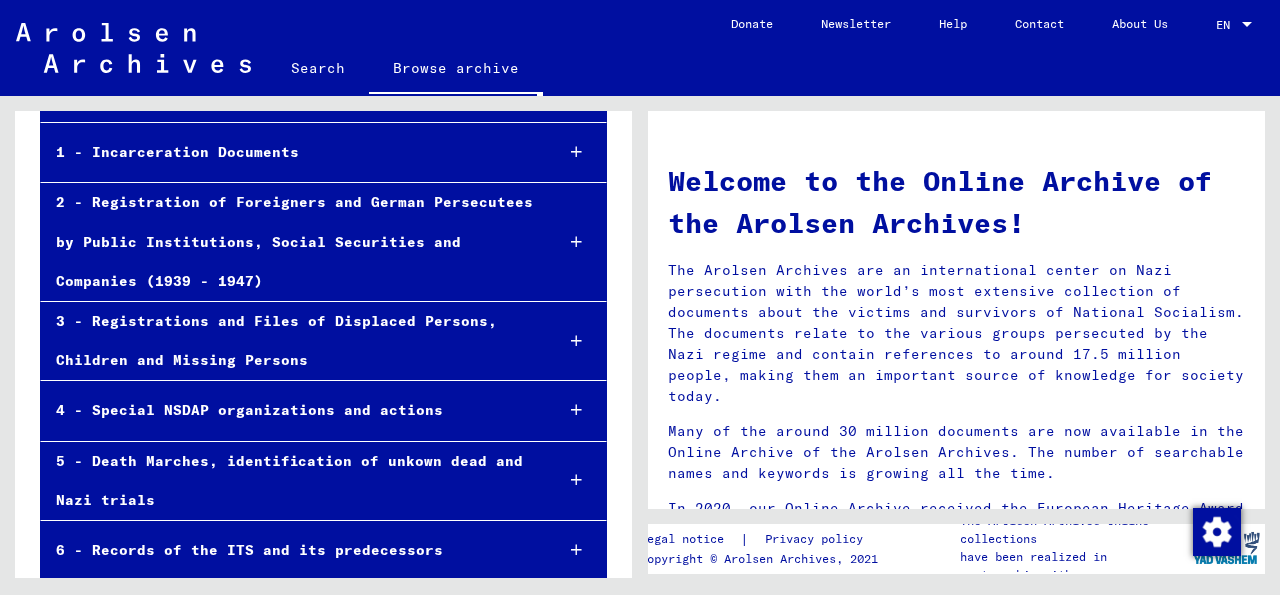click at bounding box center (576, 152) 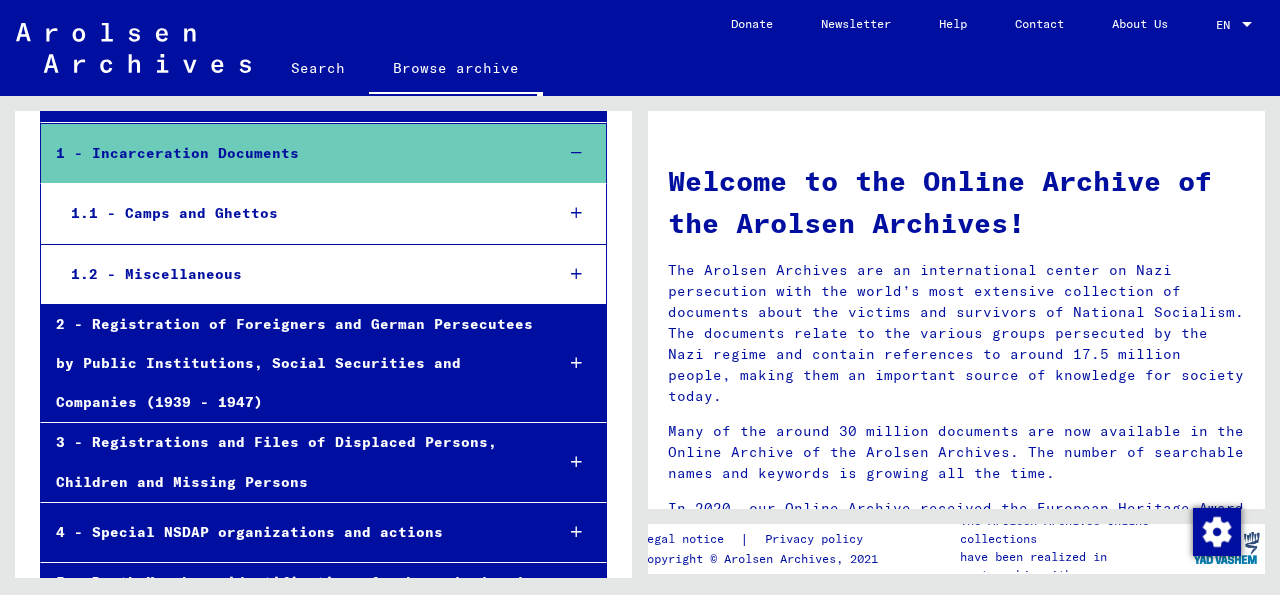 click on "1.1 - Camps and Ghettos" at bounding box center [296, 213] 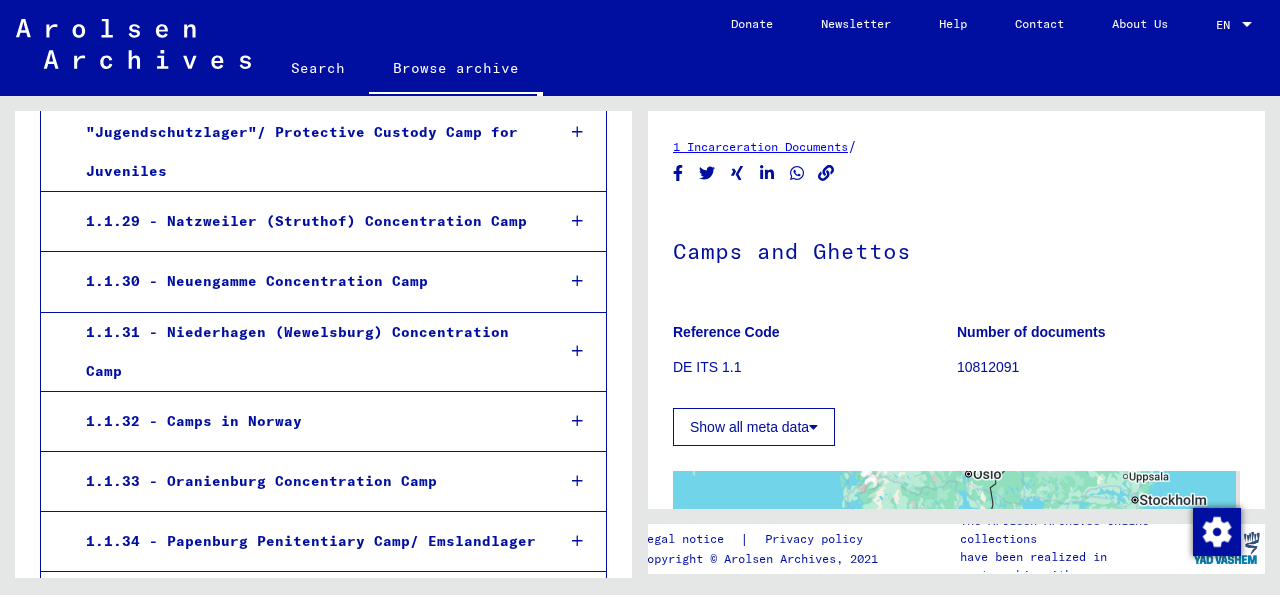 scroll, scrollTop: 2198, scrollLeft: 0, axis: vertical 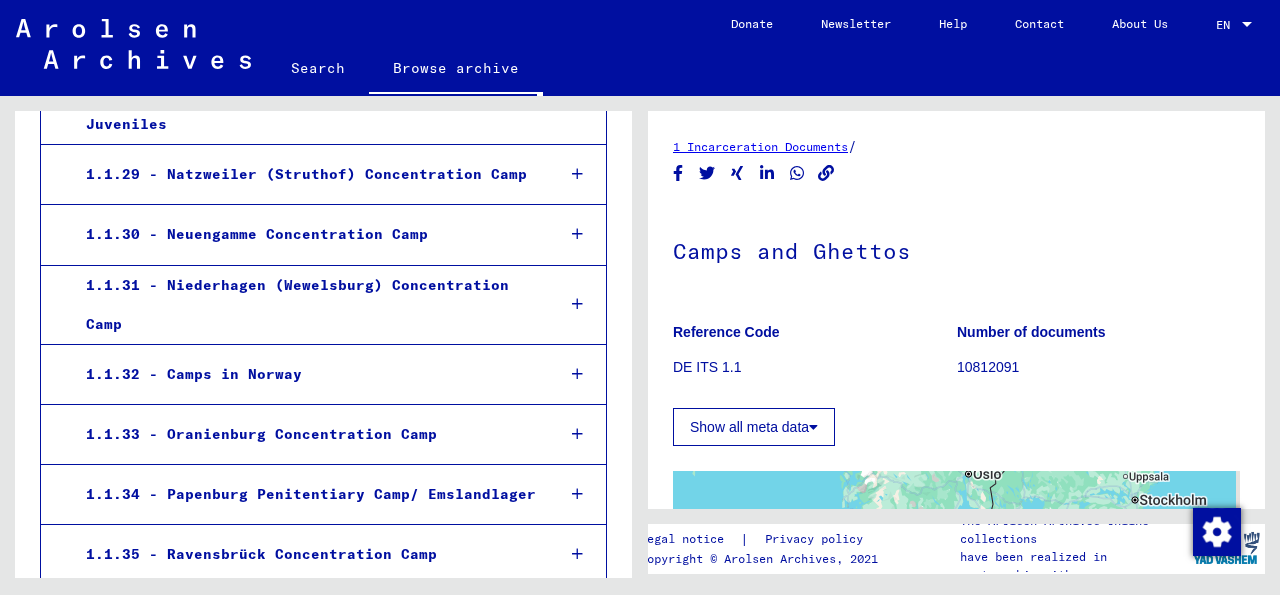 click at bounding box center [577, 234] 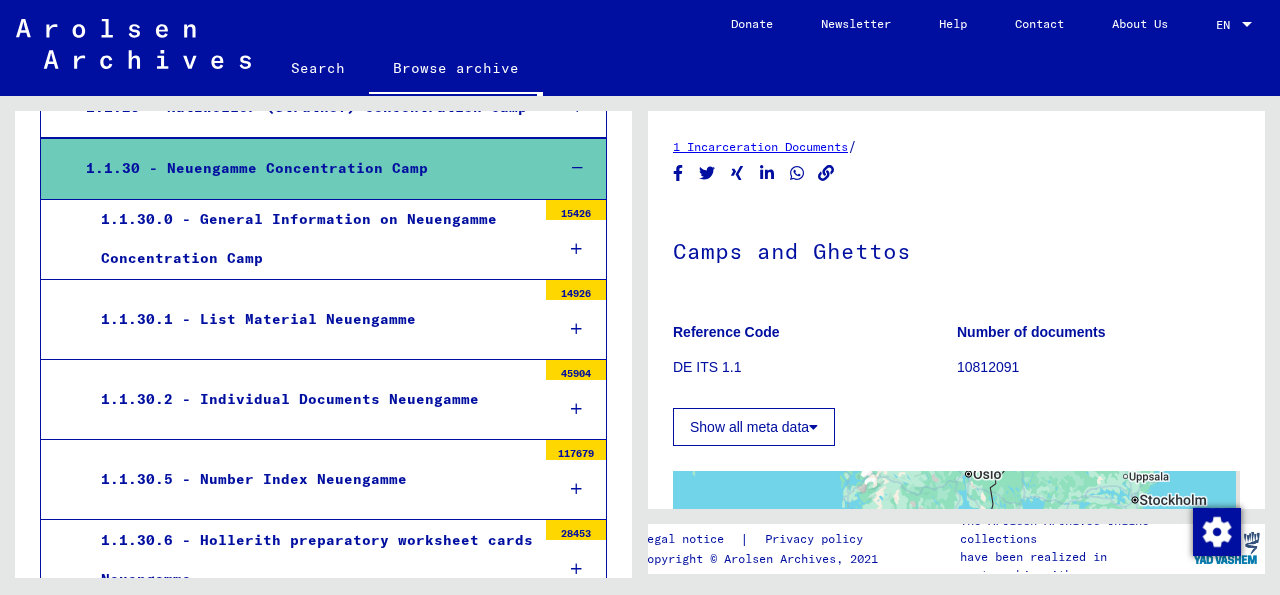 scroll, scrollTop: 2263, scrollLeft: 0, axis: vertical 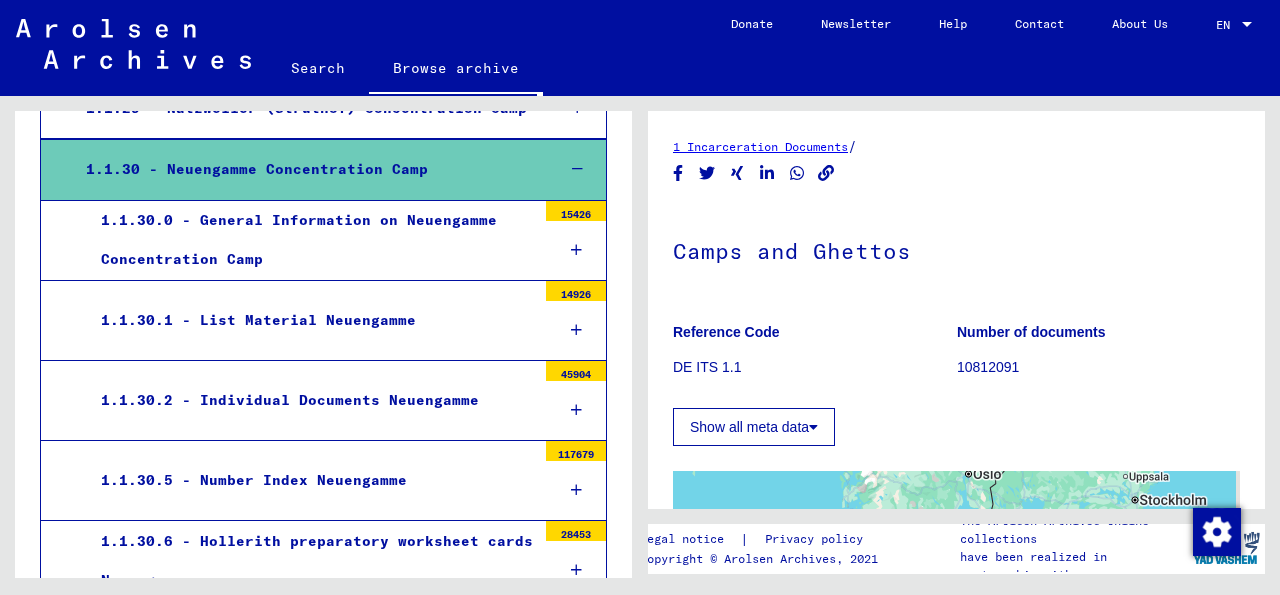 click at bounding box center [577, 169] 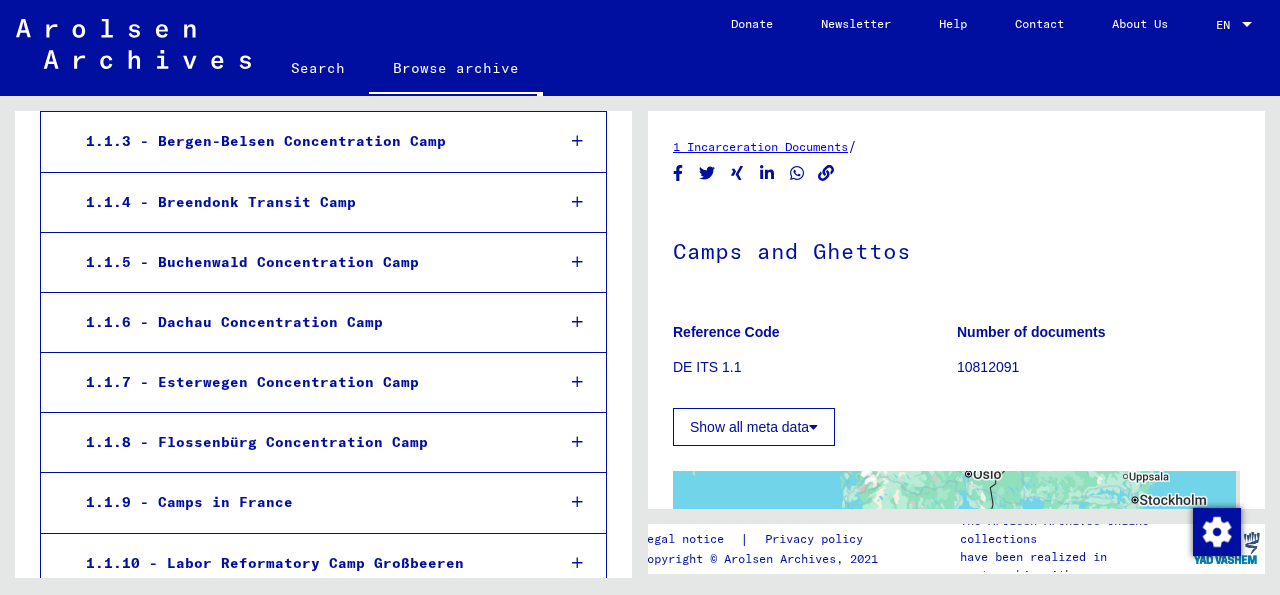 scroll, scrollTop: 0, scrollLeft: 0, axis: both 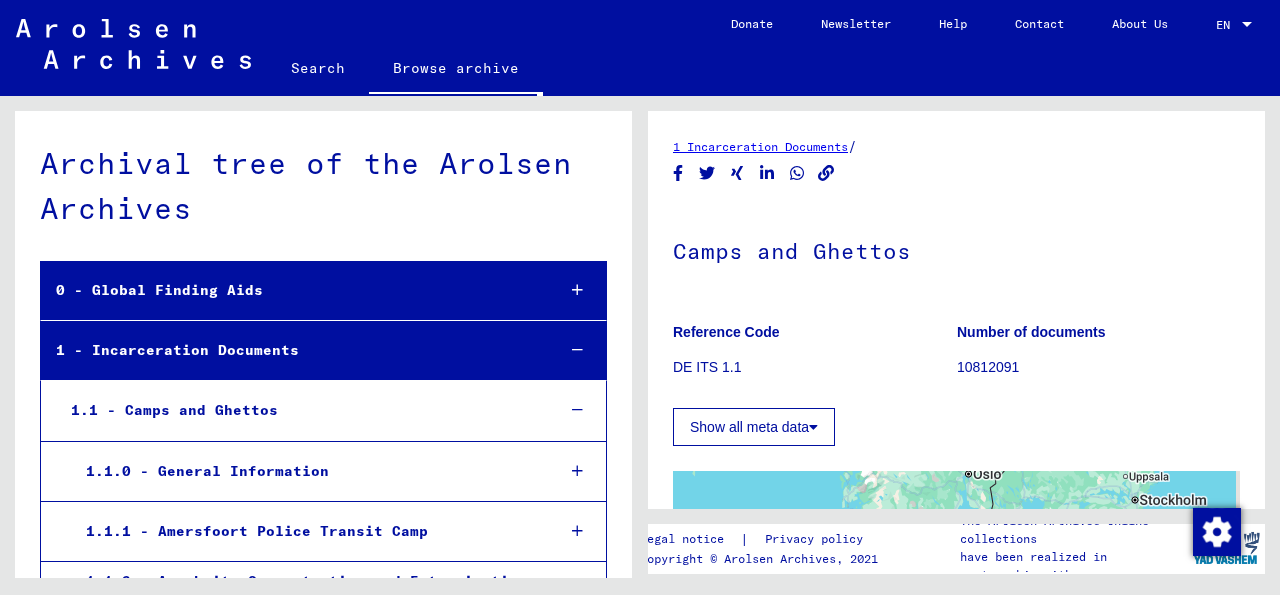 click at bounding box center (577, 350) 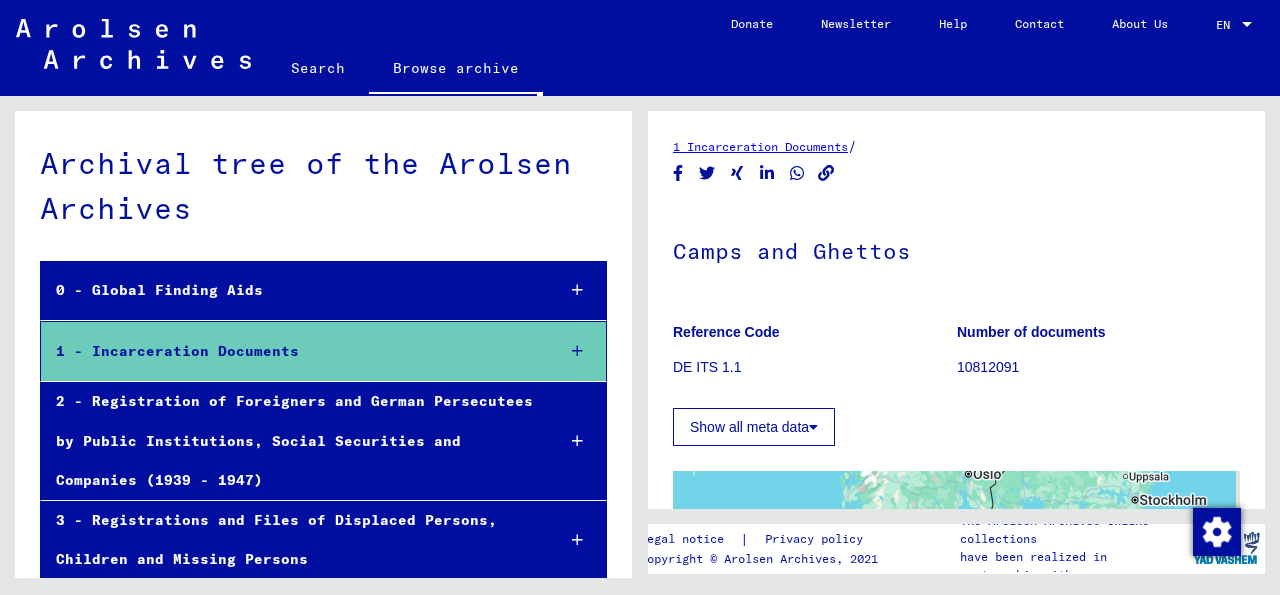 click at bounding box center [577, 351] 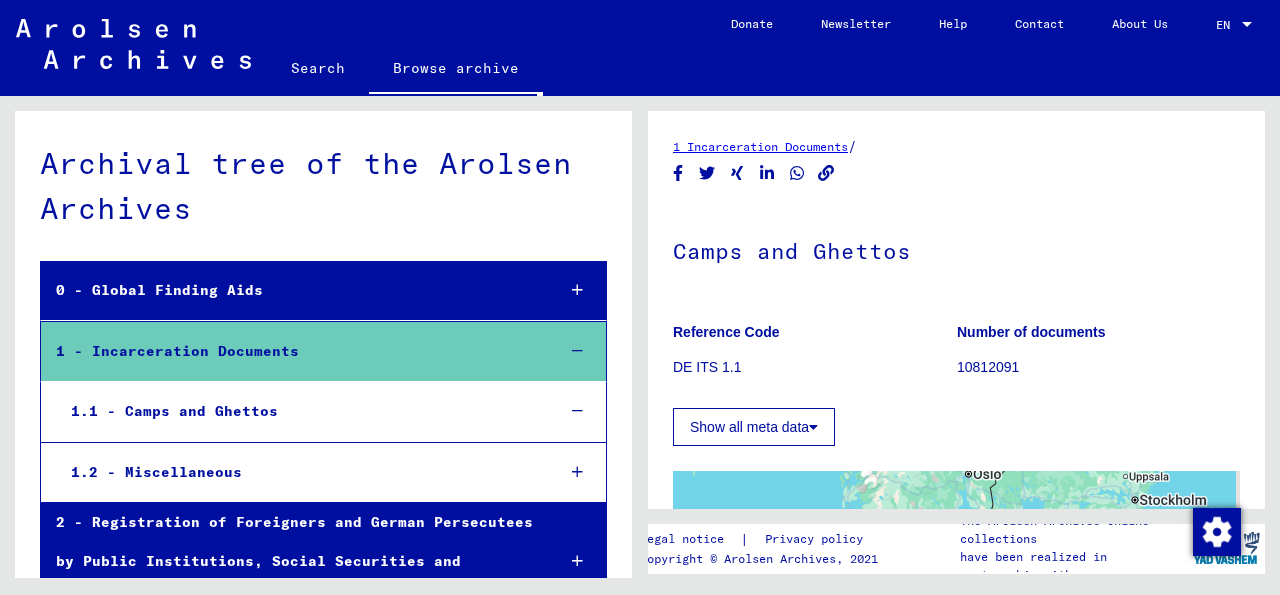 click on "1.2 - Miscellaneous" at bounding box center (297, 472) 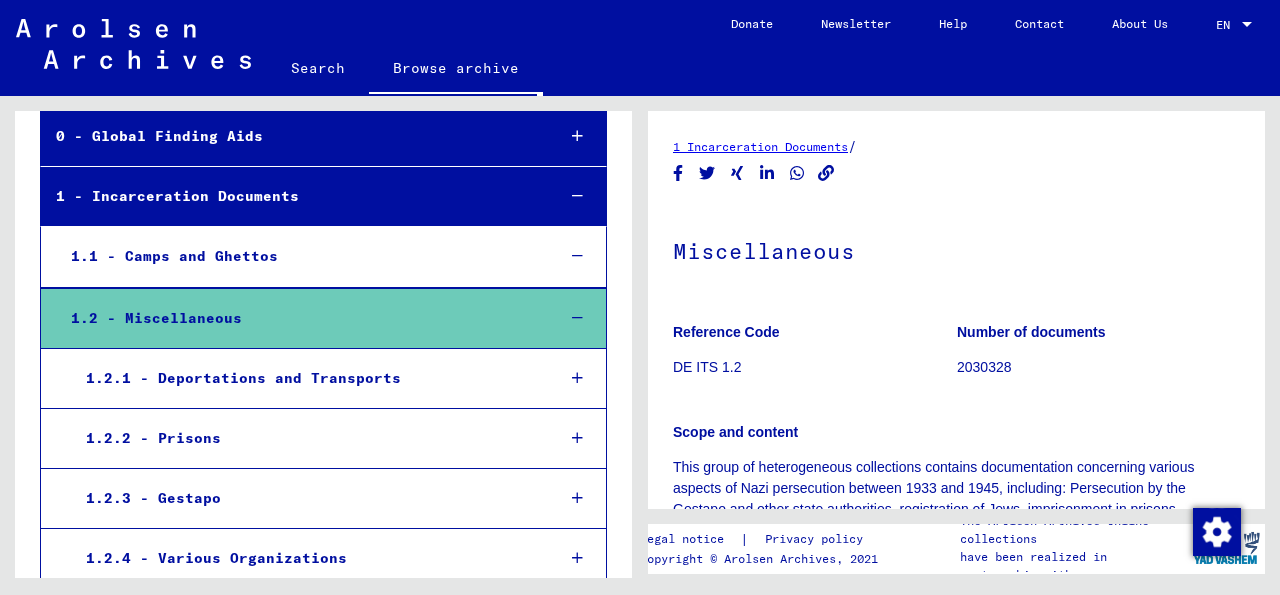 scroll, scrollTop: 216, scrollLeft: 0, axis: vertical 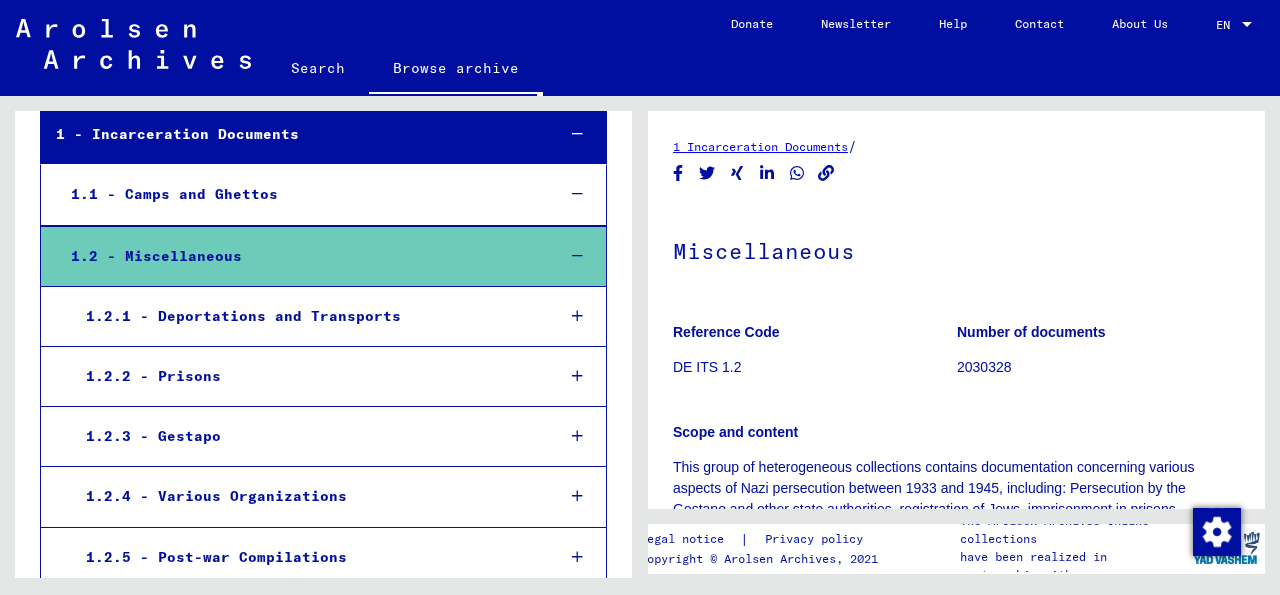 click on "1.2.1 - Deportations and Transports" at bounding box center [305, 316] 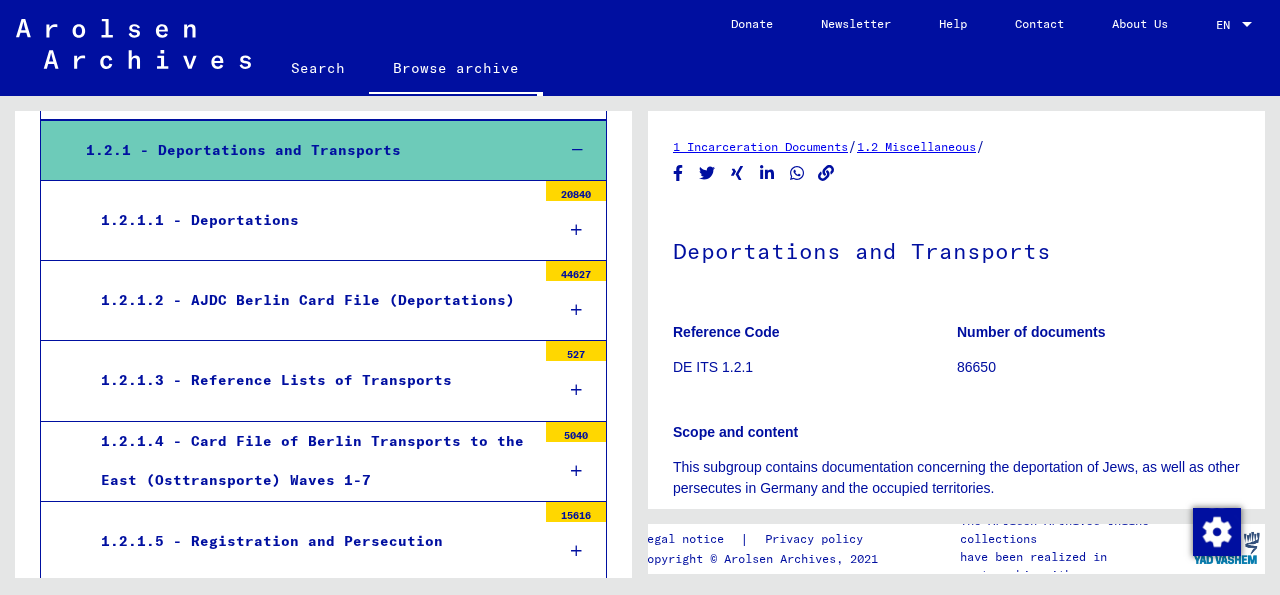 scroll, scrollTop: 381, scrollLeft: 0, axis: vertical 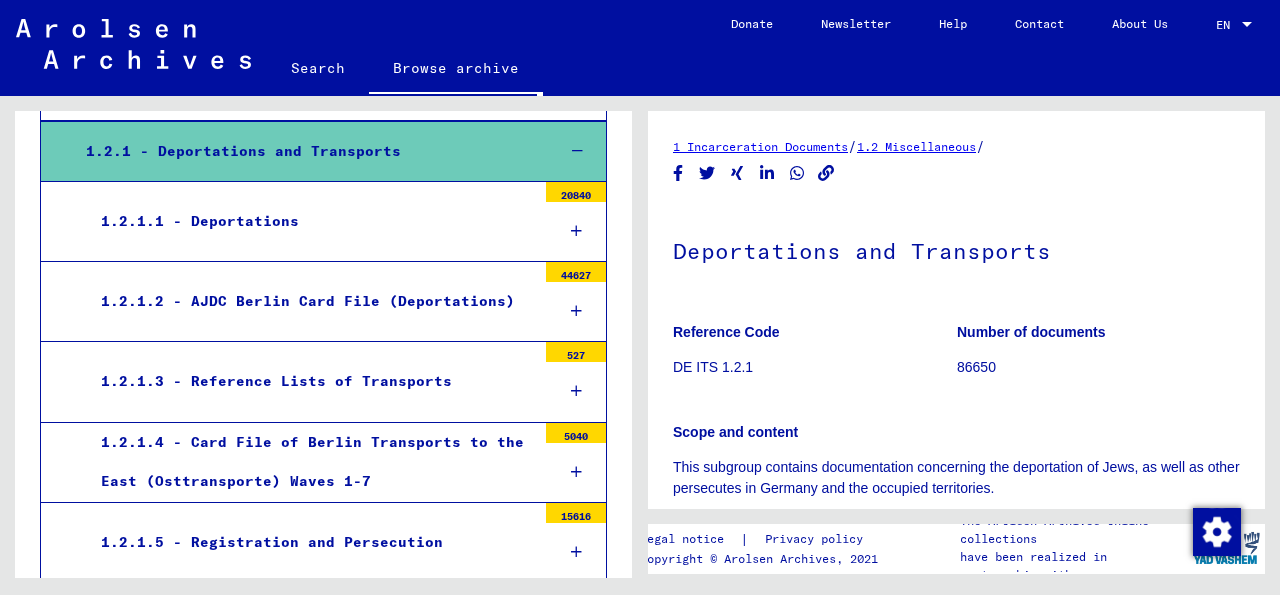 click on "1.2.1.3 - Reference Lists of Transports" at bounding box center [311, 381] 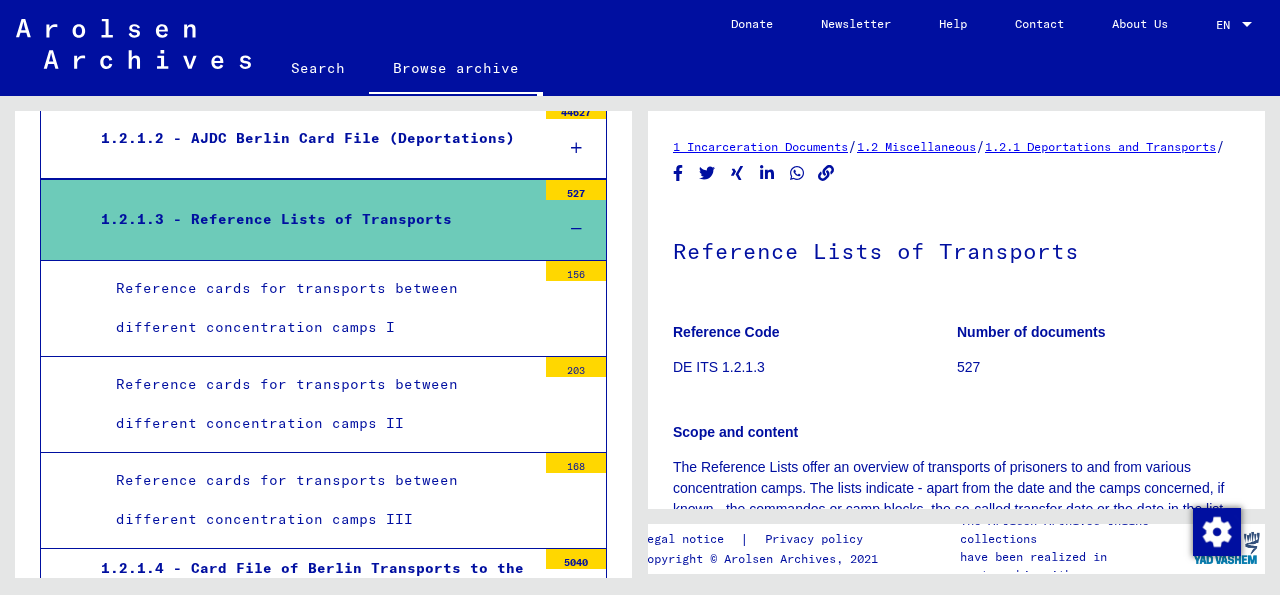 scroll, scrollTop: 610, scrollLeft: 0, axis: vertical 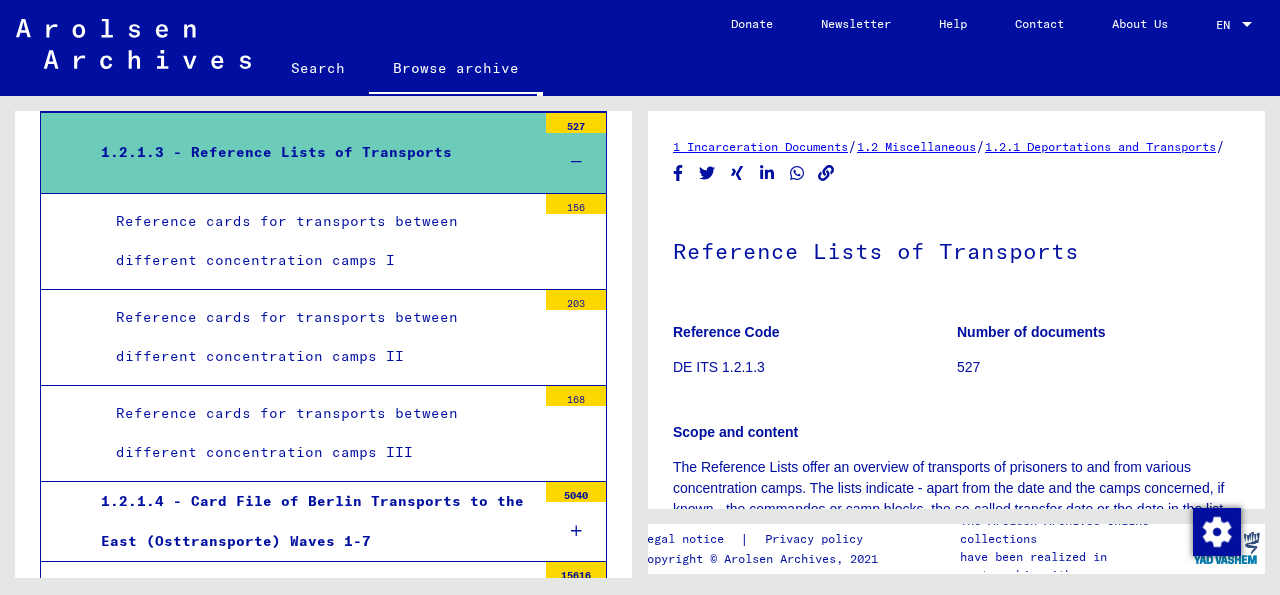 click on "Reference cards for transports between different concentration camps I" at bounding box center [318, 241] 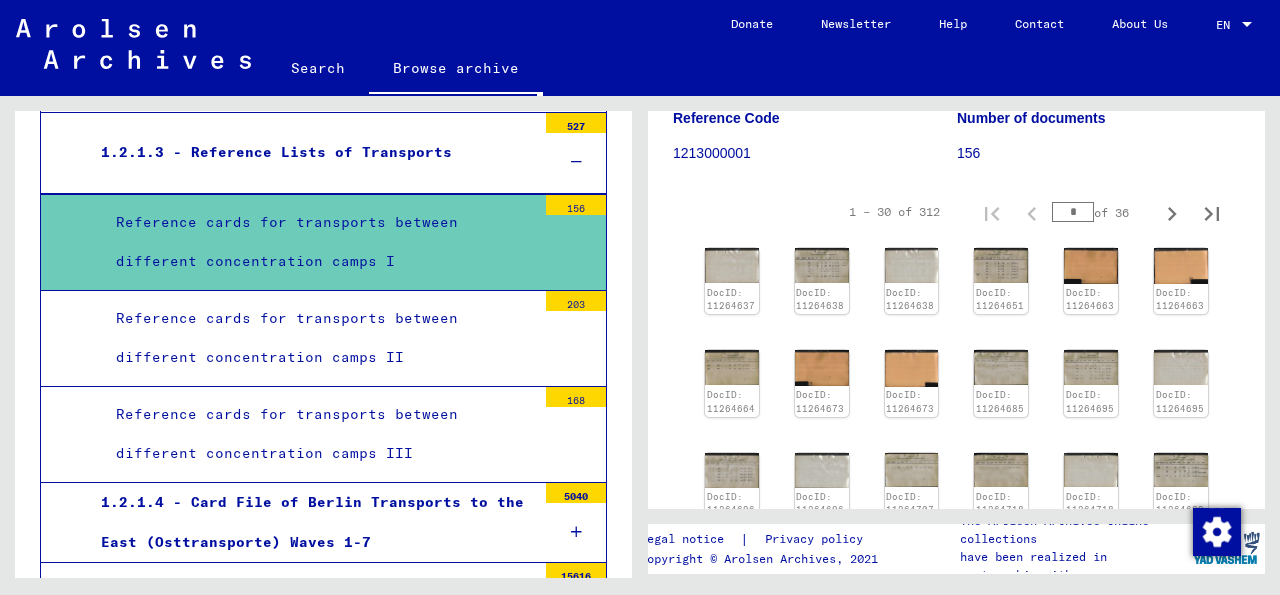 scroll, scrollTop: 253, scrollLeft: 0, axis: vertical 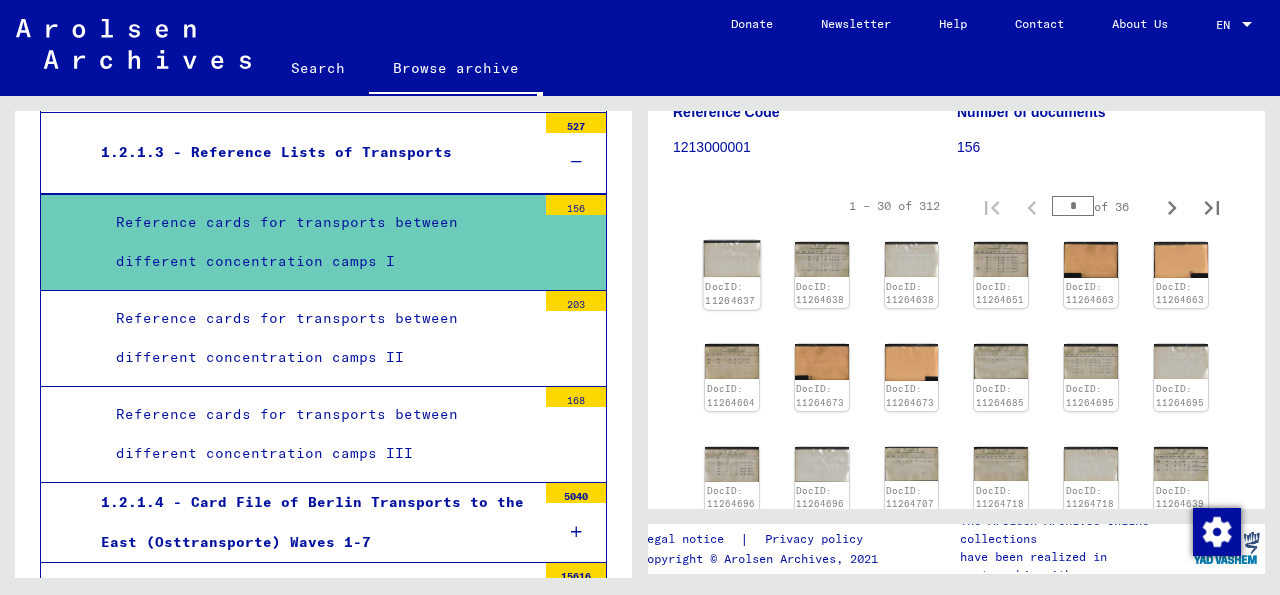 click 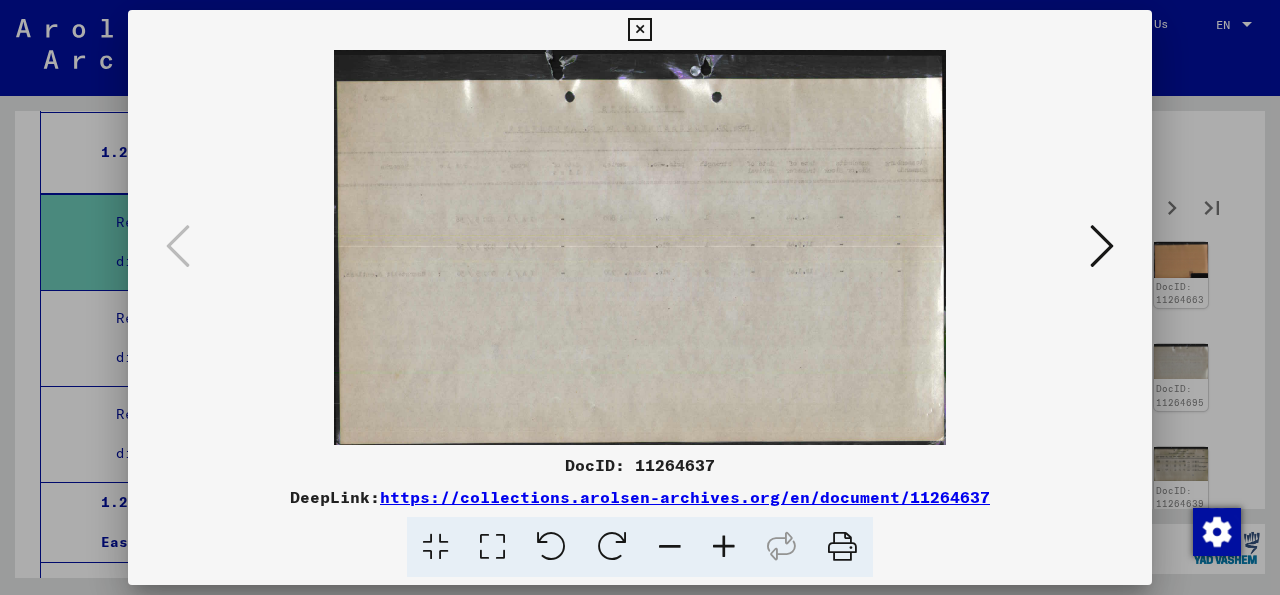 click at bounding box center (1102, 246) 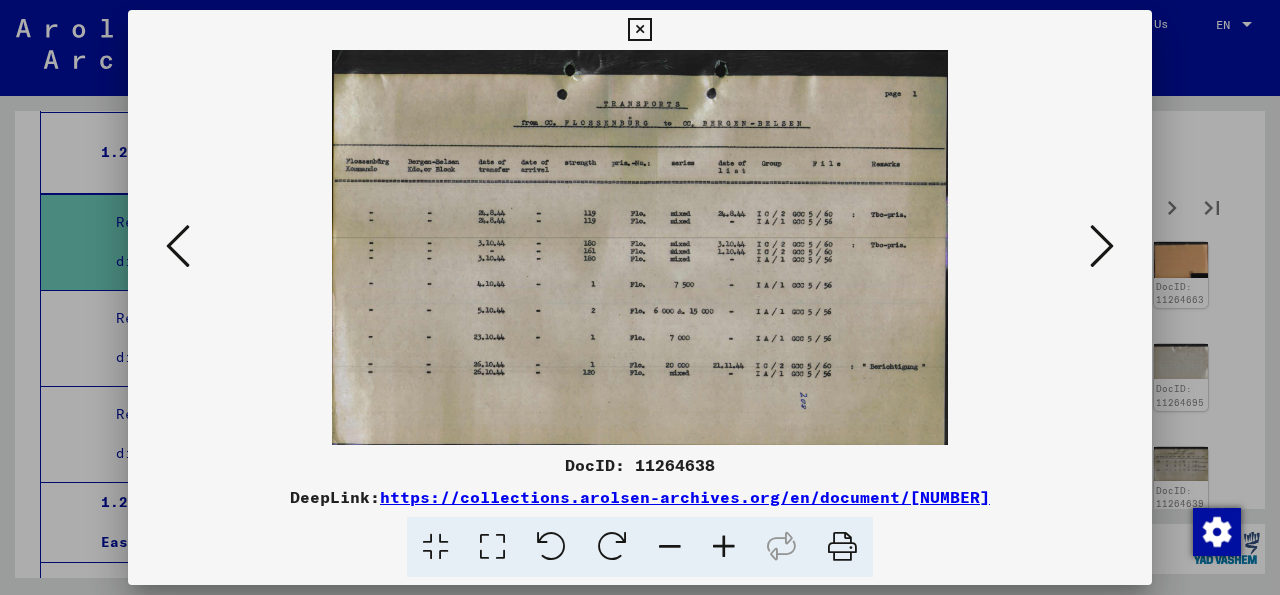 drag, startPoint x: 894, startPoint y: 268, endPoint x: 738, endPoint y: 279, distance: 156.38734 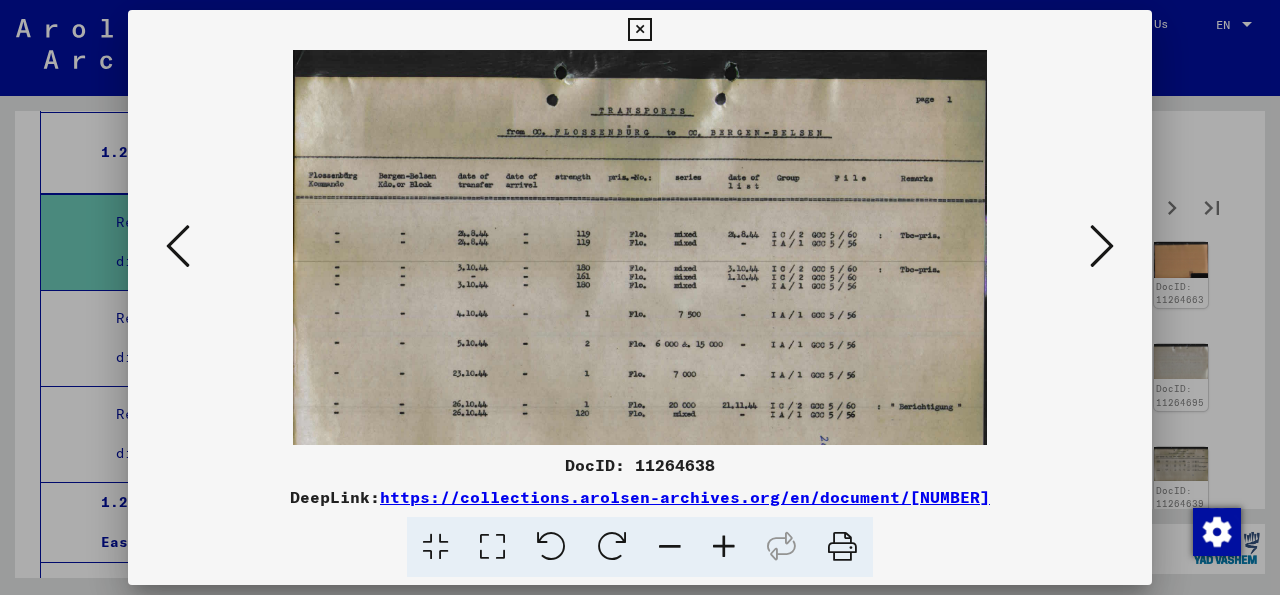 click at bounding box center (724, 547) 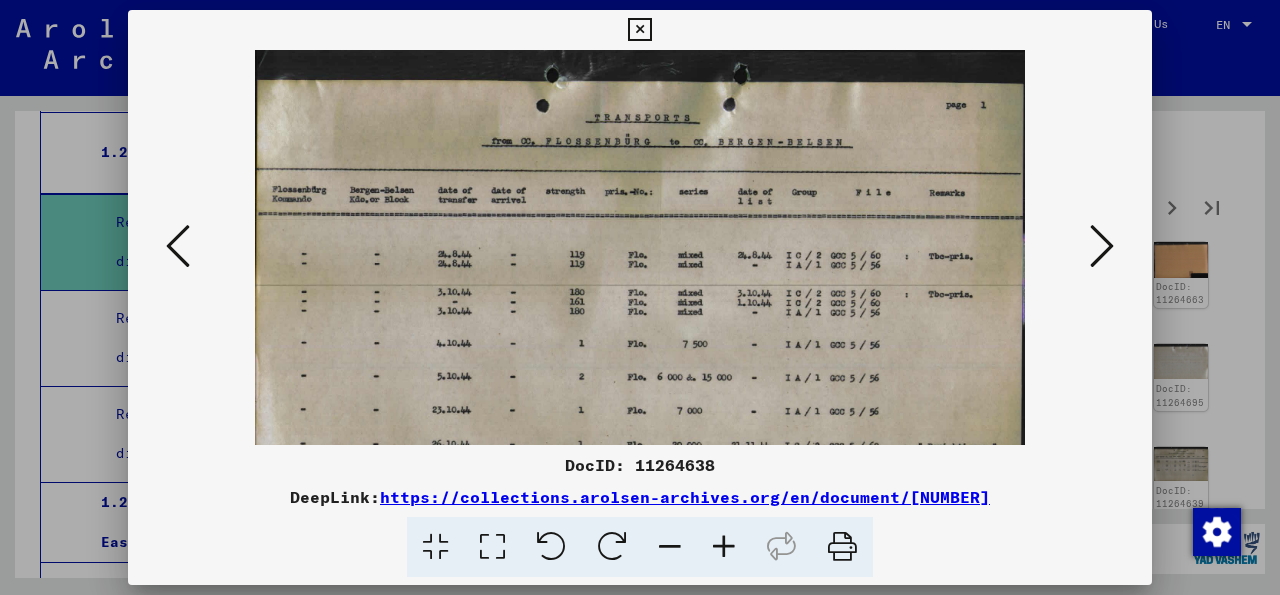 click at bounding box center [724, 547] 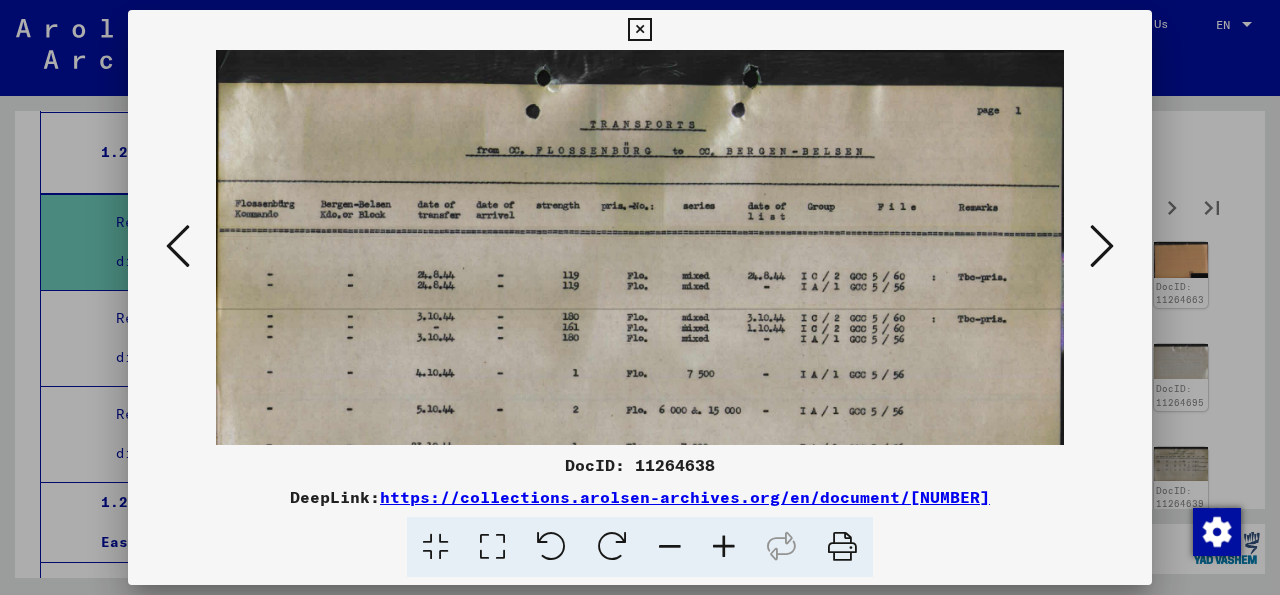 click at bounding box center [724, 547] 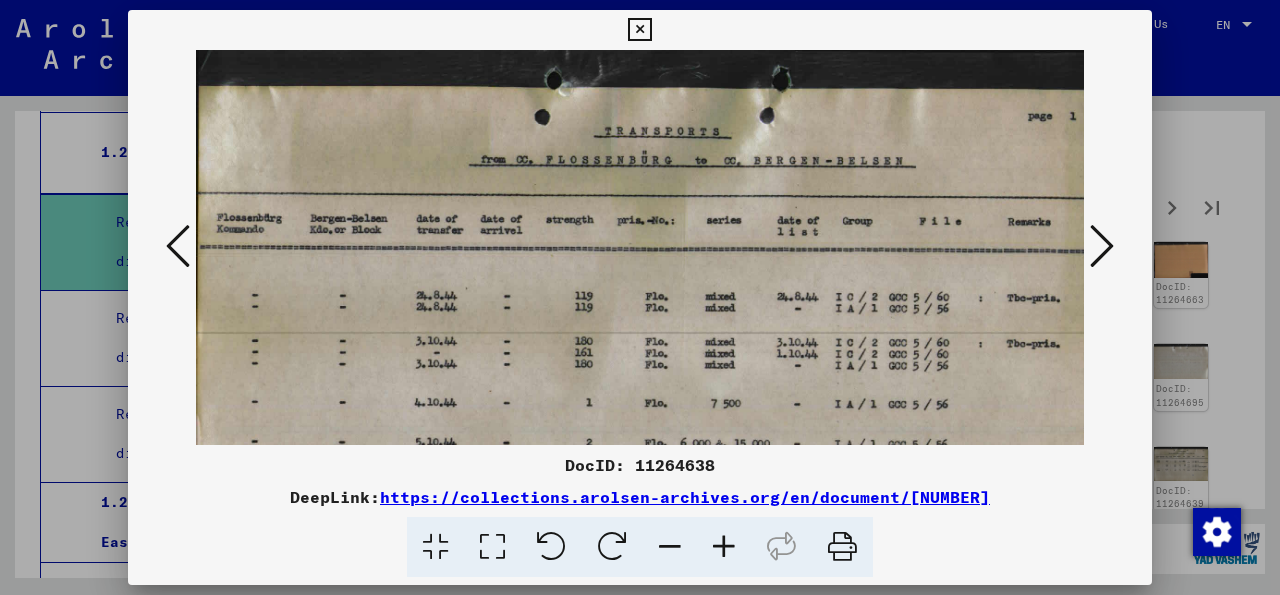 click at bounding box center (724, 547) 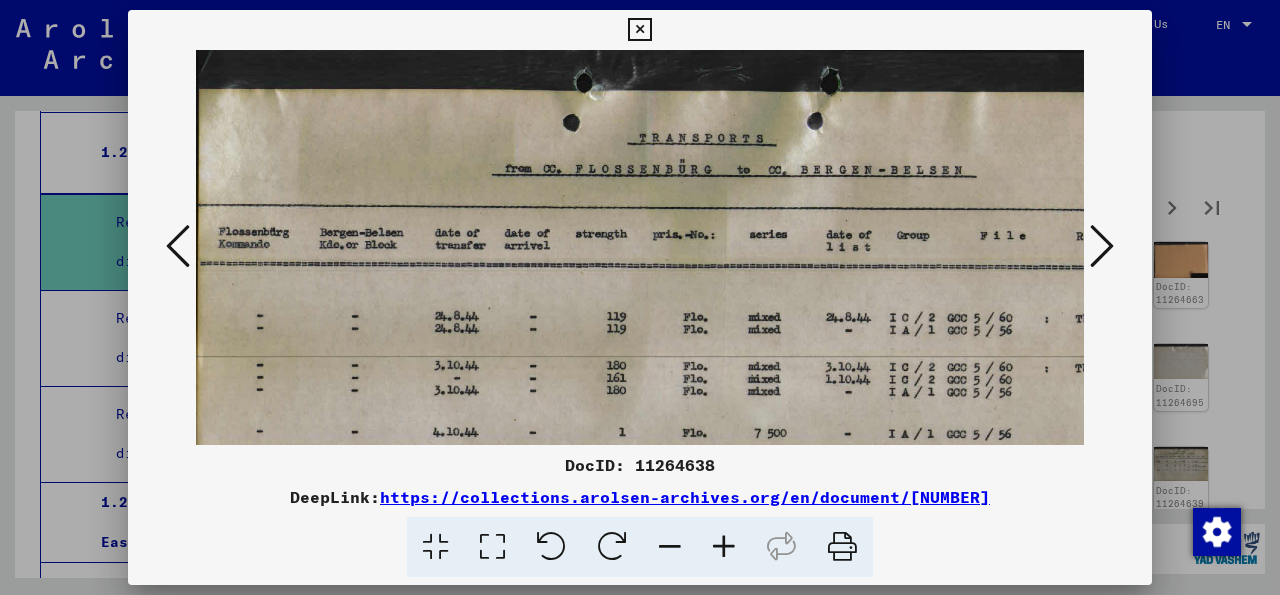 click at bounding box center (670, 547) 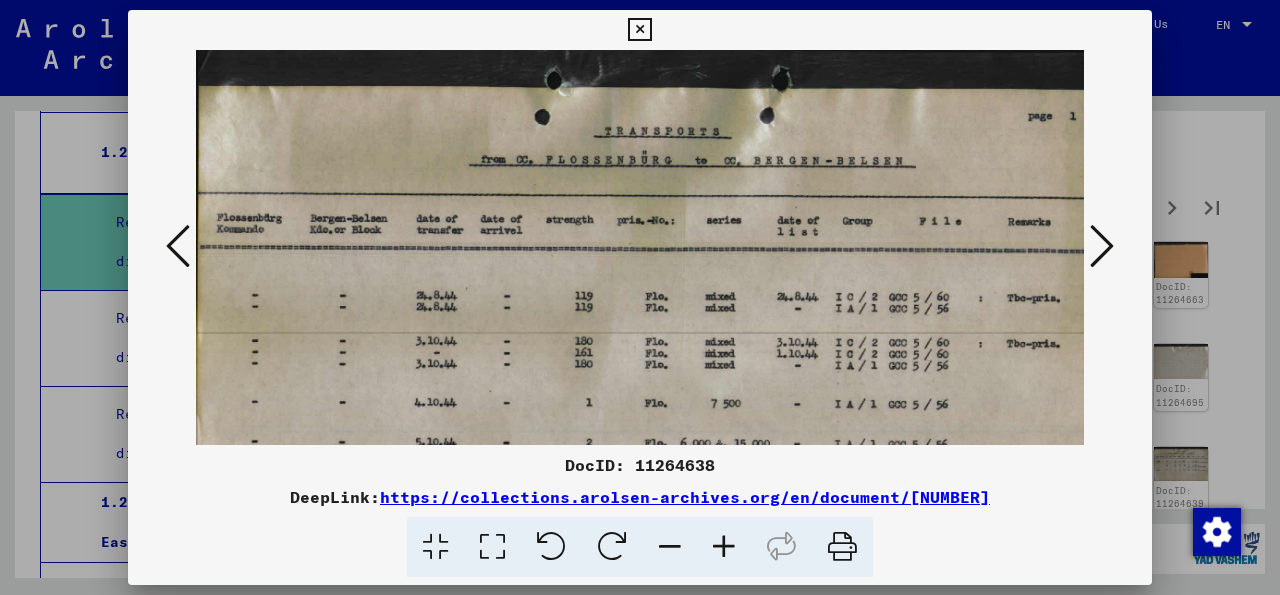click at bounding box center [670, 547] 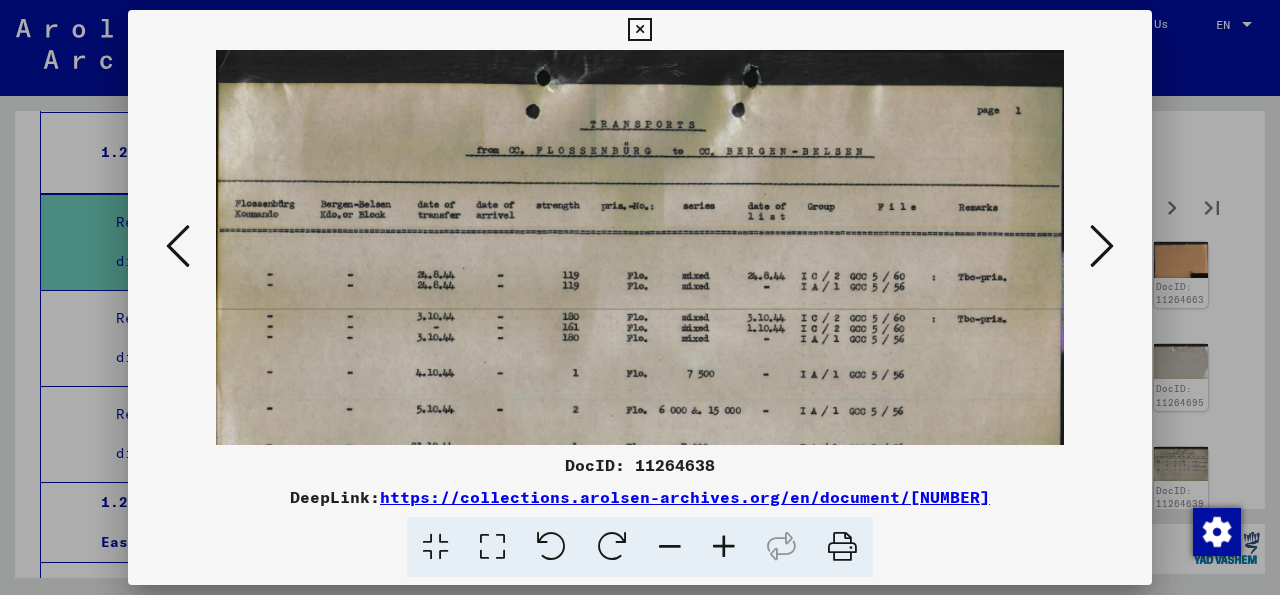 click at bounding box center [670, 547] 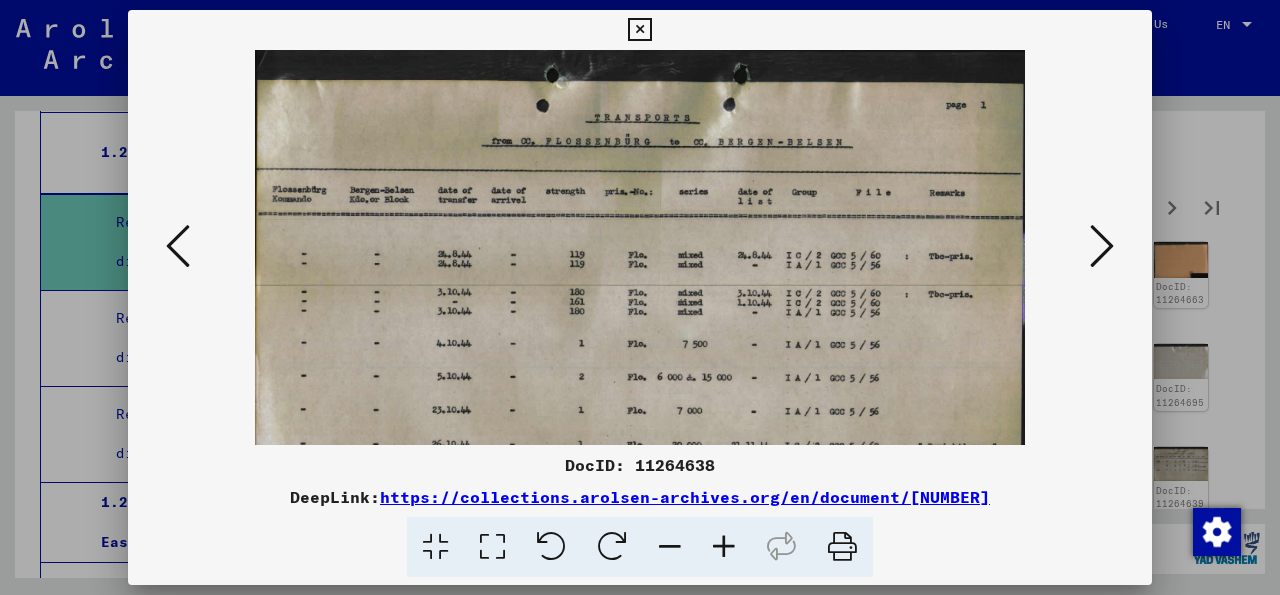 click at bounding box center [670, 547] 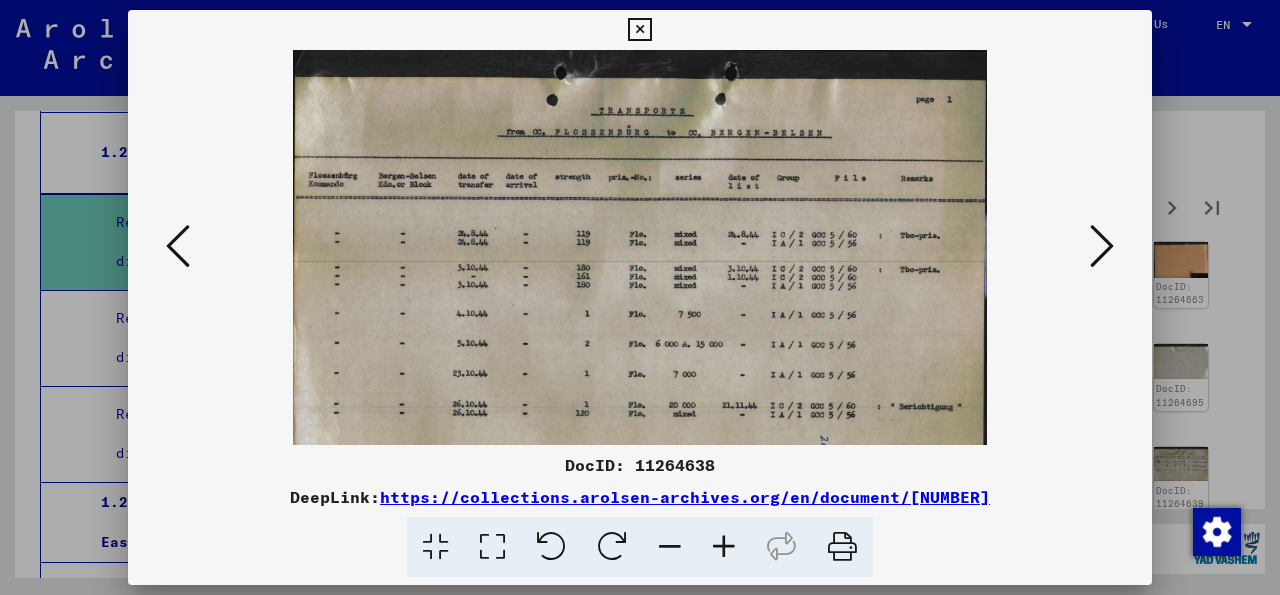 click at bounding box center (1102, 246) 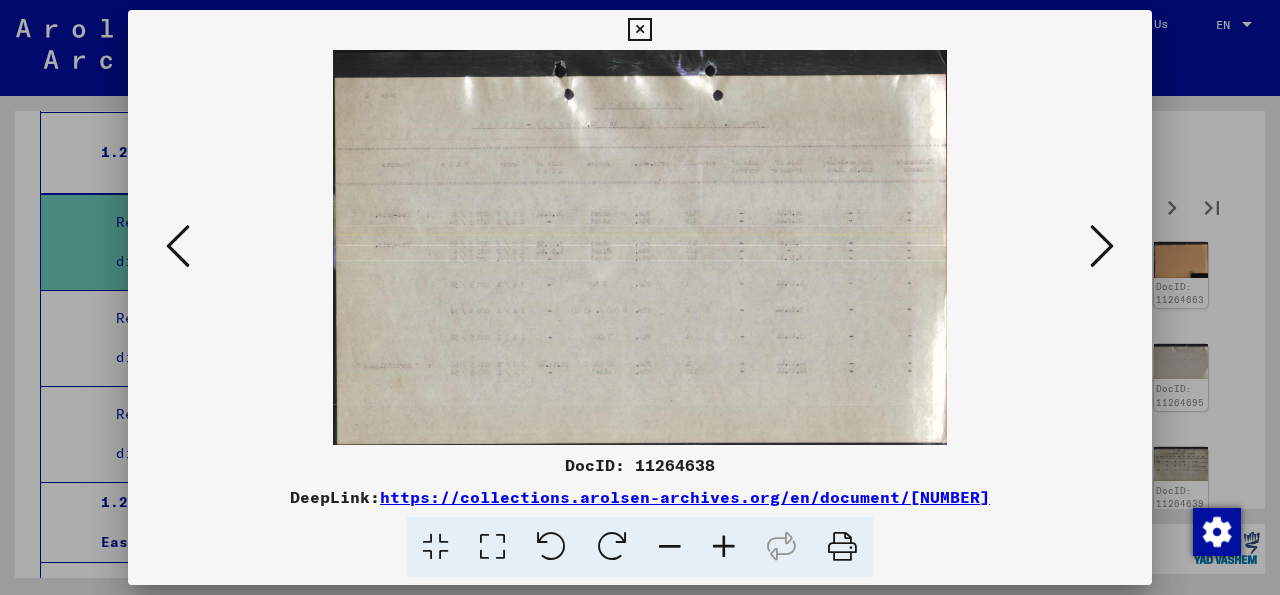click at bounding box center (1102, 246) 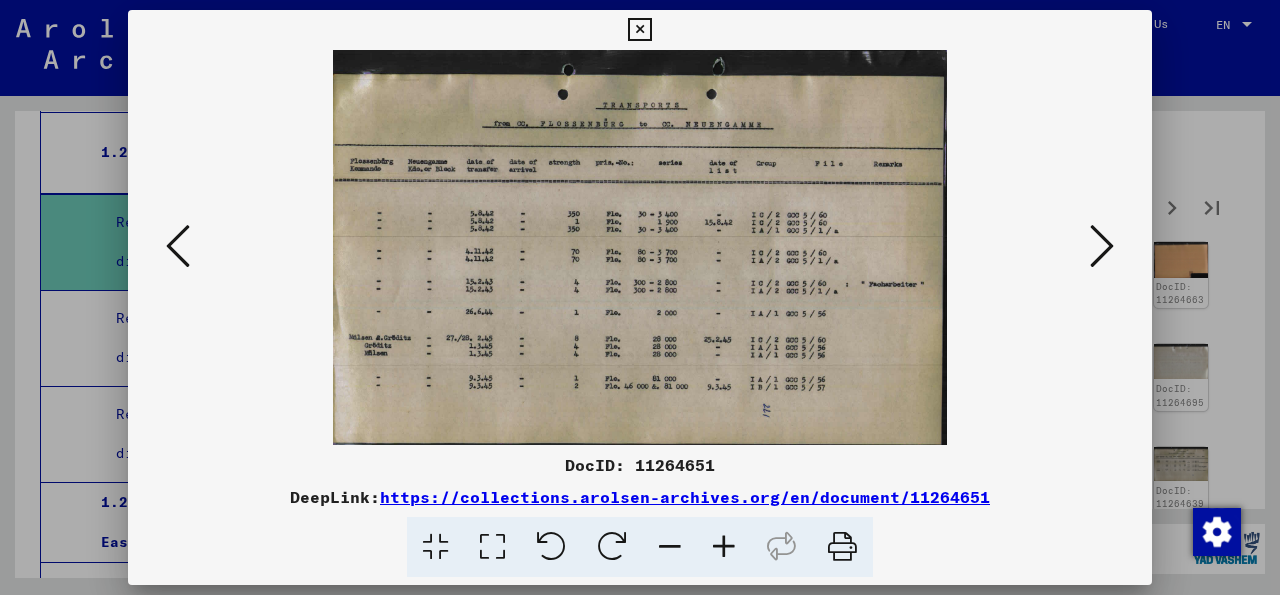 click at bounding box center [1102, 246] 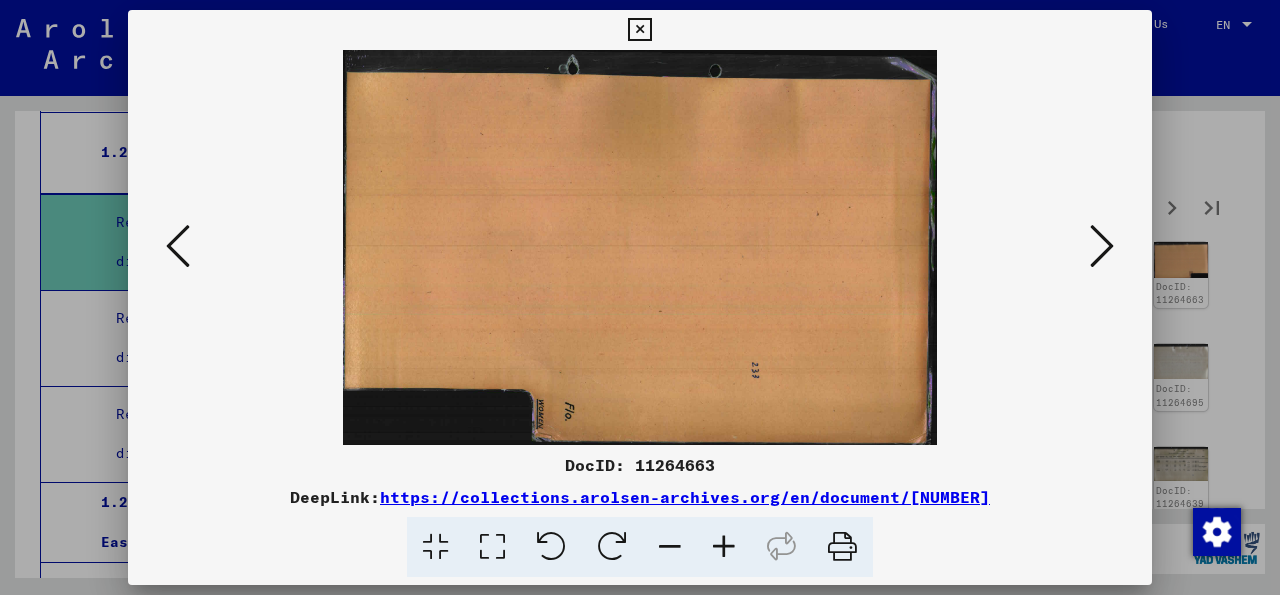 click at bounding box center (1102, 246) 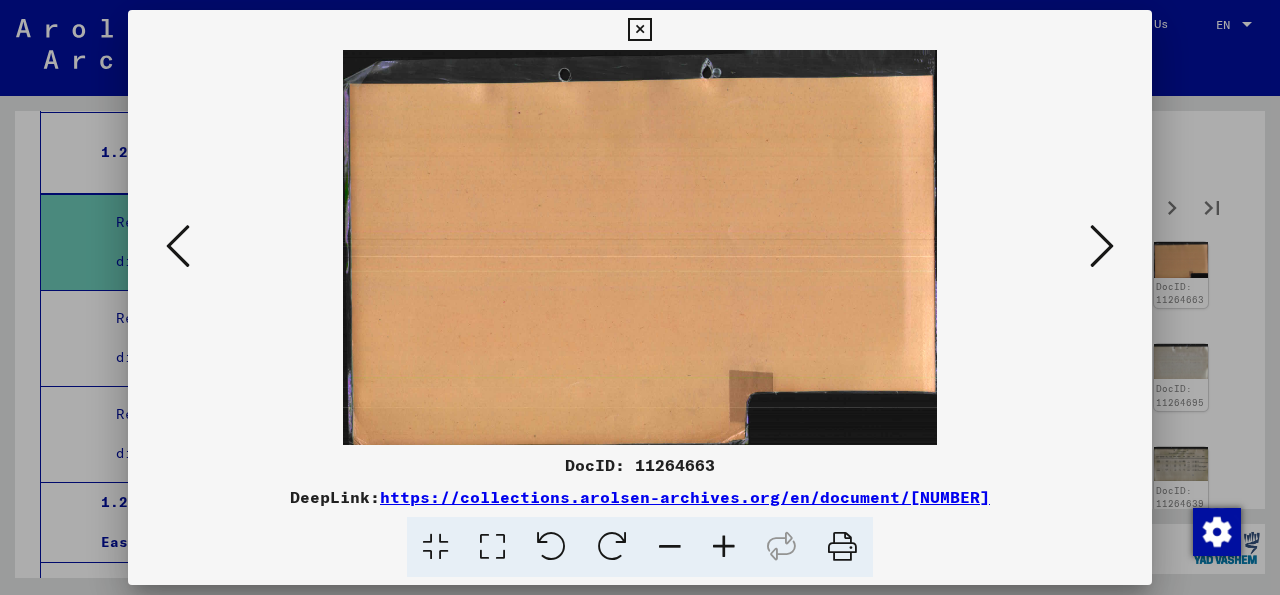 click at bounding box center [1102, 246] 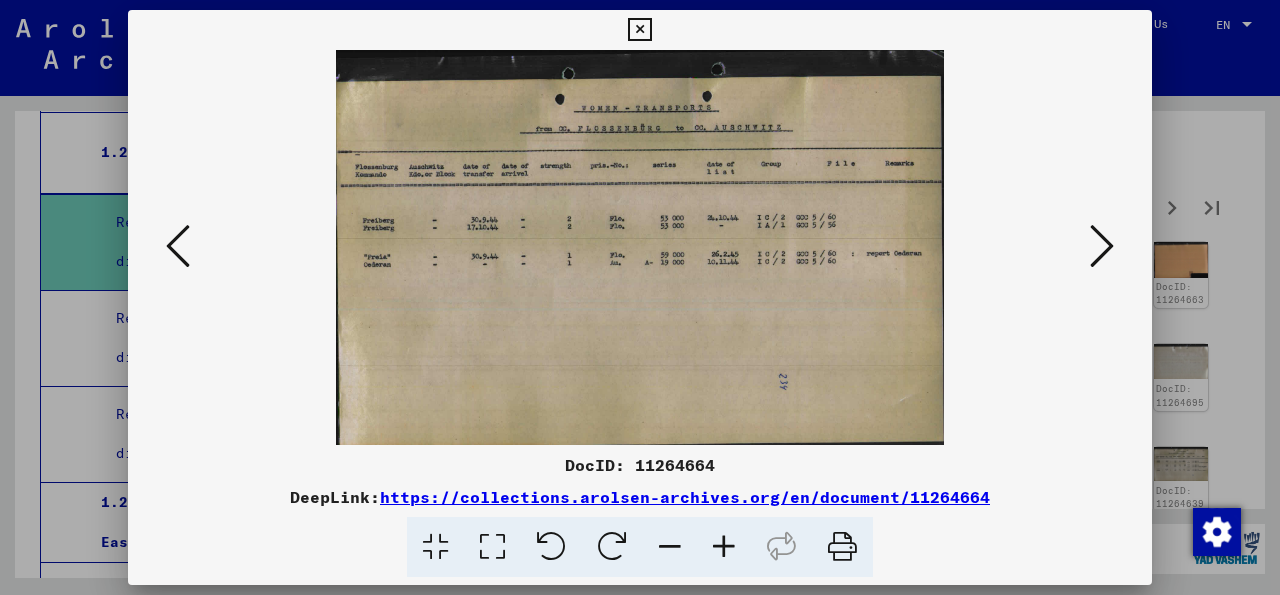 click at bounding box center (1102, 246) 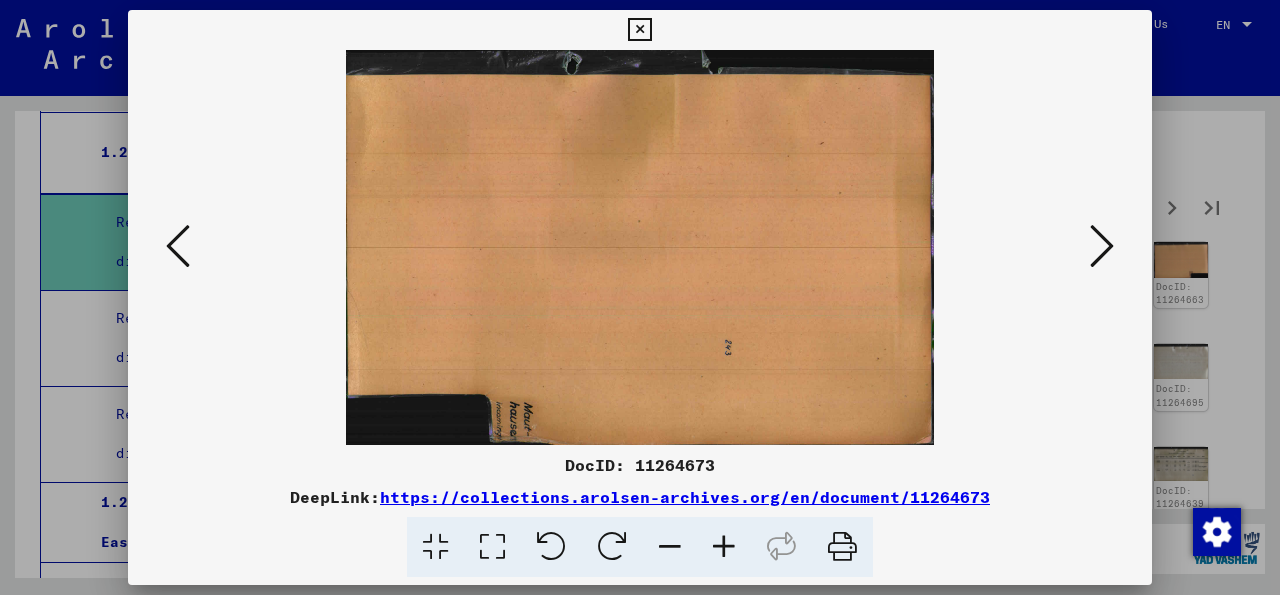 click at bounding box center (1102, 246) 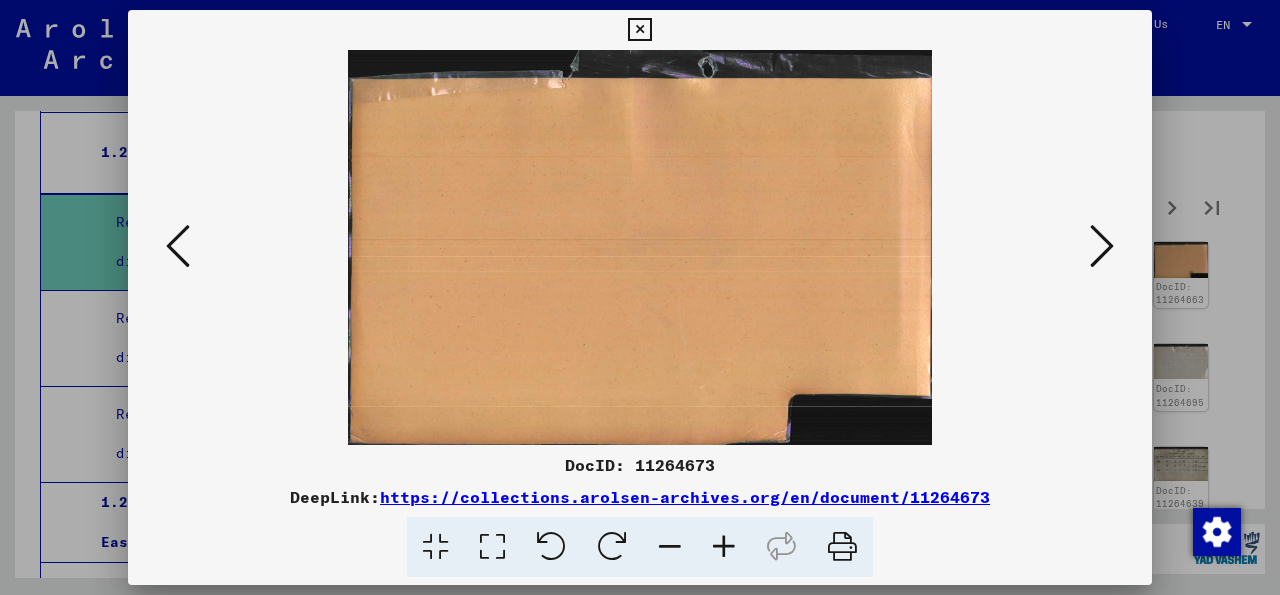 click at bounding box center [1102, 246] 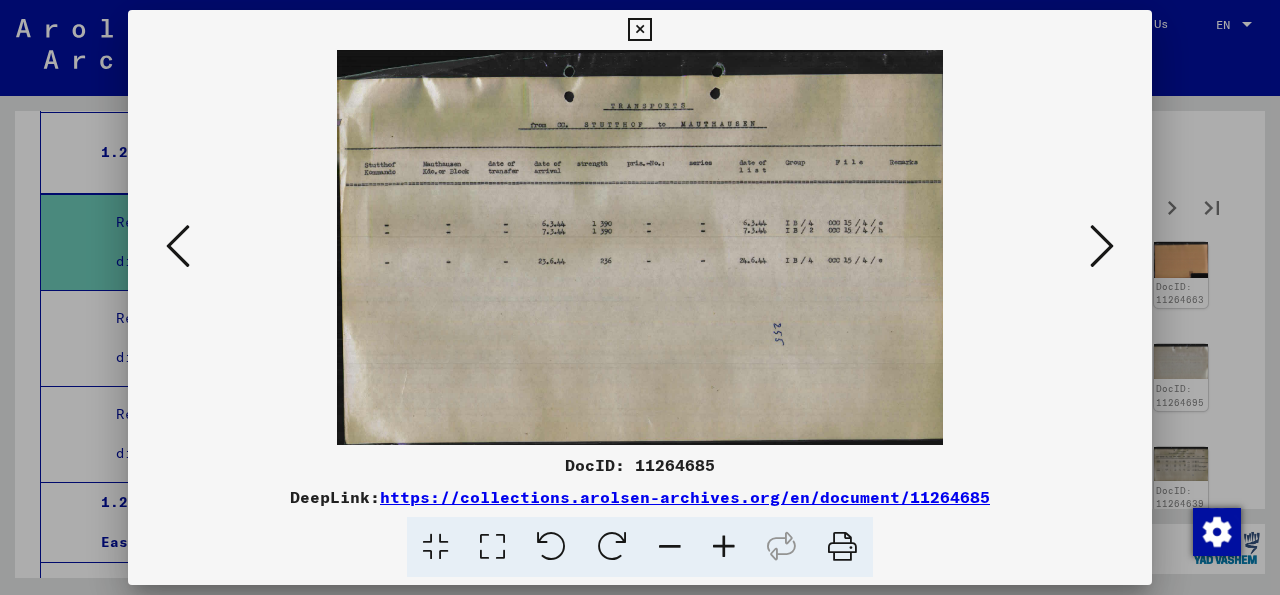 click at bounding box center [724, 547] 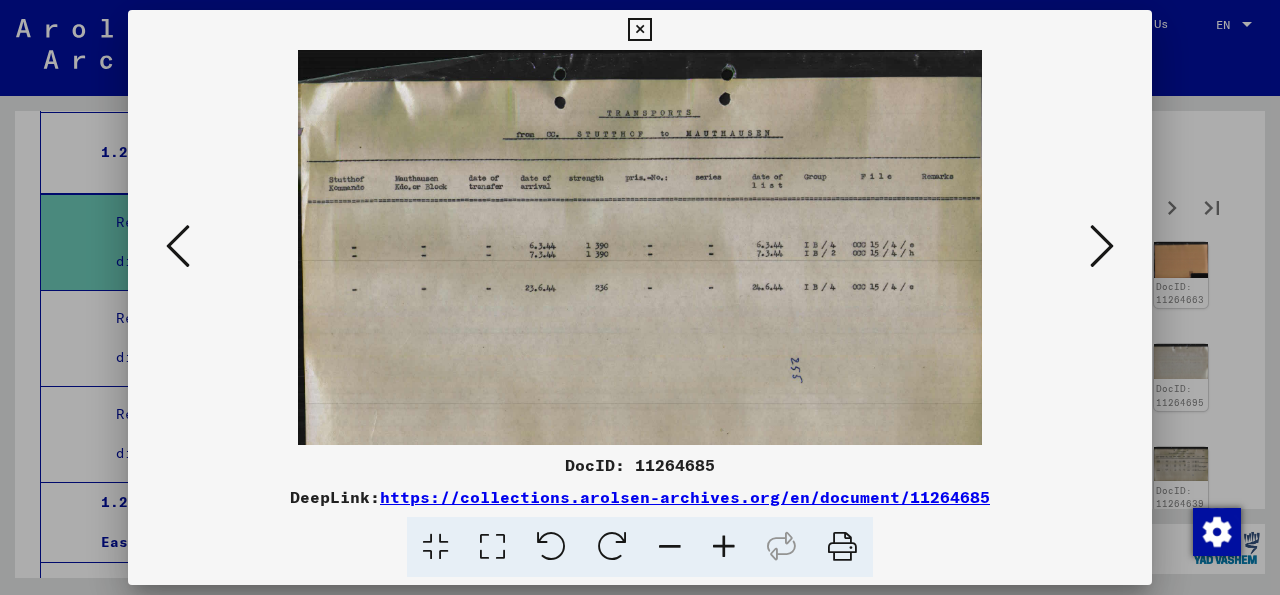 click at bounding box center [724, 547] 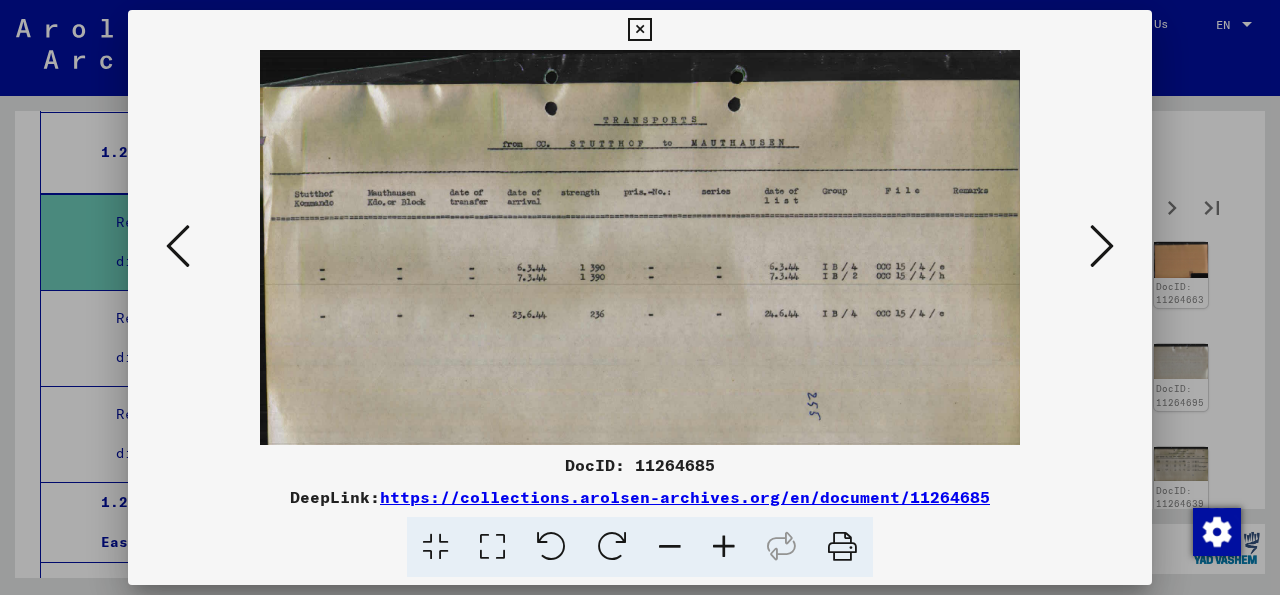 click at bounding box center (724, 547) 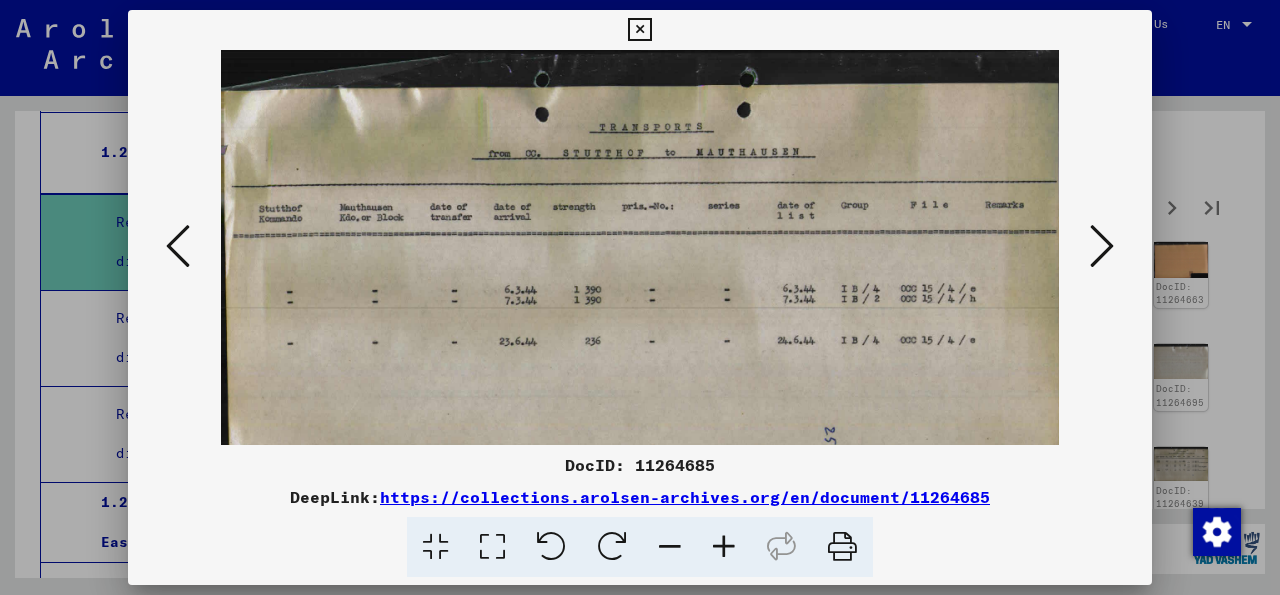 click at bounding box center [724, 547] 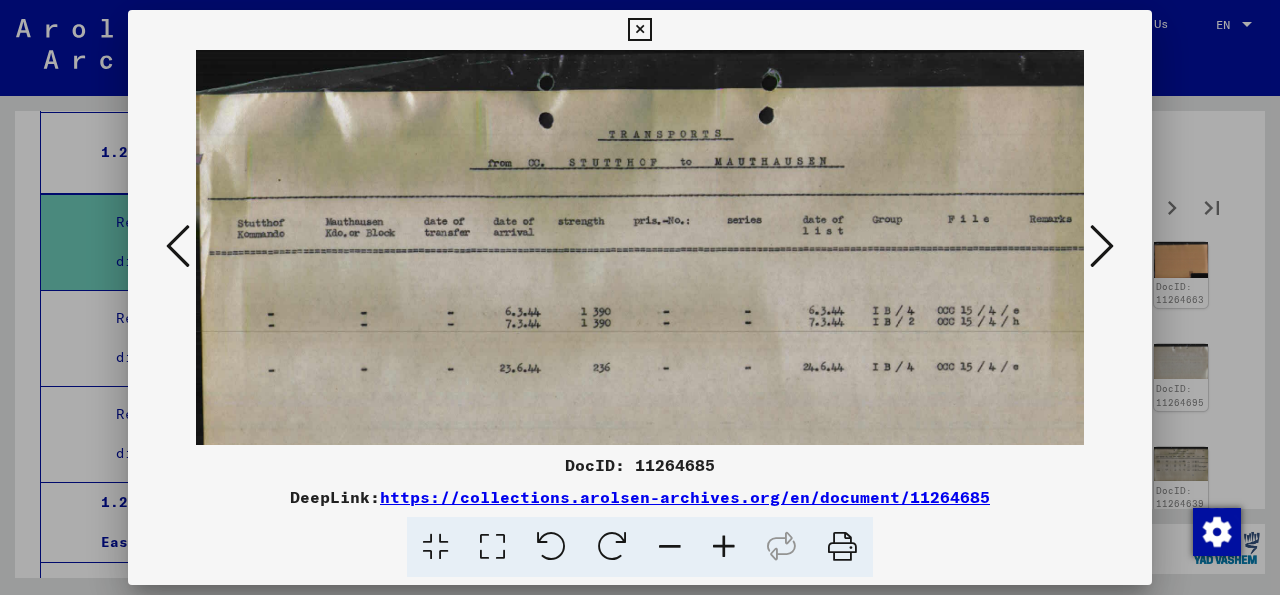 click at bounding box center (724, 547) 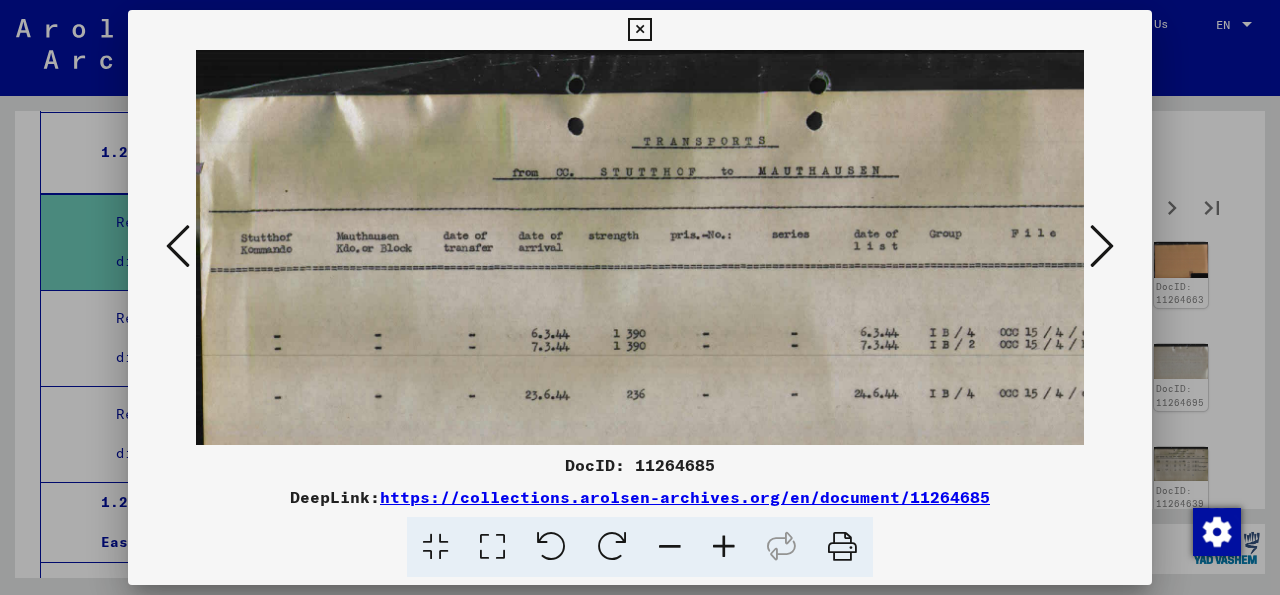 click at bounding box center [724, 547] 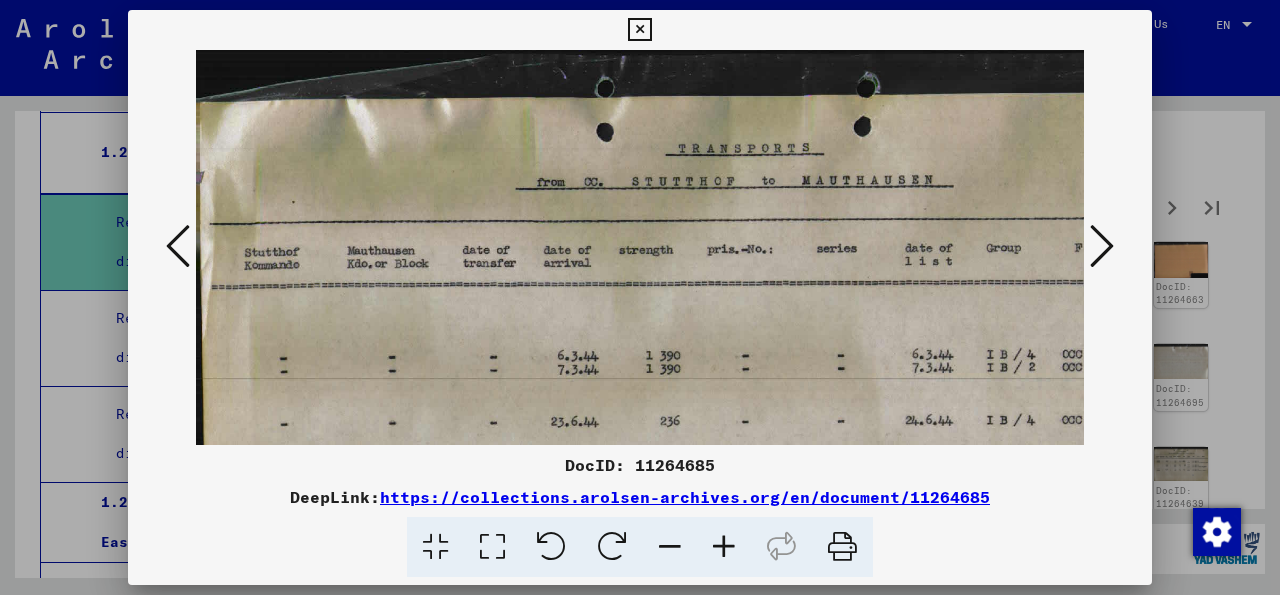 click at bounding box center (724, 547) 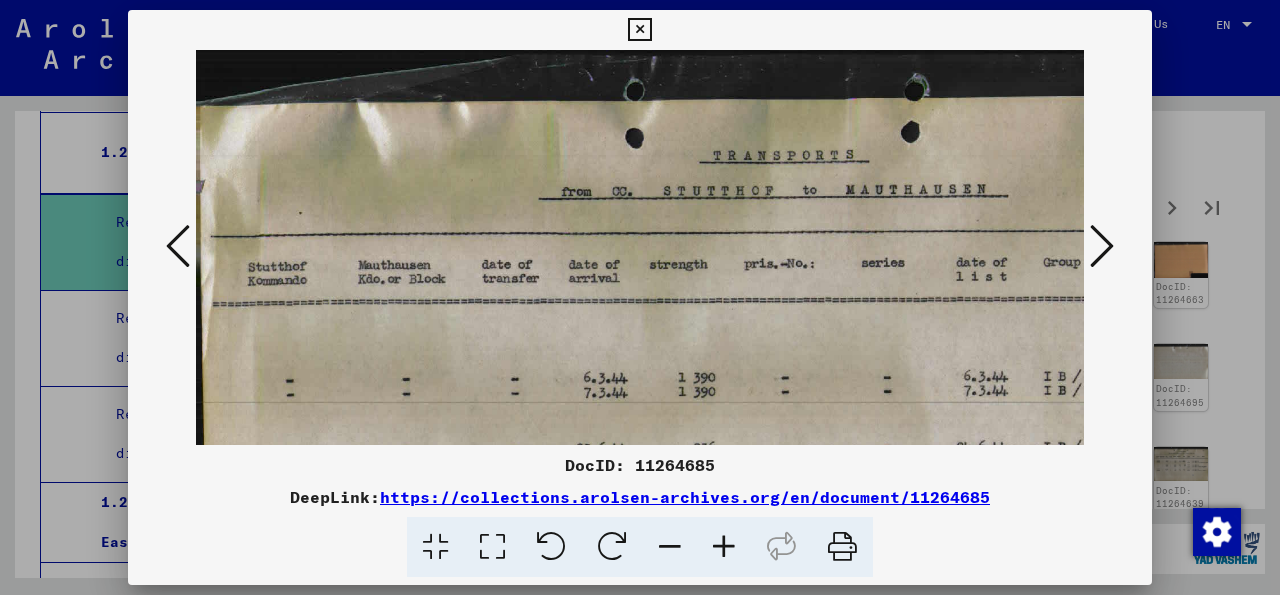 click at bounding box center (1102, 246) 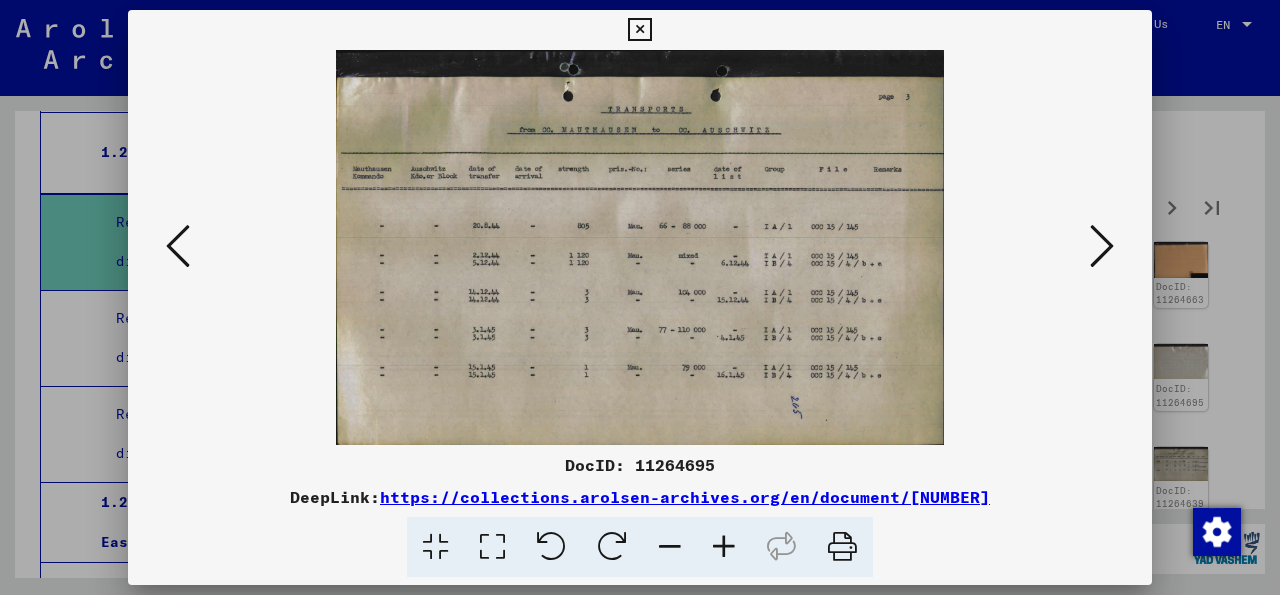 click at bounding box center [1102, 246] 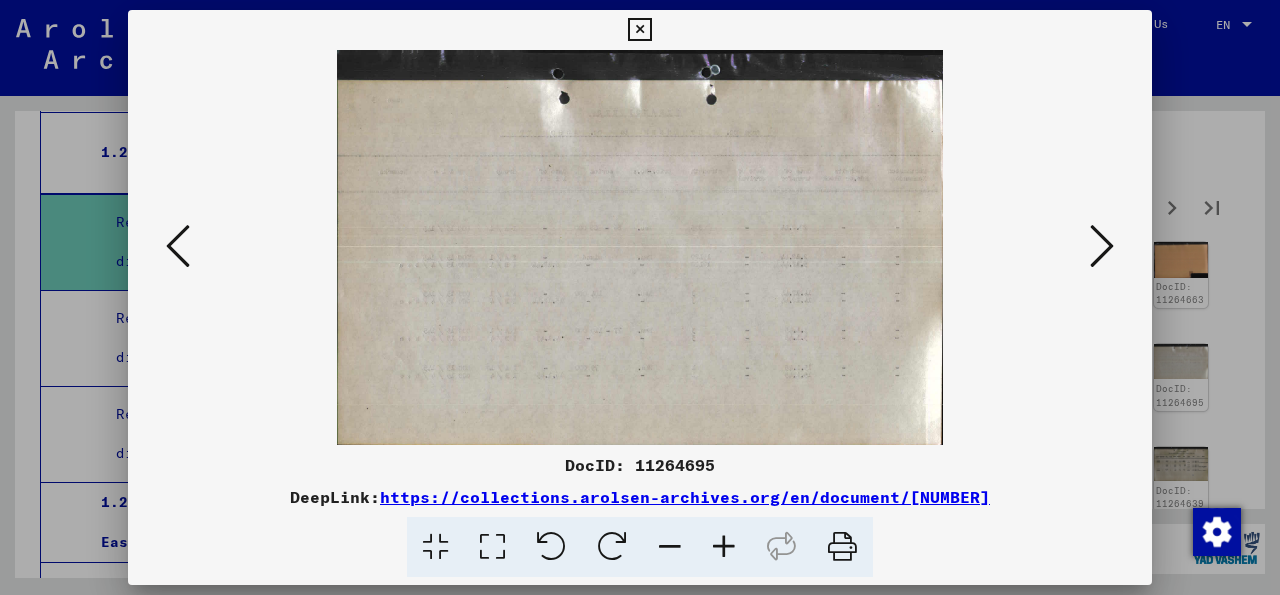 click at bounding box center (1102, 246) 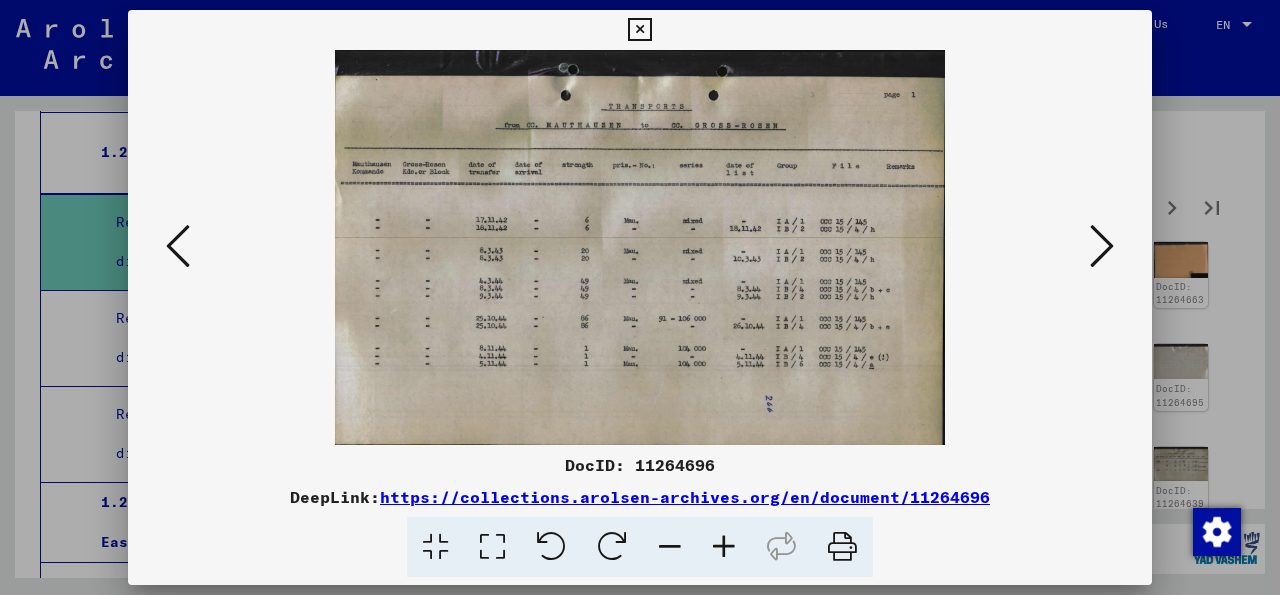 click at bounding box center (724, 547) 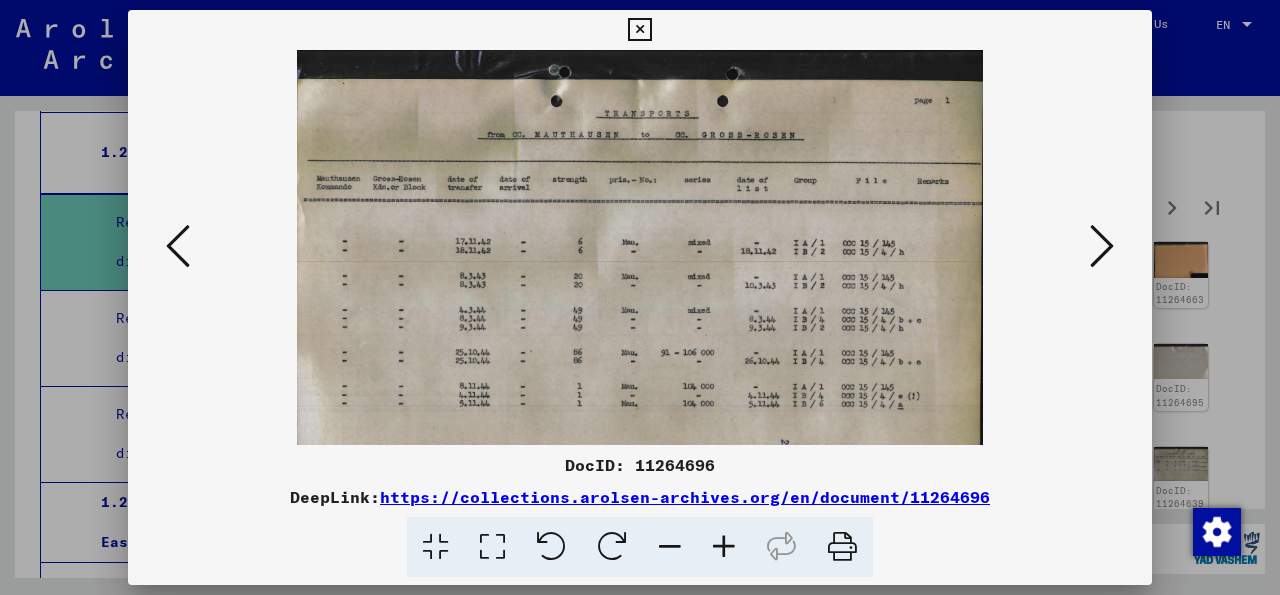 click at bounding box center (724, 547) 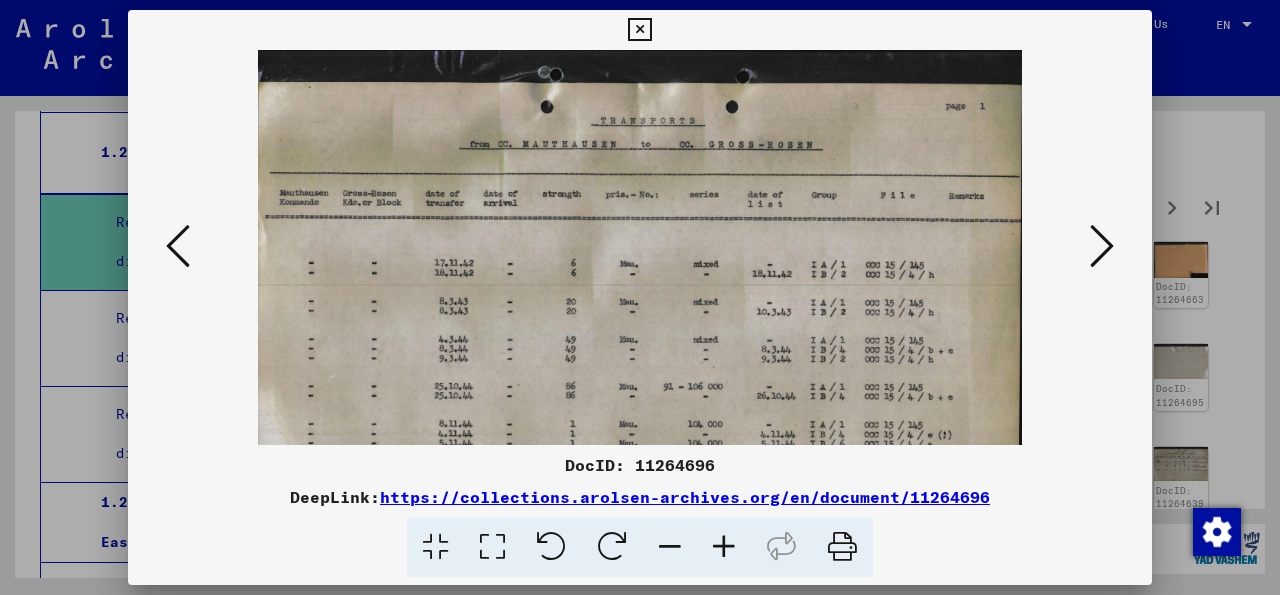 click at bounding box center [724, 547] 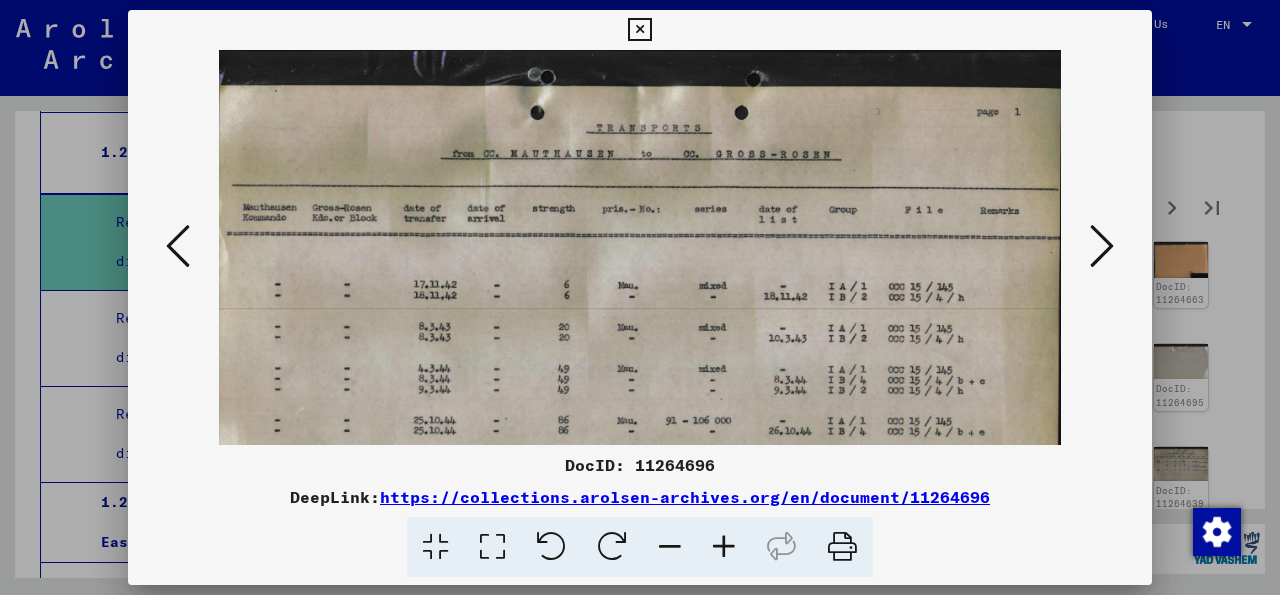 click at bounding box center (724, 547) 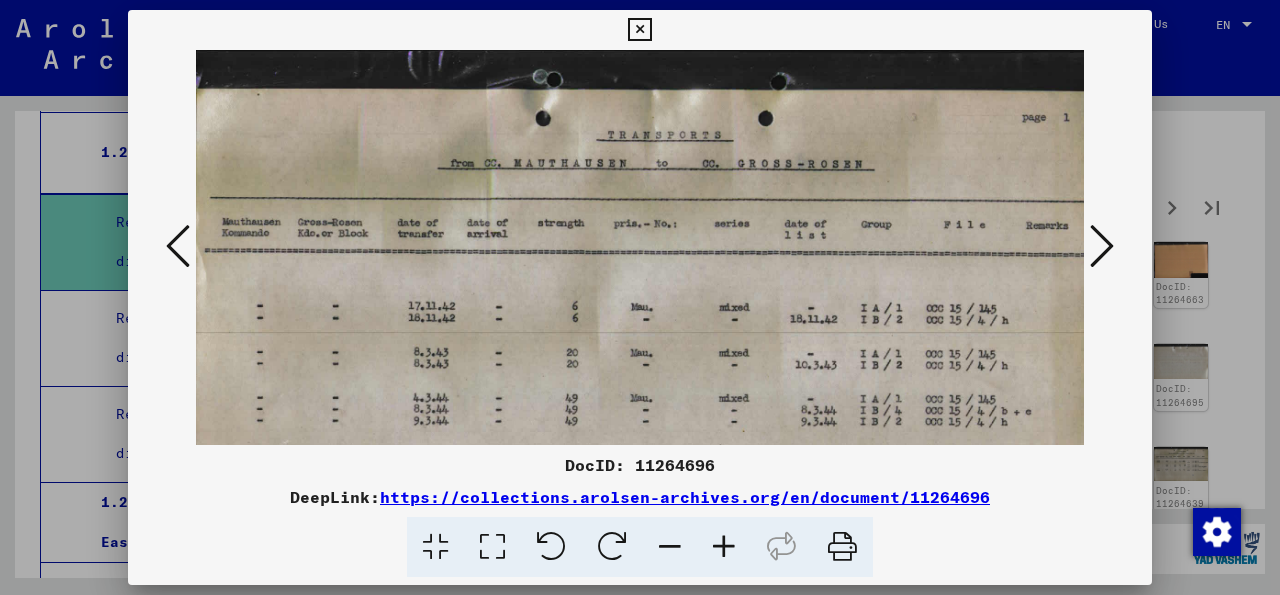 click at bounding box center (724, 547) 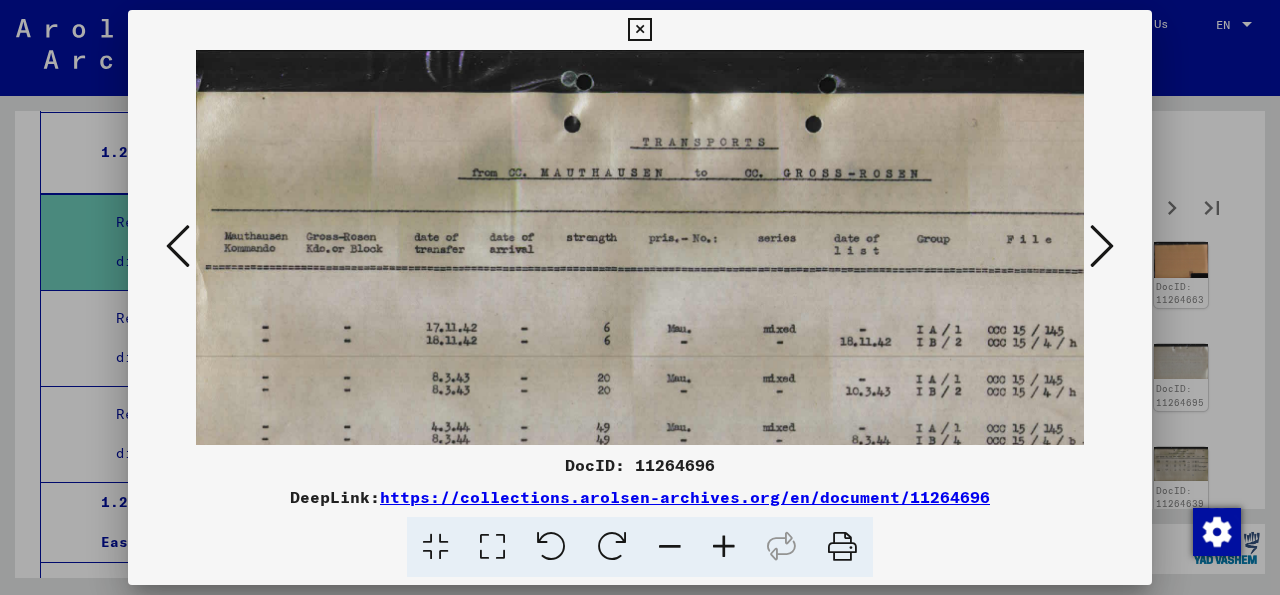 click at bounding box center [724, 547] 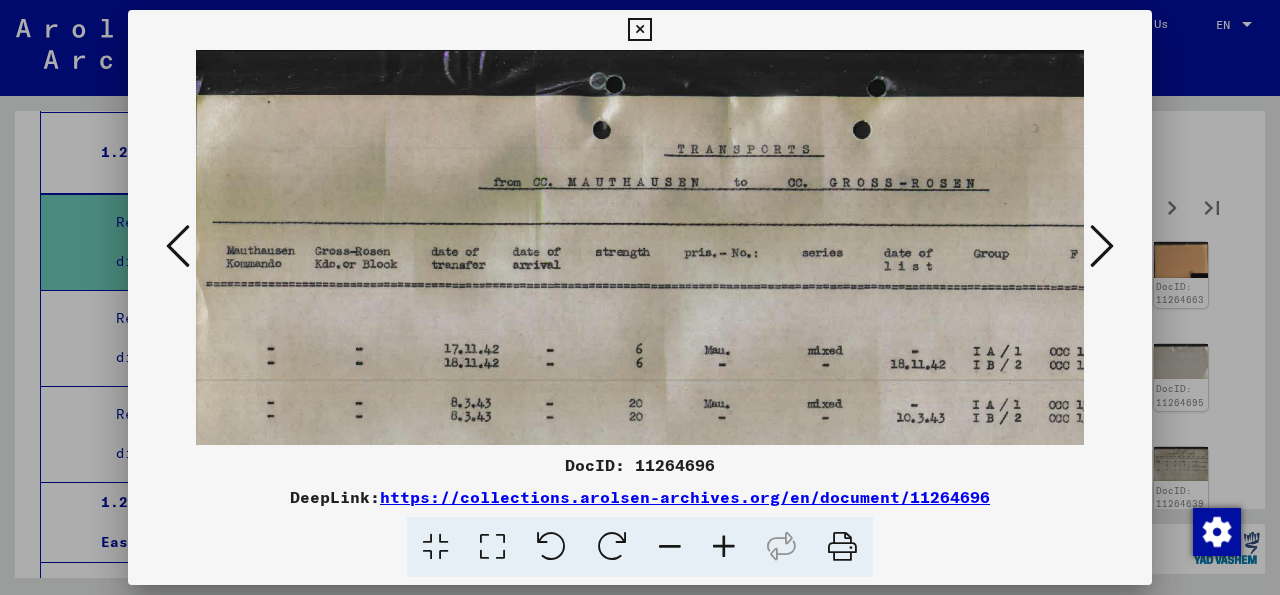 click at bounding box center [724, 547] 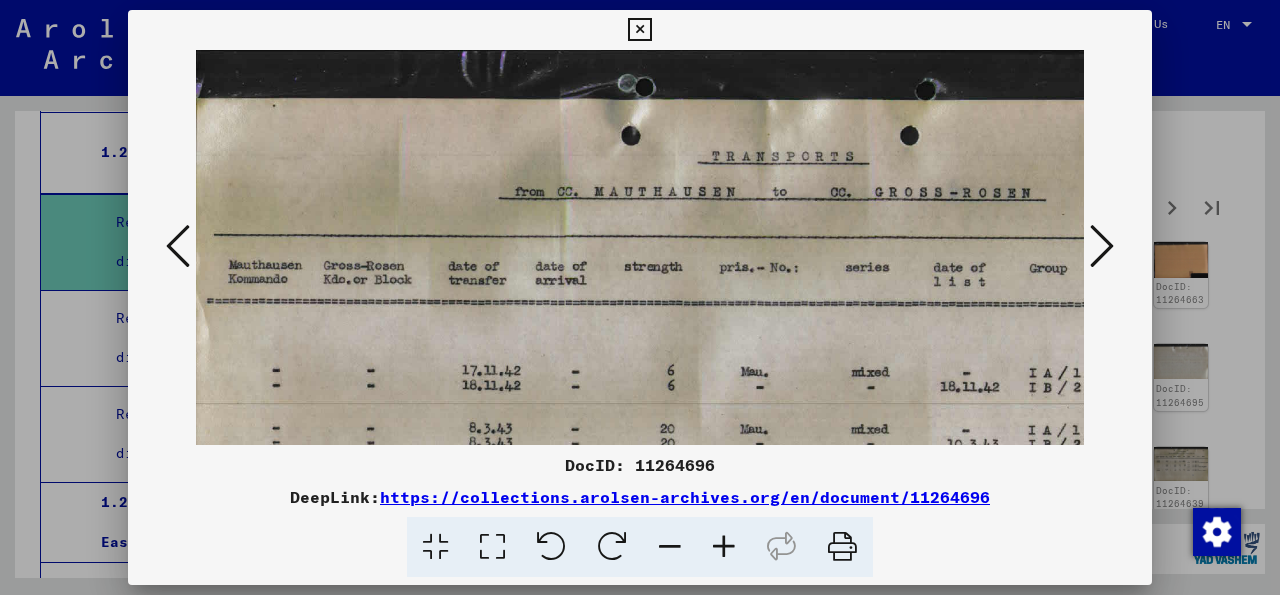 click at bounding box center [724, 547] 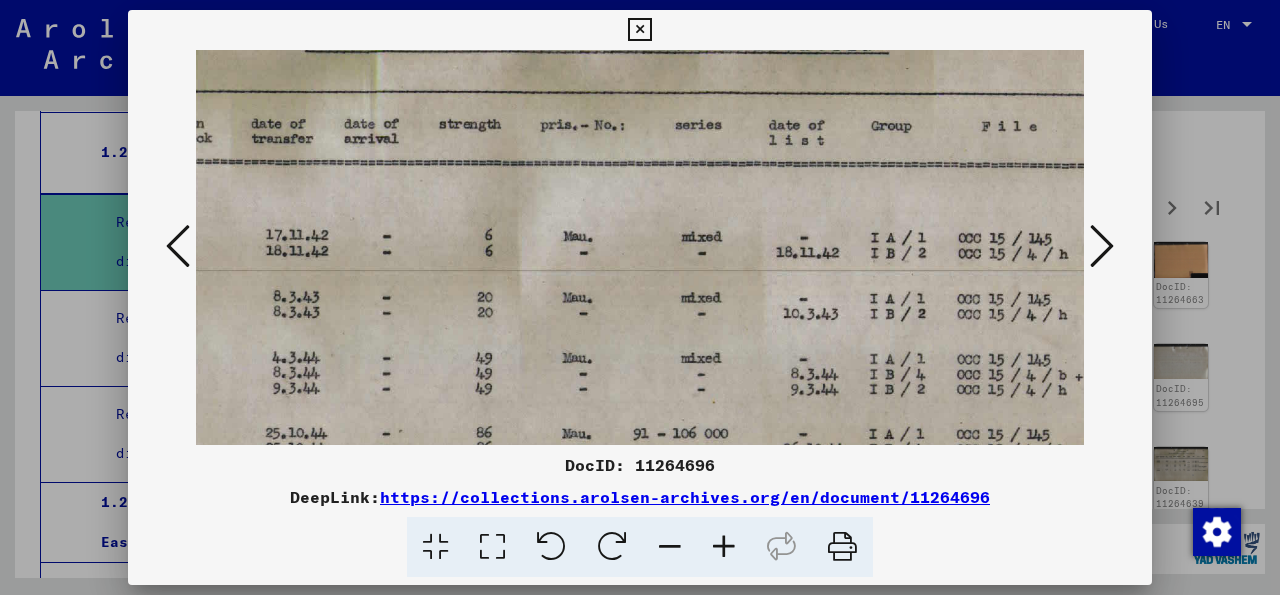 scroll, scrollTop: 155, scrollLeft: 220, axis: both 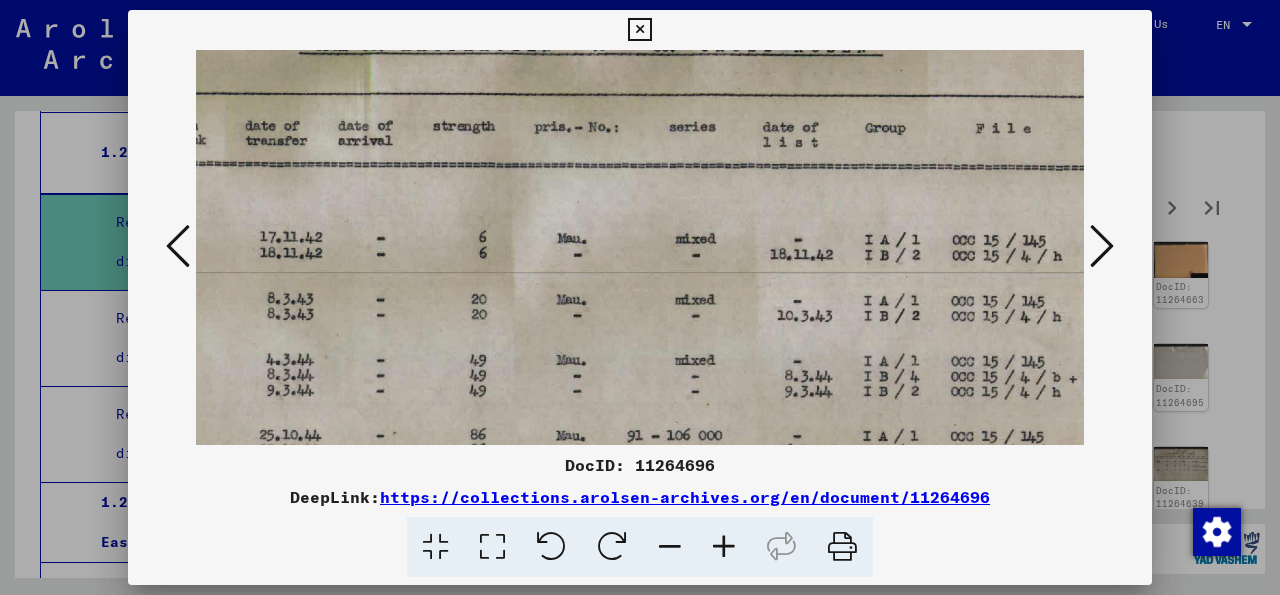 drag, startPoint x: 578, startPoint y: 372, endPoint x: 411, endPoint y: 217, distance: 227.84644 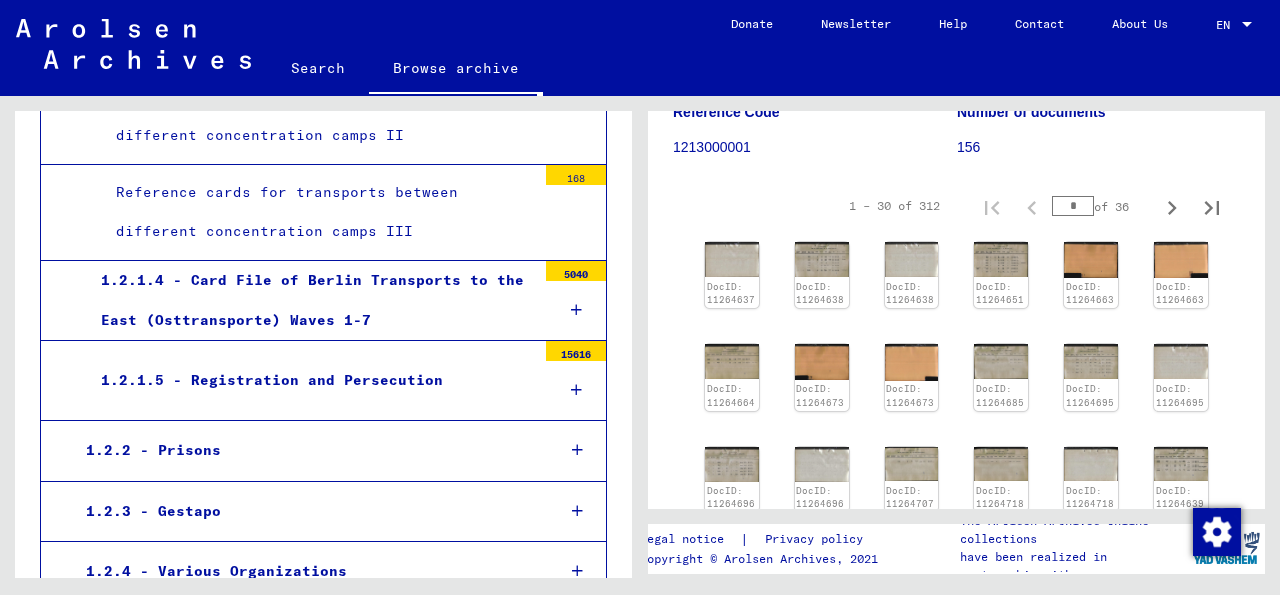 scroll, scrollTop: 831, scrollLeft: 0, axis: vertical 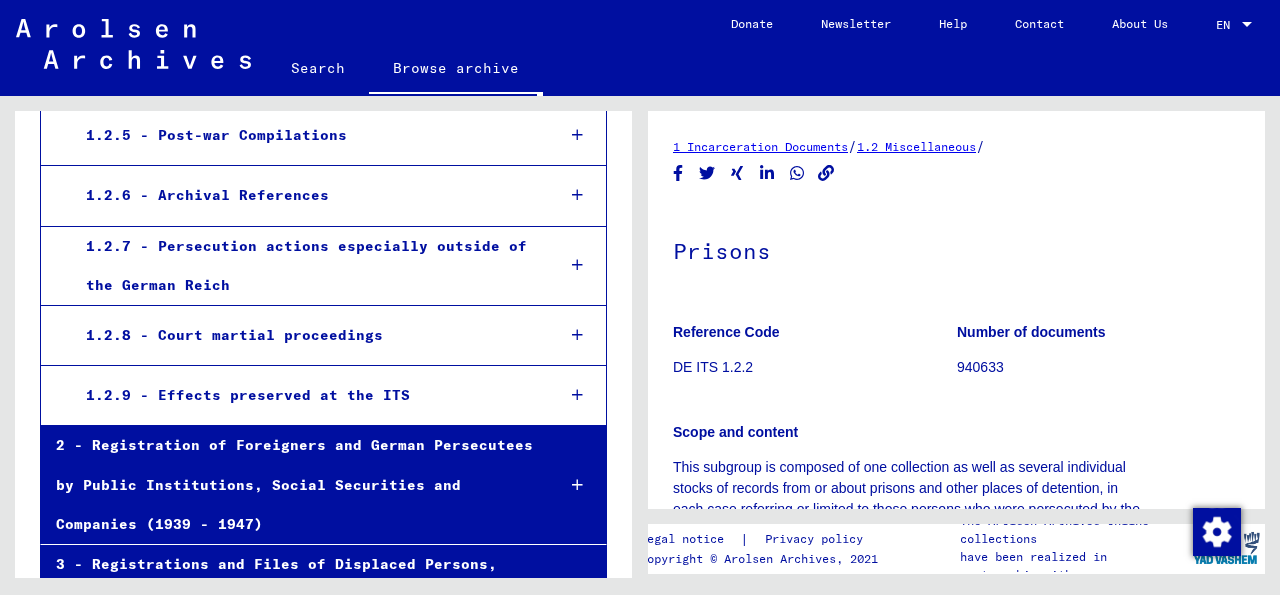 click at bounding box center (577, 584) 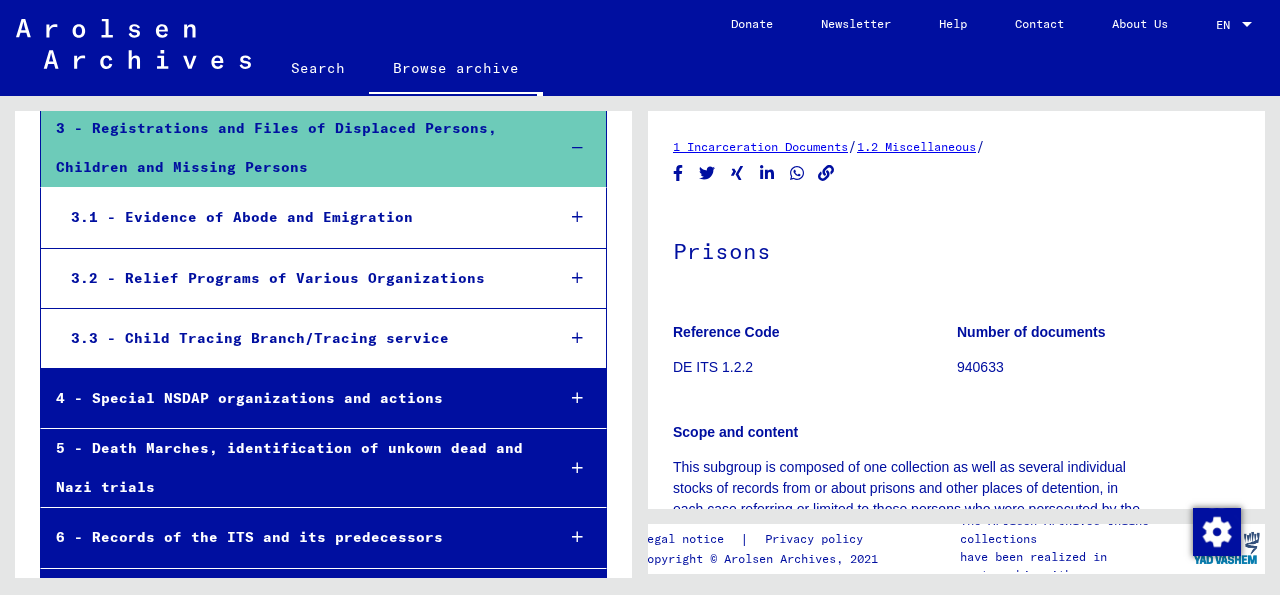 scroll, scrollTop: 2850, scrollLeft: 0, axis: vertical 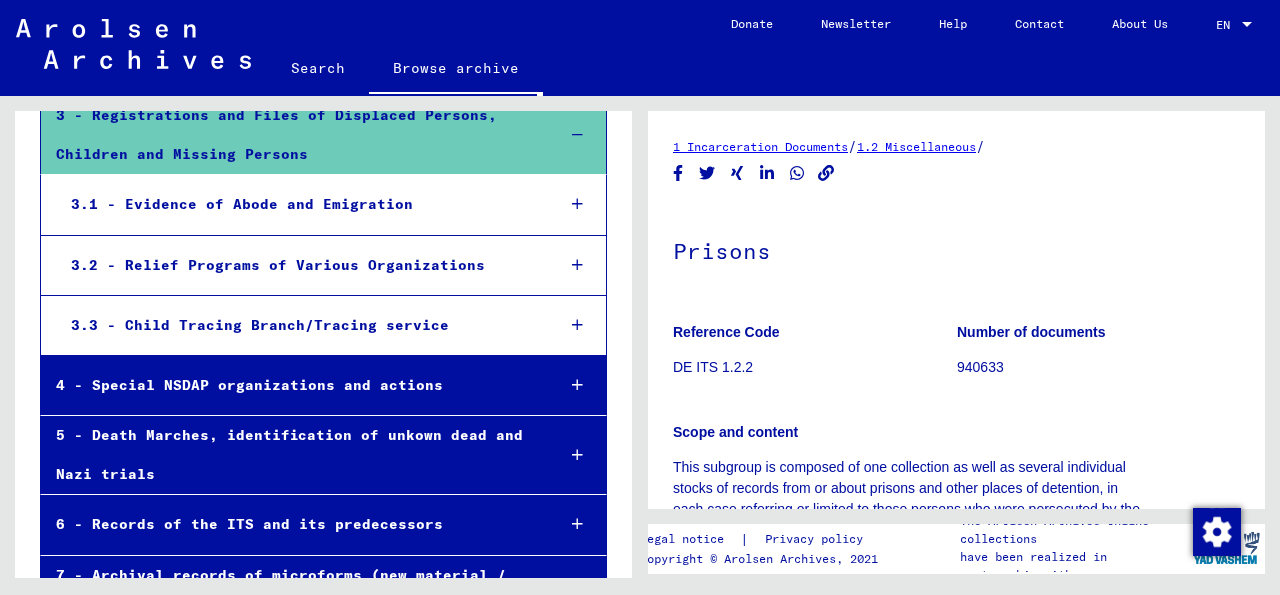 click on "5 - Death Marches, identification of unkown dead and Nazi trials" at bounding box center (290, 455) 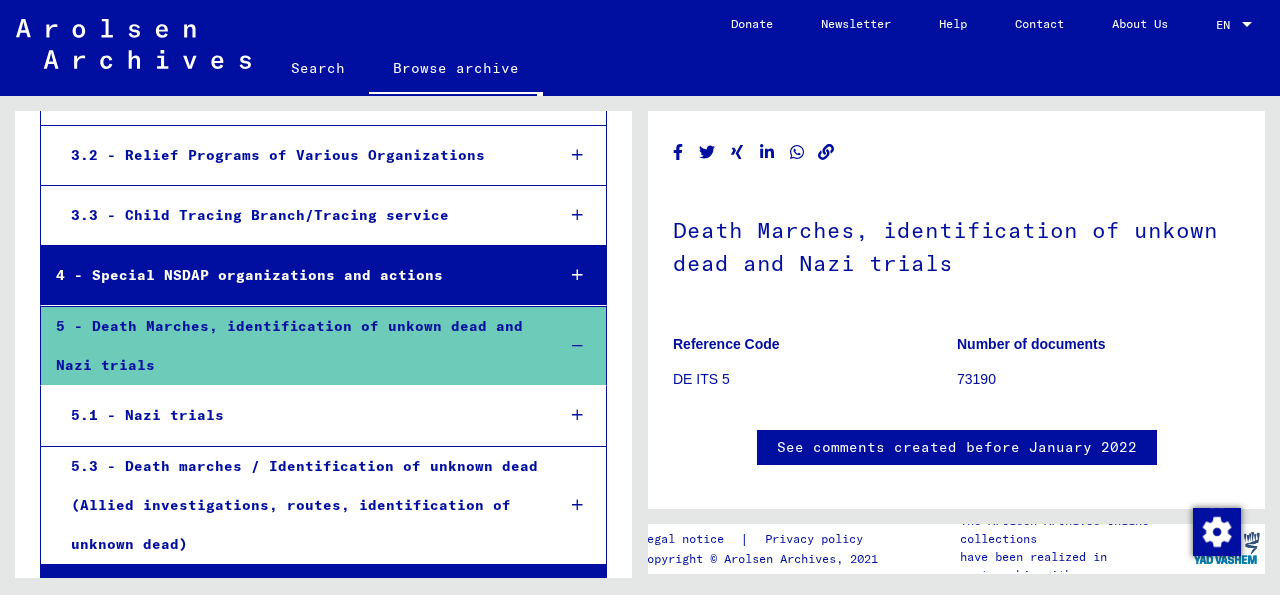 scroll, scrollTop: 3033, scrollLeft: 0, axis: vertical 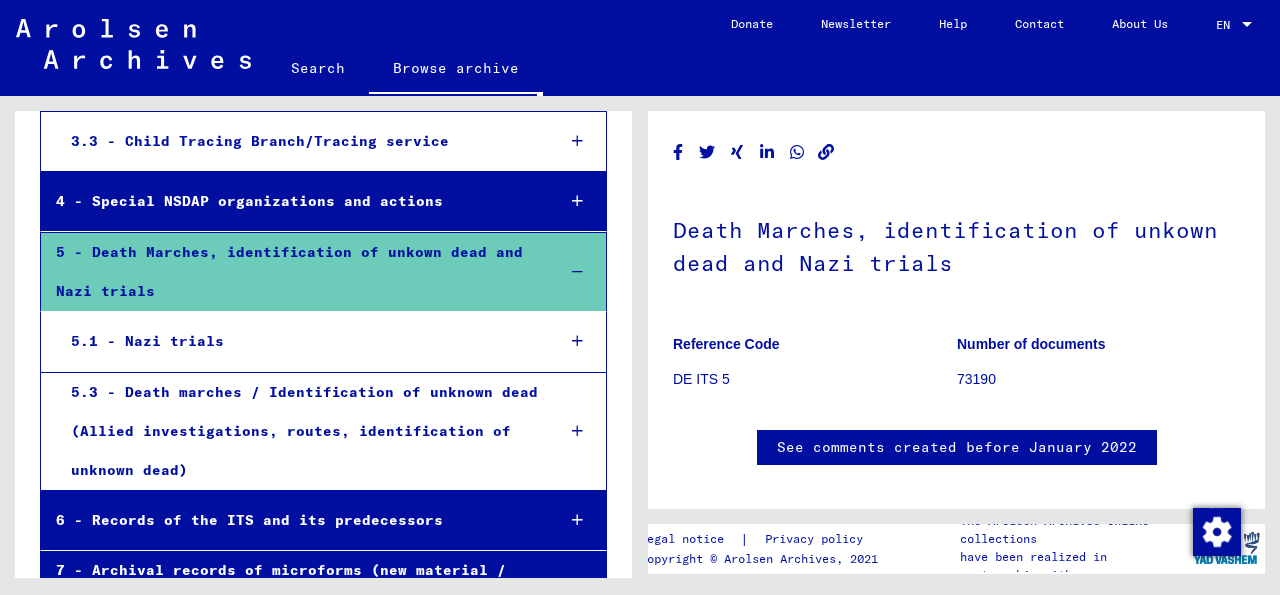 click on "5.3 - Death marches / Identification of unknown dead (Allied investigations,      routes, identification of unknown dead)" at bounding box center [297, 432] 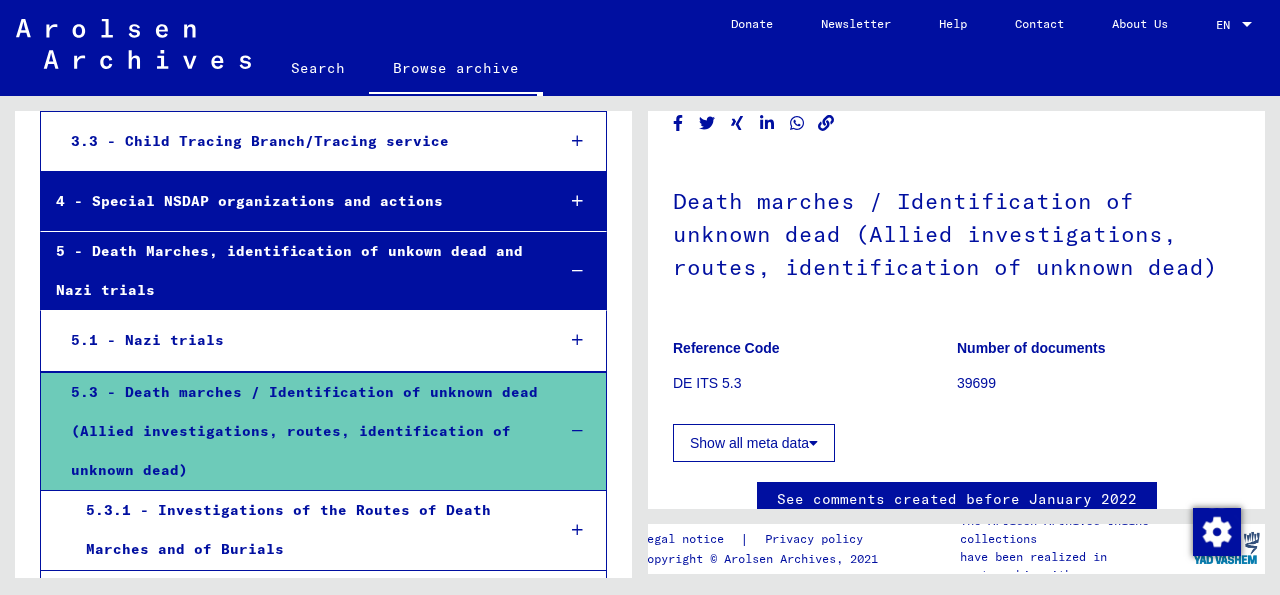 scroll, scrollTop: 49, scrollLeft: 0, axis: vertical 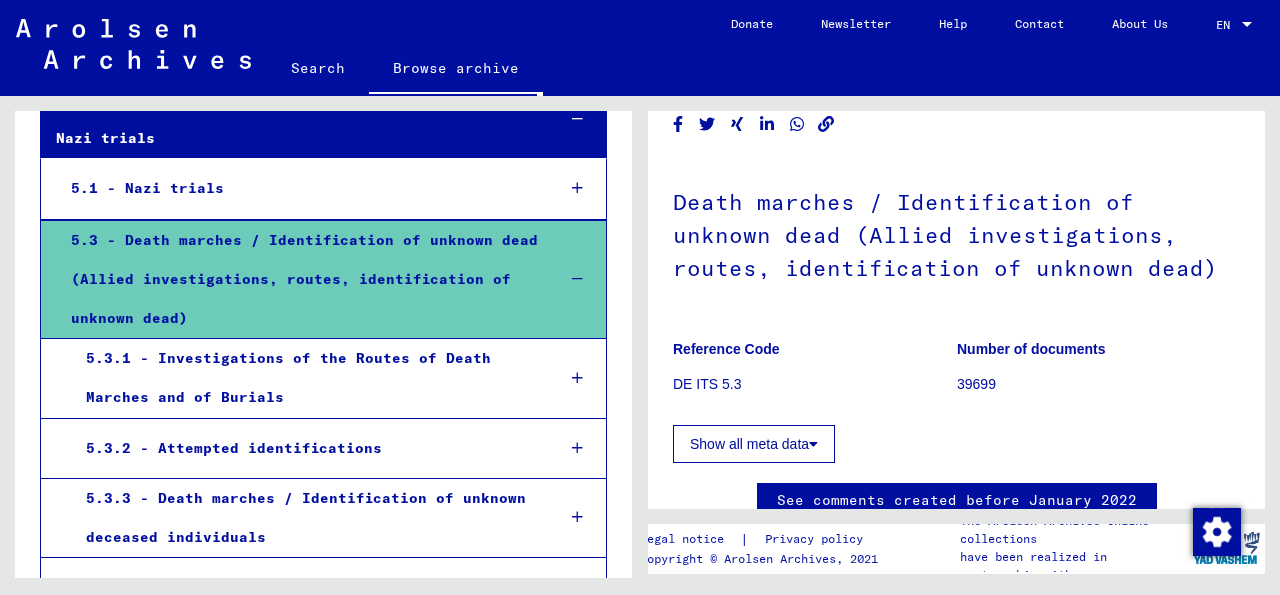 click on "5.3.3 - Death marches / Identification of unknown deceased individuals" at bounding box center [305, 518] 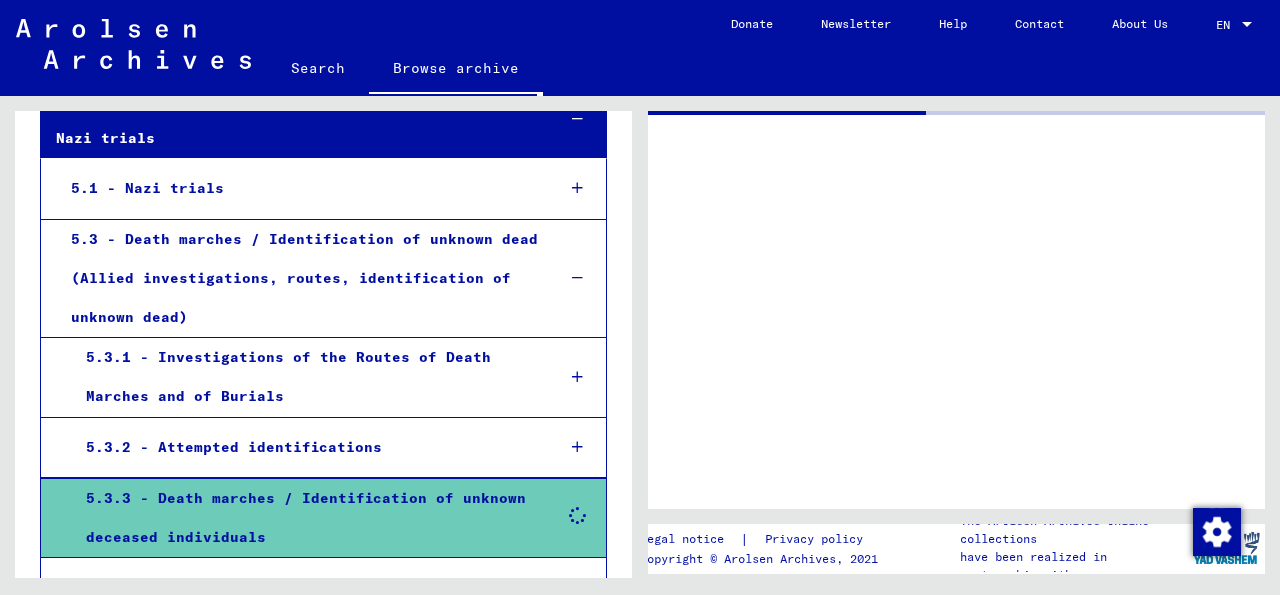 scroll, scrollTop: 3185, scrollLeft: 0, axis: vertical 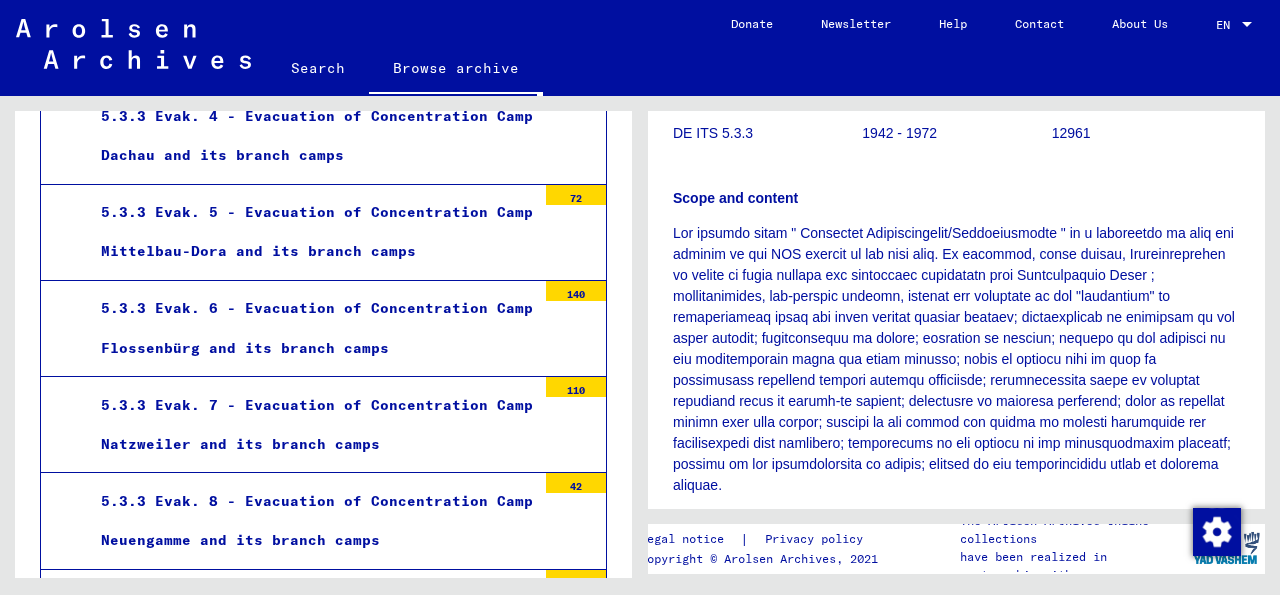 click on "5.3.3 Evak. 8 - Evacuation of Concentration Camp Neuengamme and its branch camps" at bounding box center (311, 521) 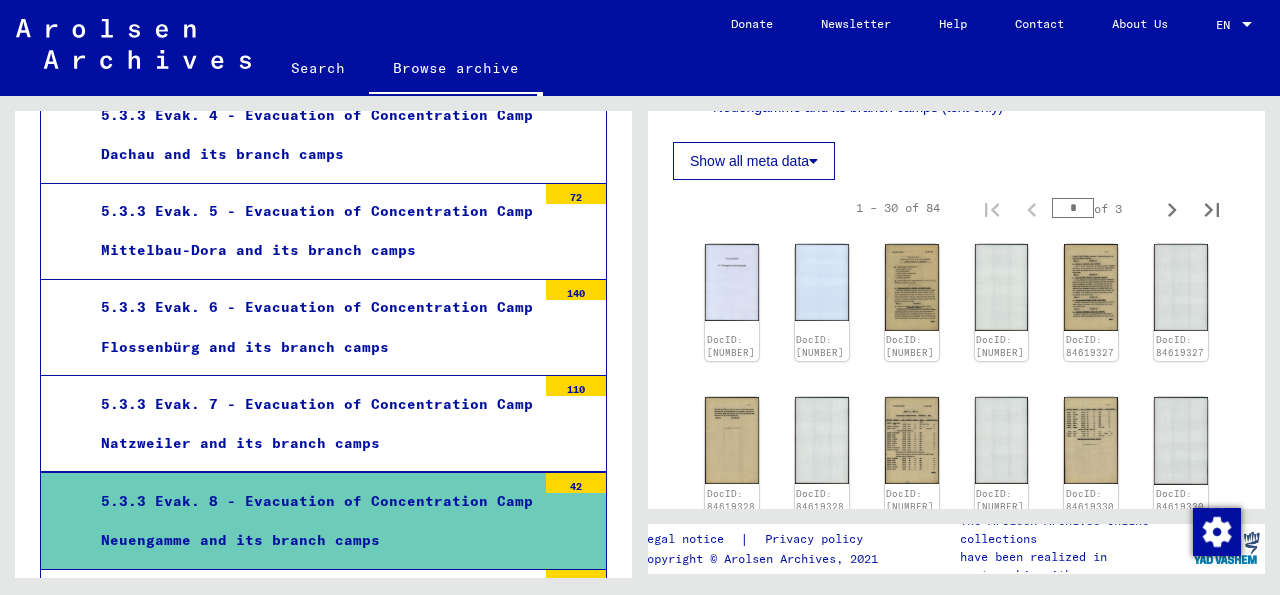 scroll, scrollTop: 479, scrollLeft: 0, axis: vertical 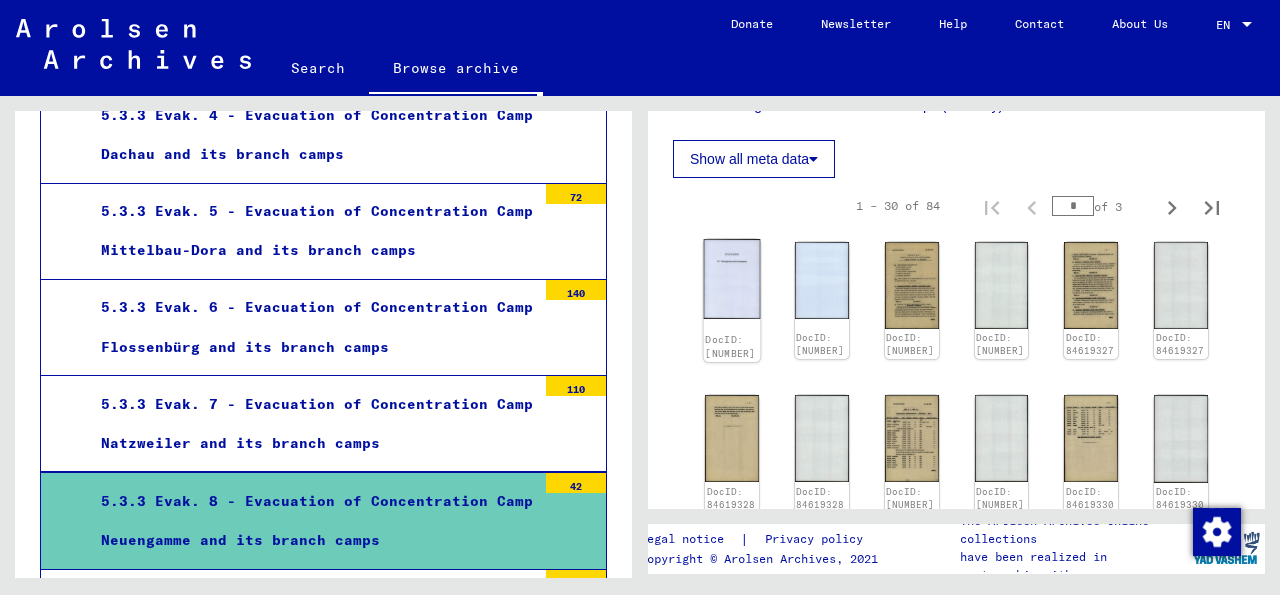 click 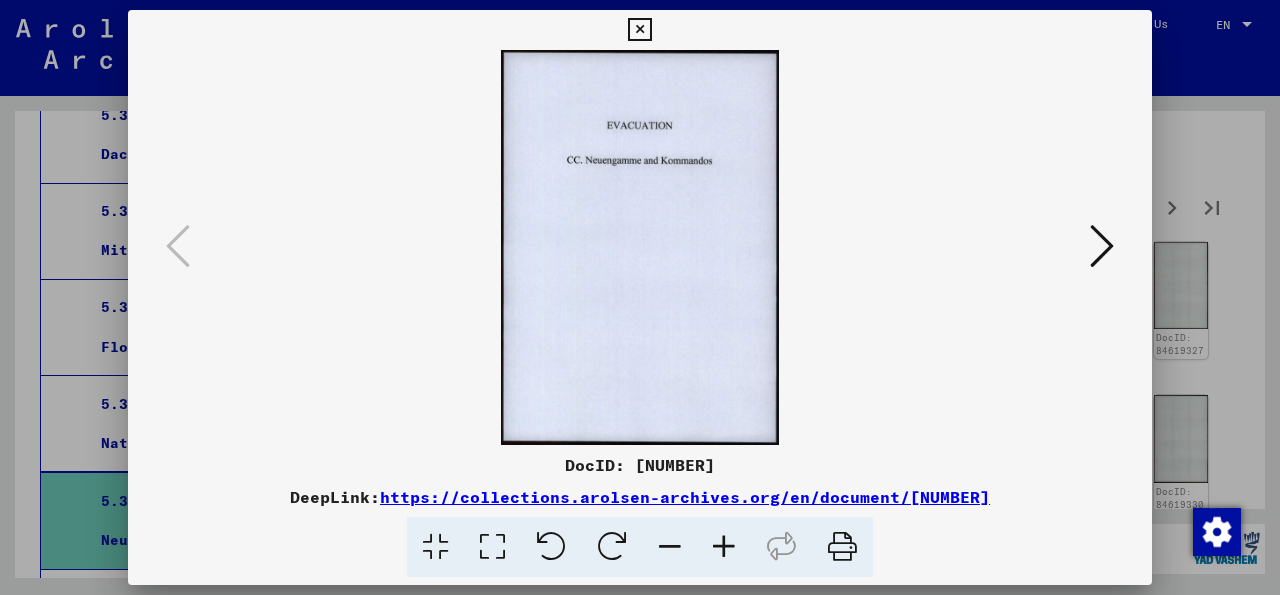 click at bounding box center (1102, 246) 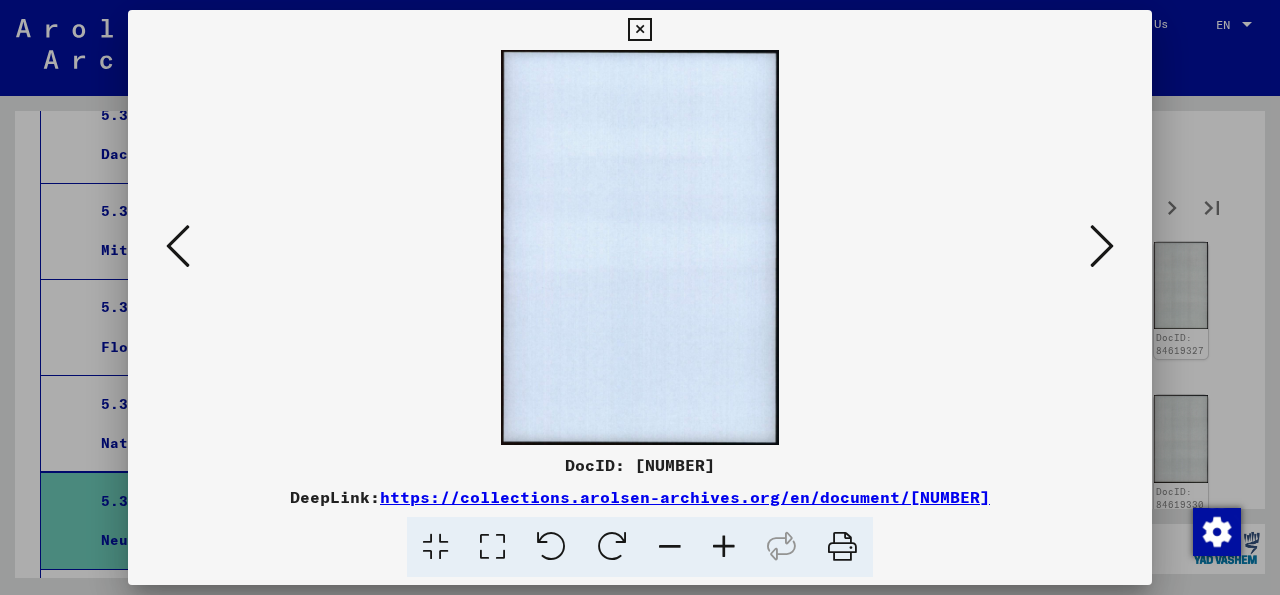 click at bounding box center [1102, 246] 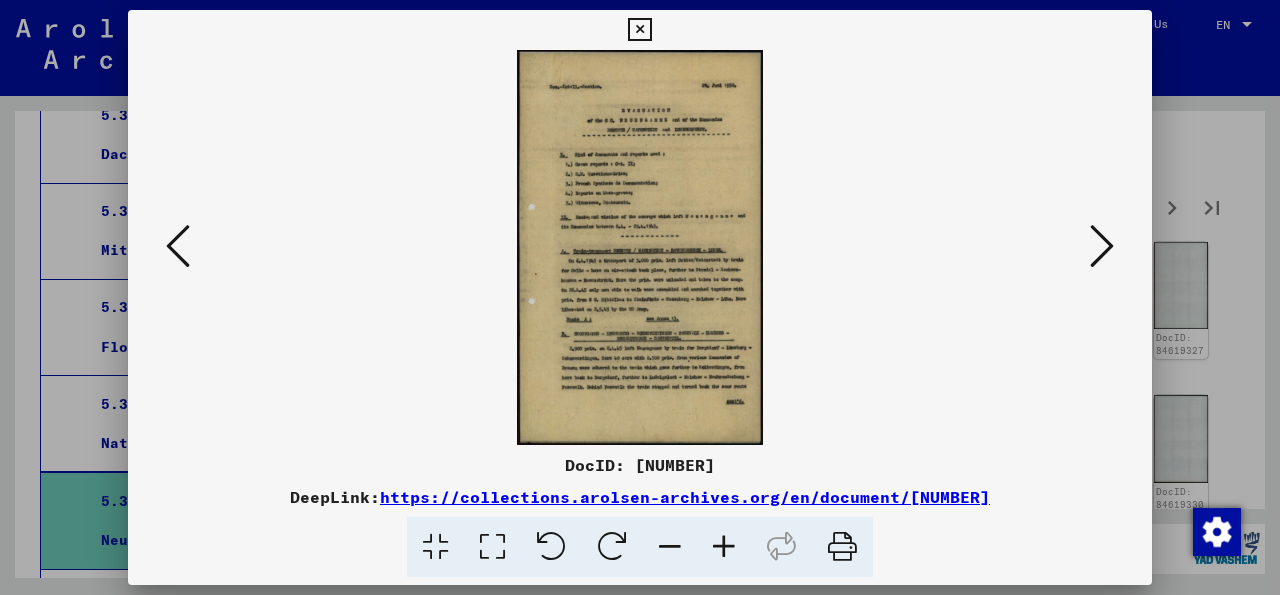 click at bounding box center [724, 547] 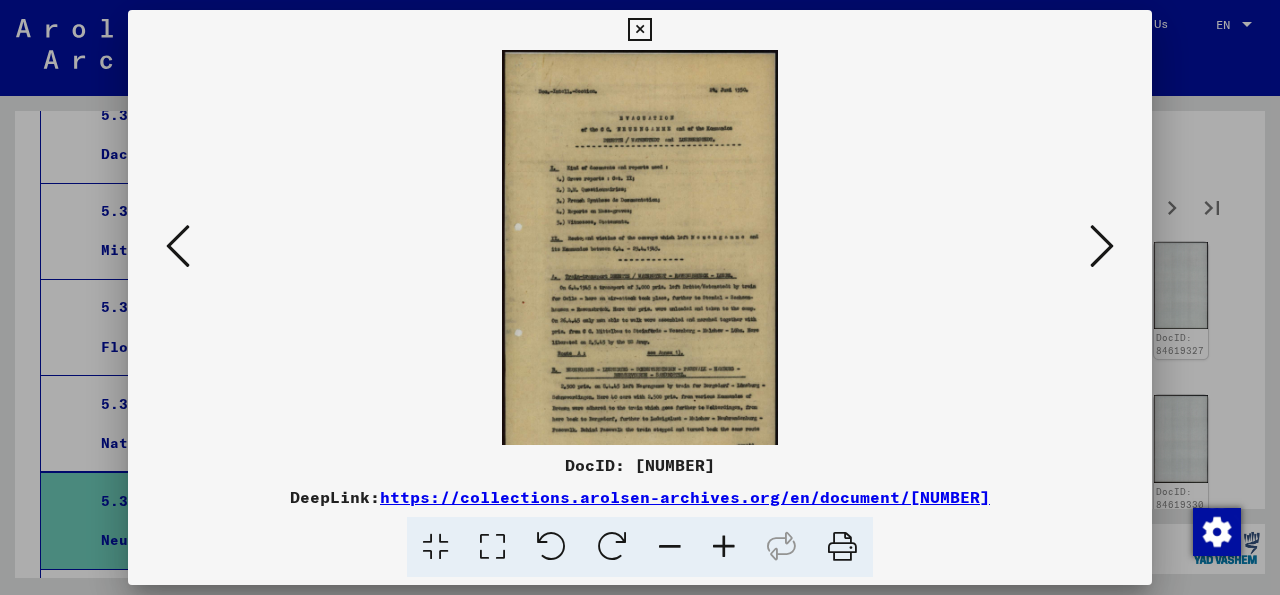 click at bounding box center [724, 547] 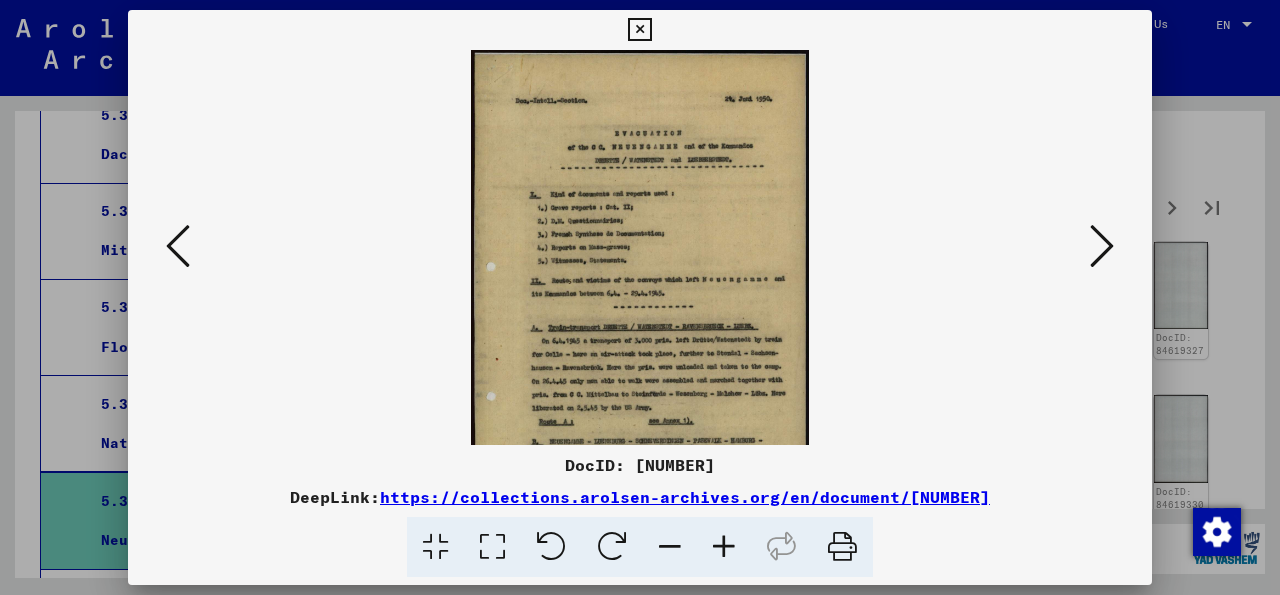 click at bounding box center (724, 547) 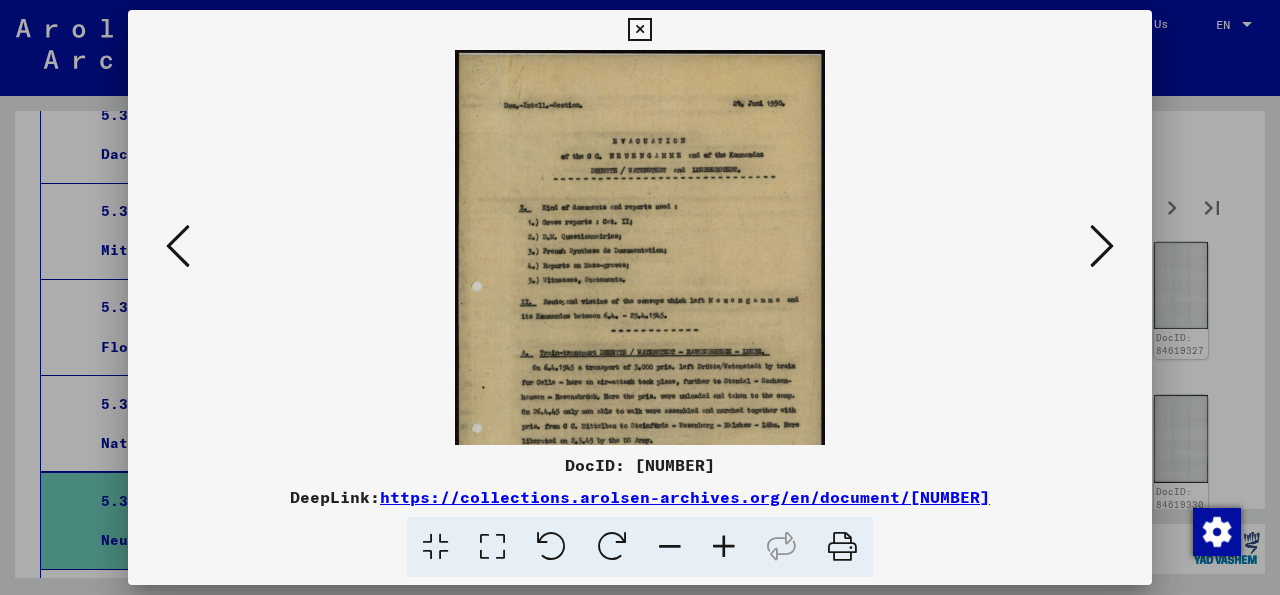 click at bounding box center [724, 547] 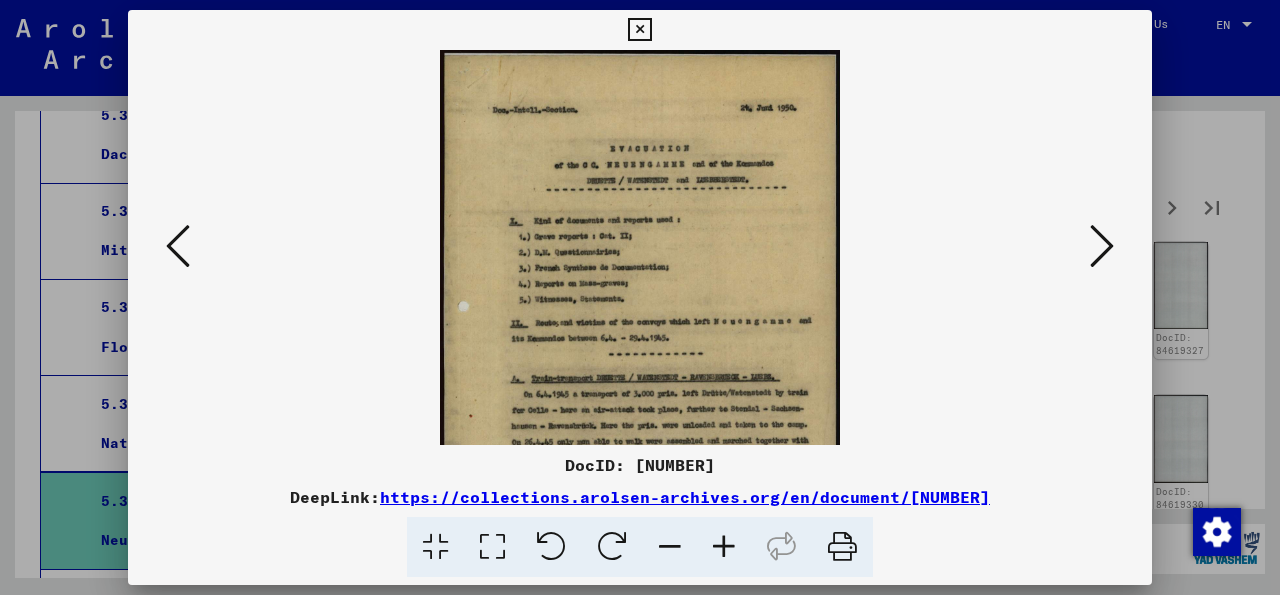 click at bounding box center [724, 547] 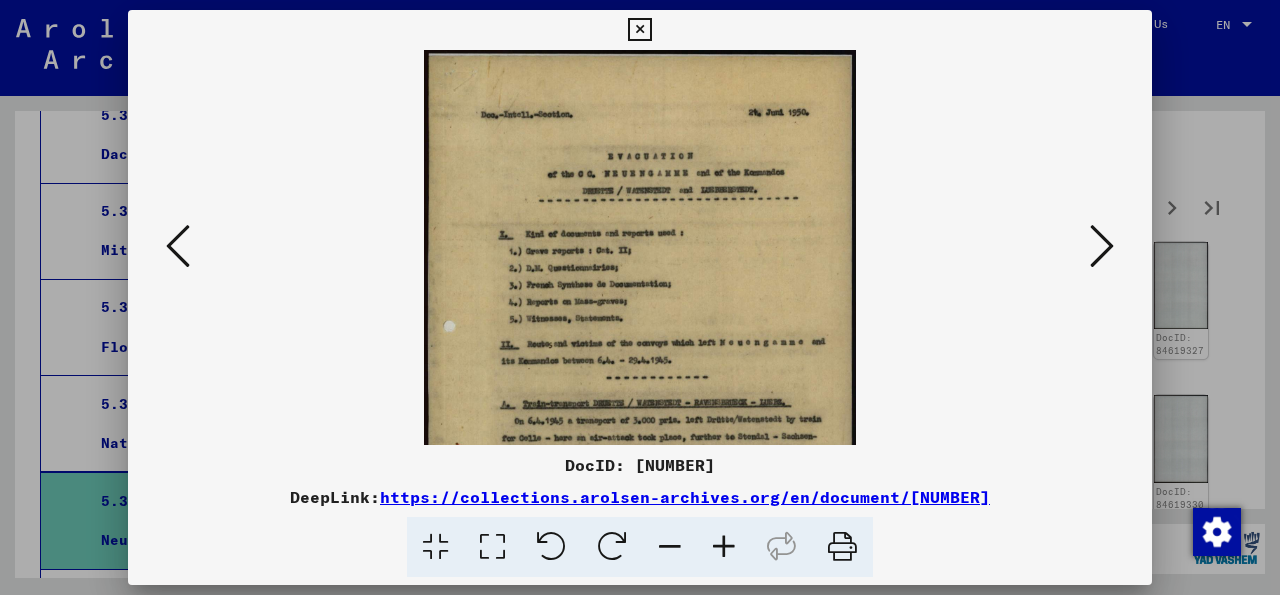click at bounding box center [724, 547] 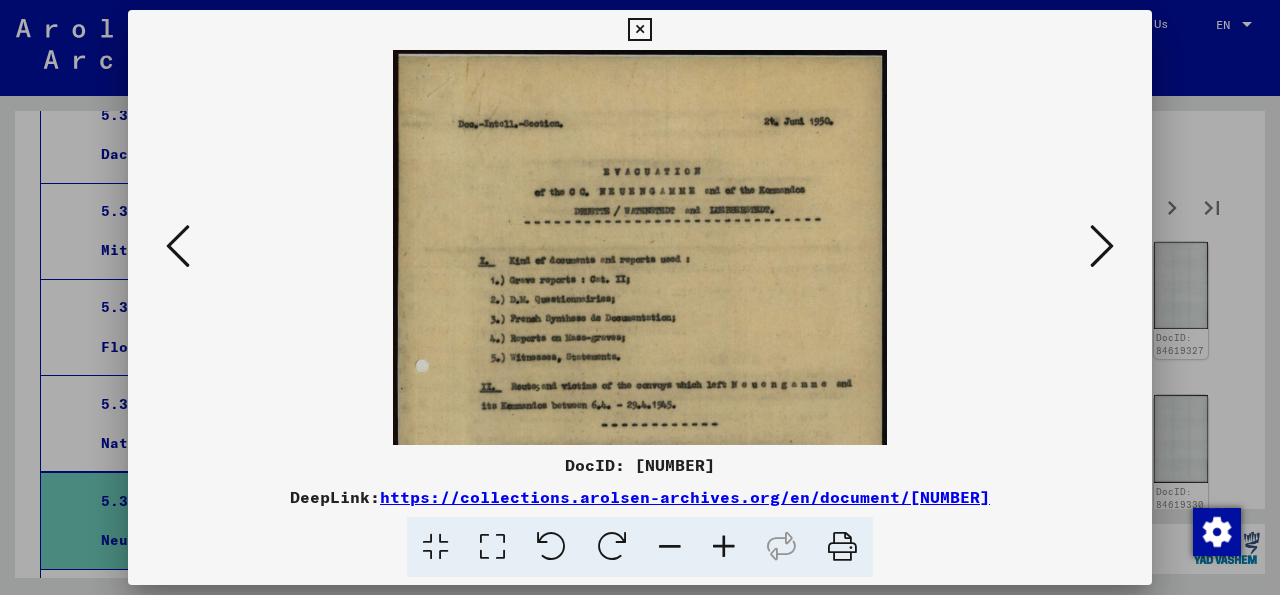 click at bounding box center [724, 547] 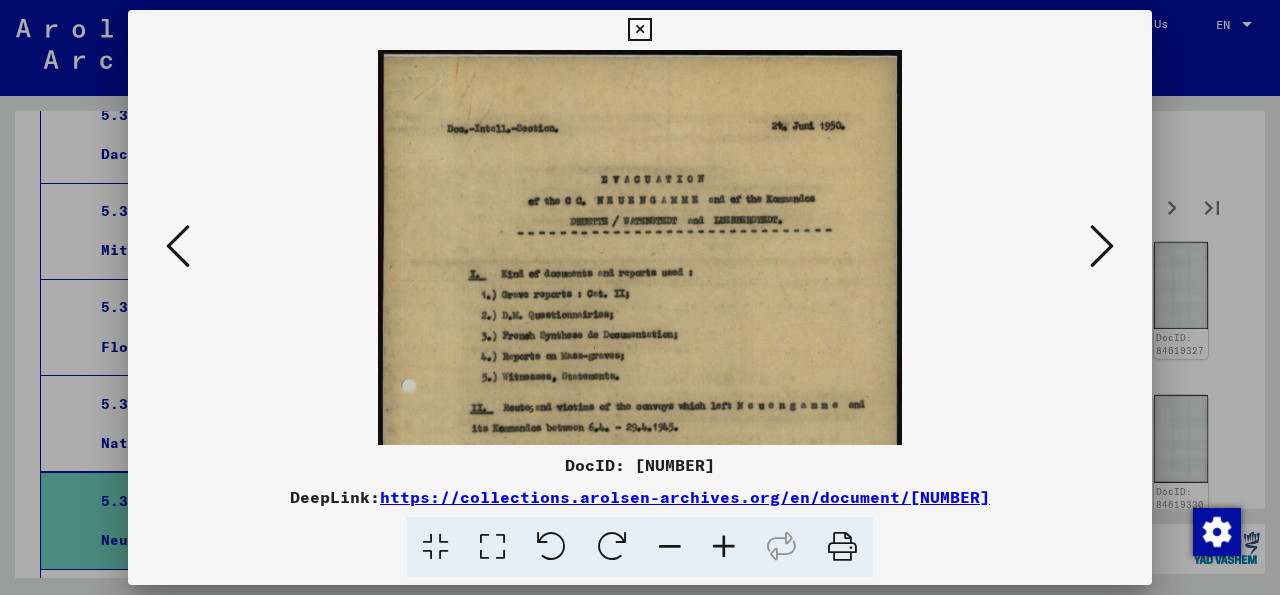 click at bounding box center (724, 547) 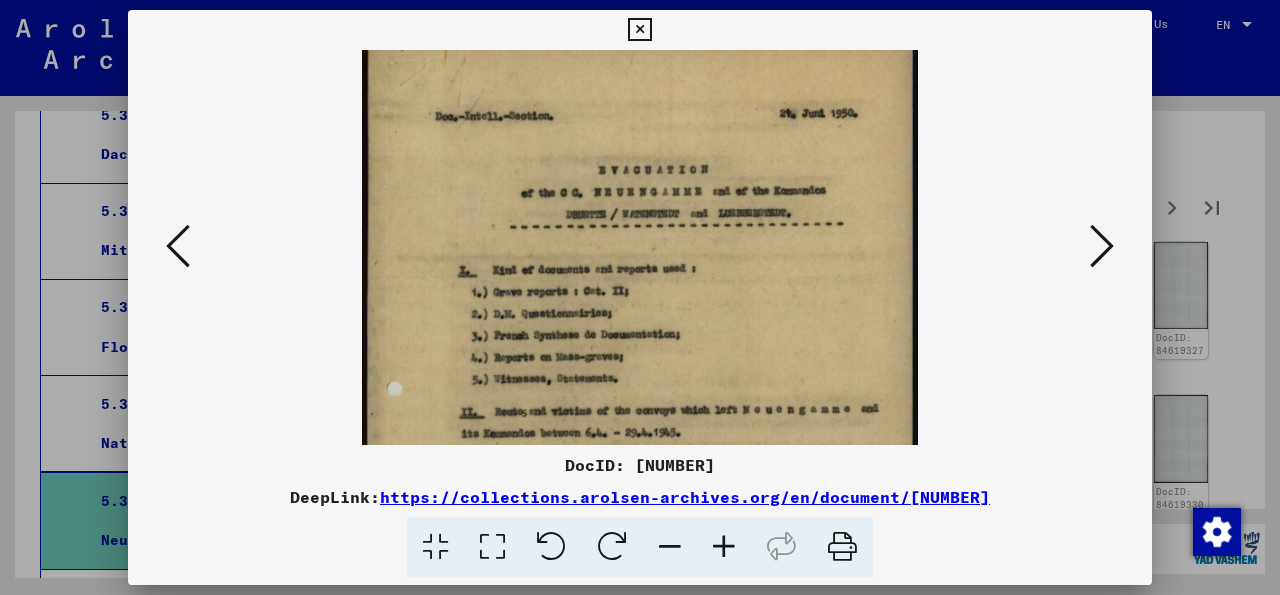 scroll, scrollTop: 0, scrollLeft: 0, axis: both 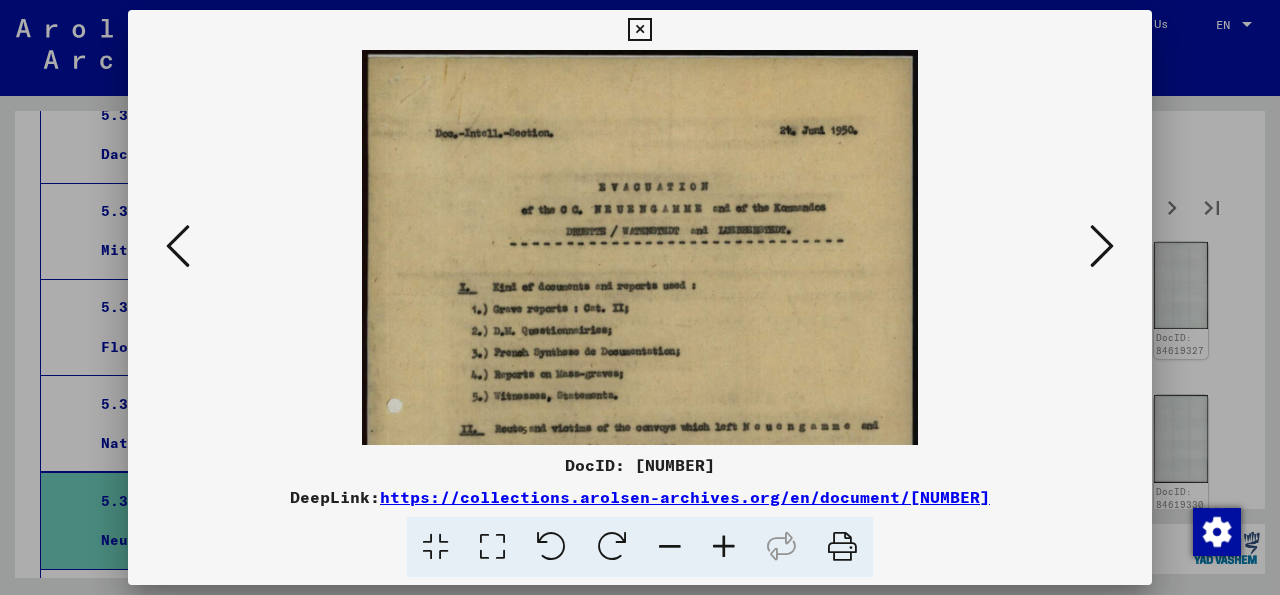 drag, startPoint x: 709, startPoint y: 283, endPoint x: 719, endPoint y: 285, distance: 10.198039 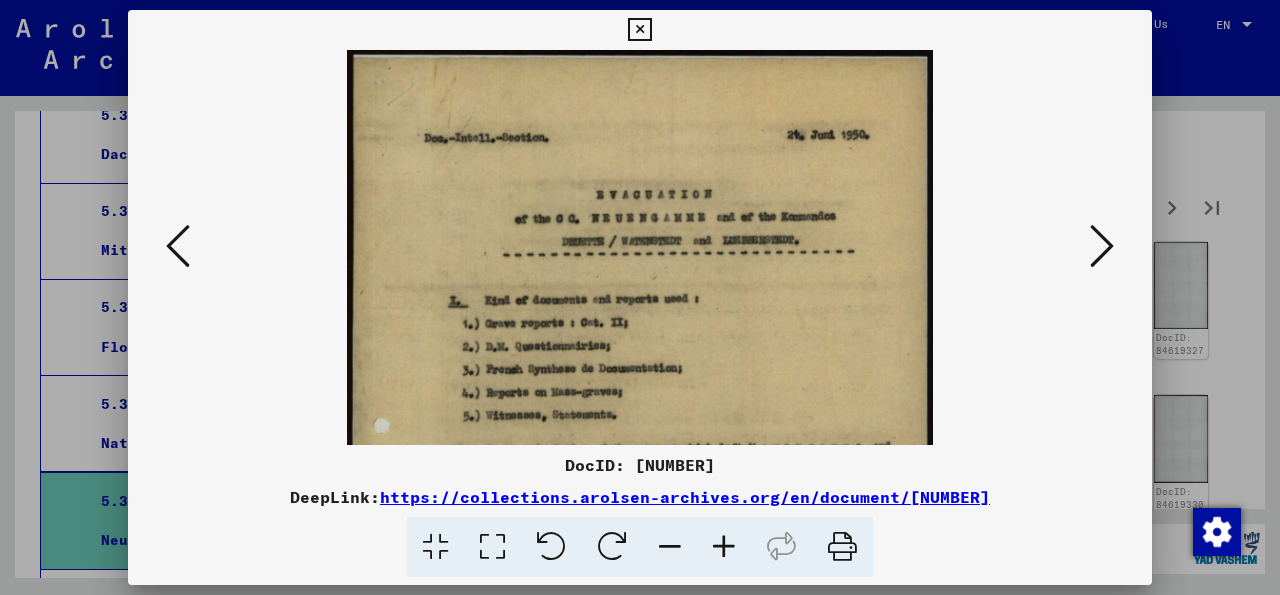 click at bounding box center [724, 547] 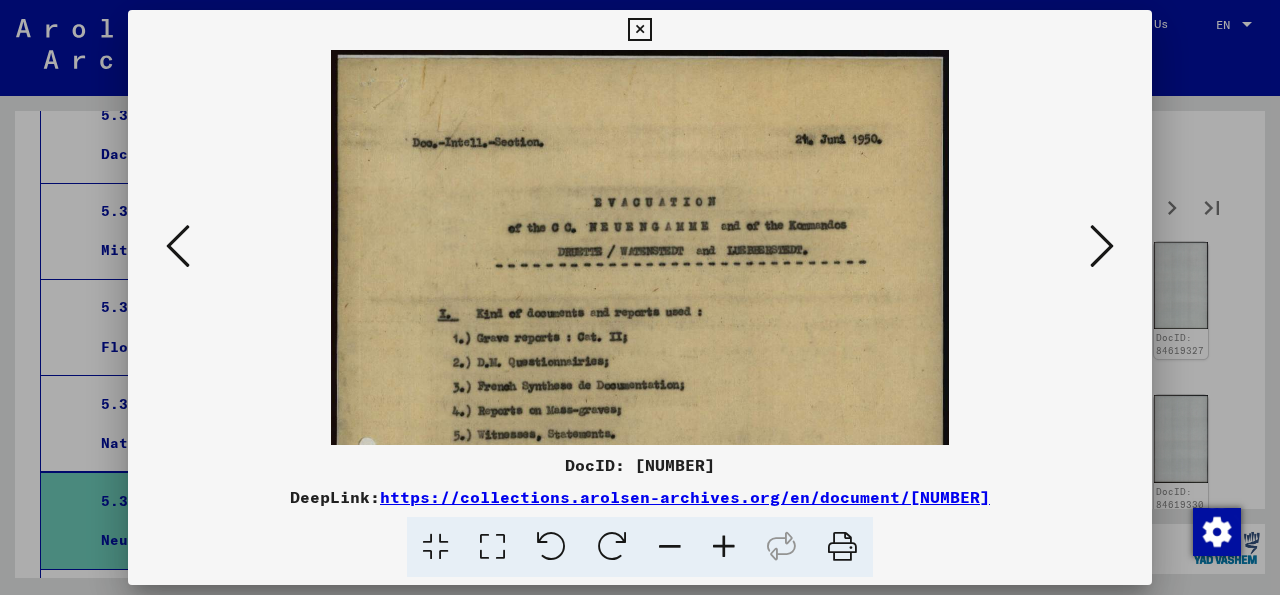 click at bounding box center (492, 547) 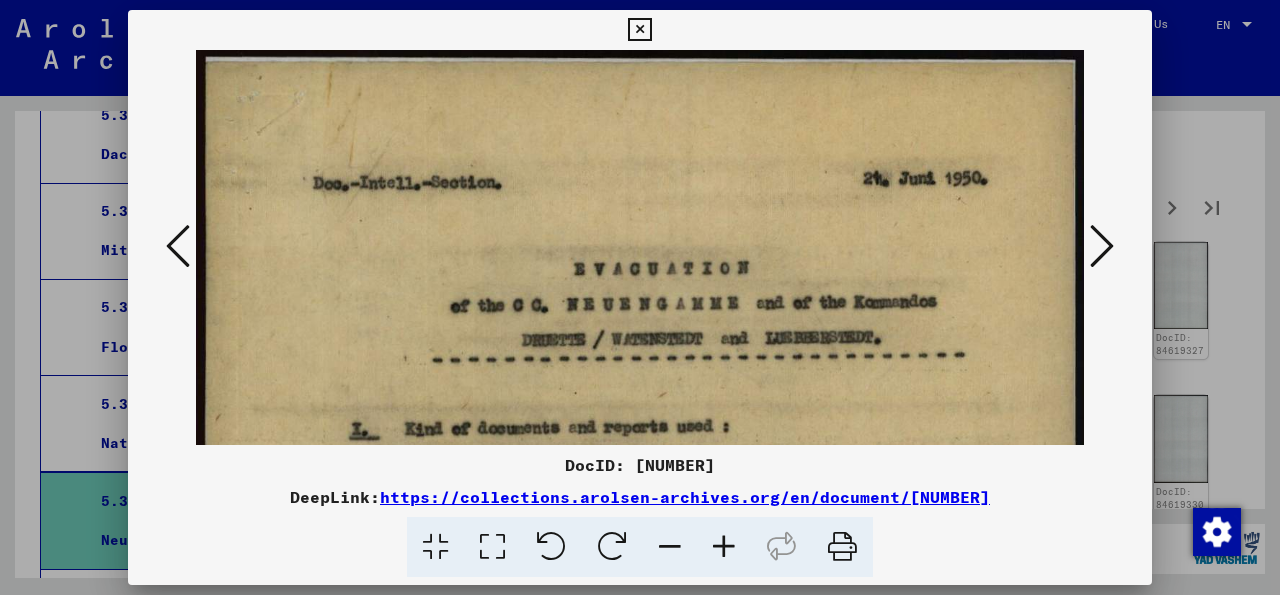 click at bounding box center (435, 547) 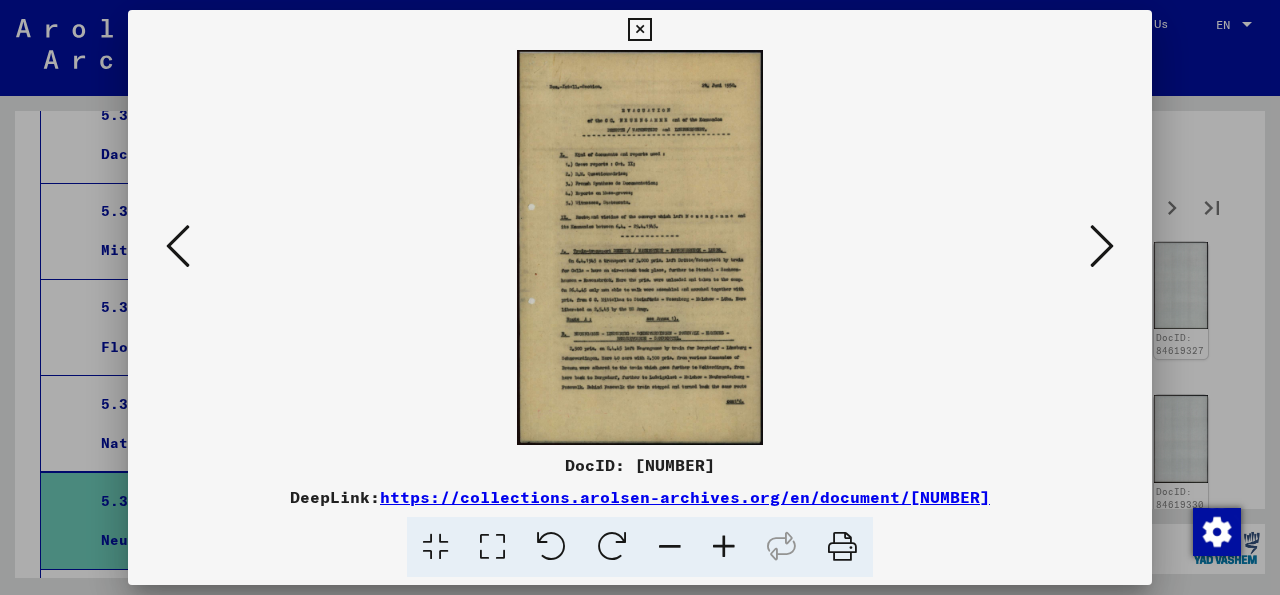 click at bounding box center (492, 547) 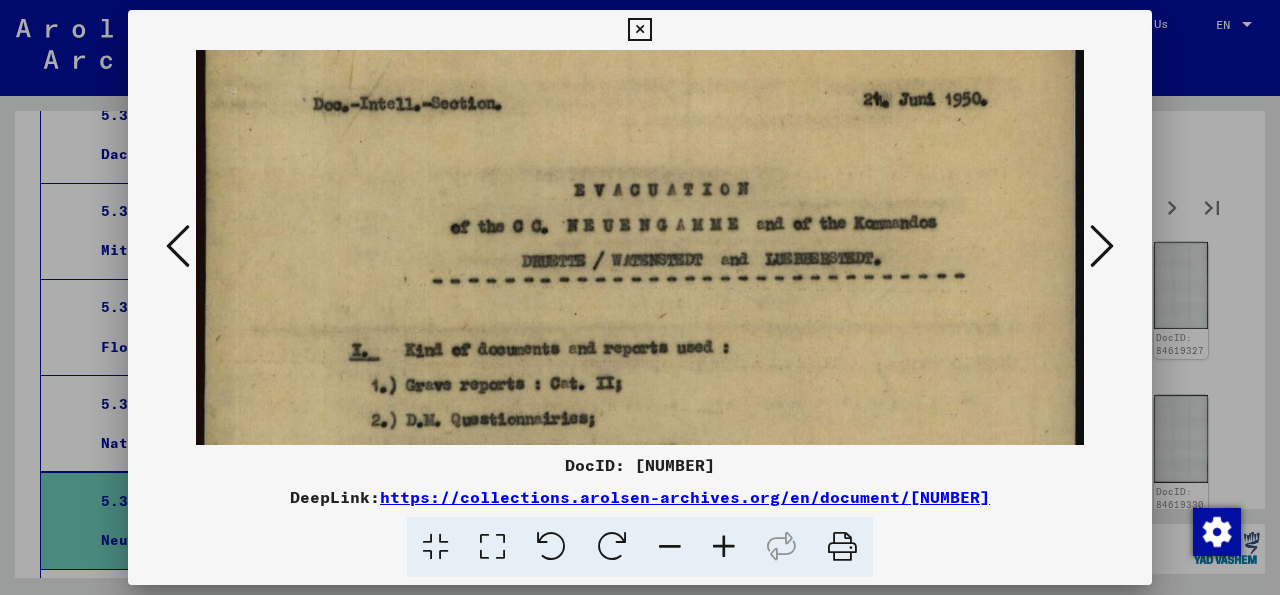 scroll, scrollTop: 80, scrollLeft: 0, axis: vertical 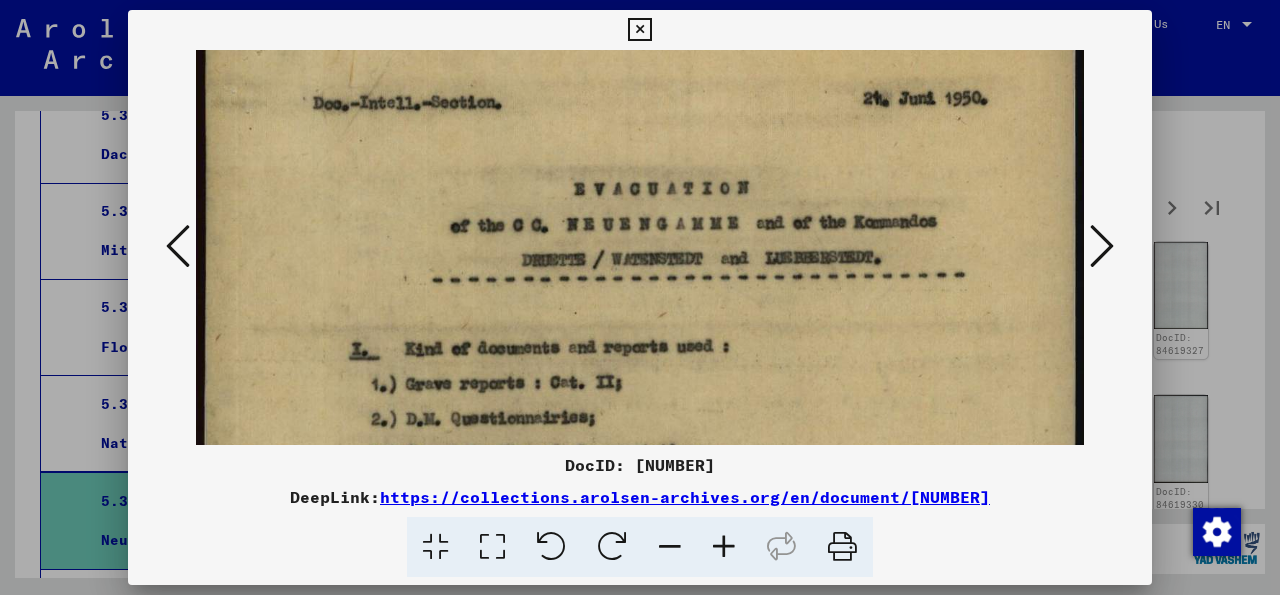 drag, startPoint x: 715, startPoint y: 299, endPoint x: 723, endPoint y: 219, distance: 80.399 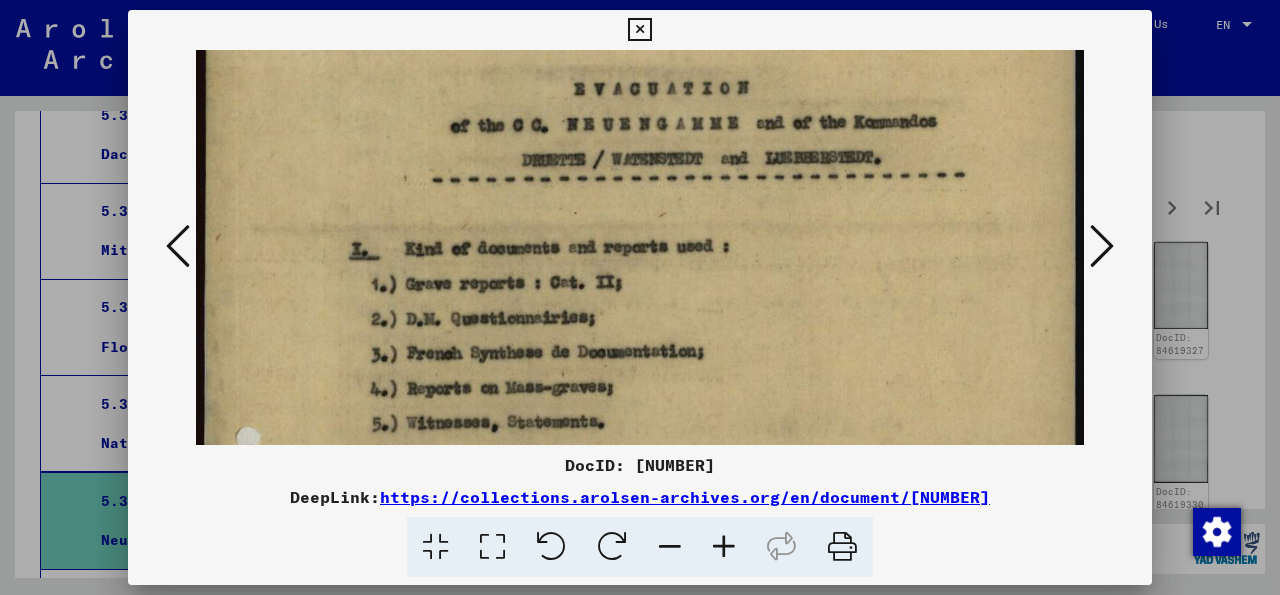 scroll, scrollTop: 260, scrollLeft: 0, axis: vertical 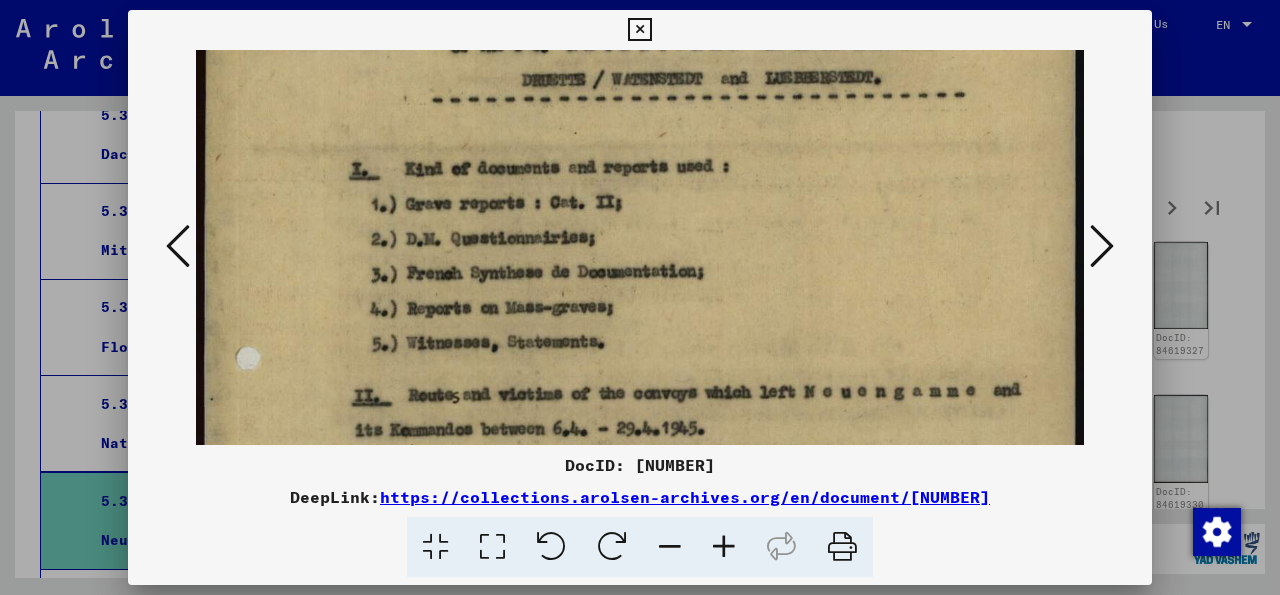 drag, startPoint x: 689, startPoint y: 301, endPoint x: 697, endPoint y: 121, distance: 180.17769 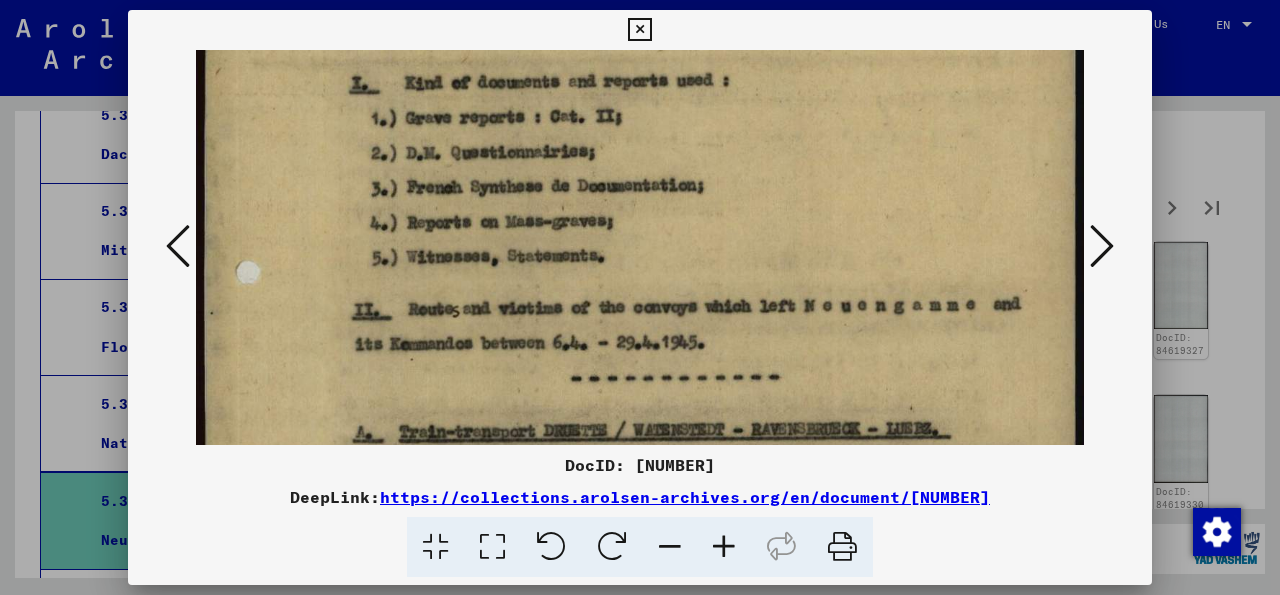 scroll, scrollTop: 374, scrollLeft: 0, axis: vertical 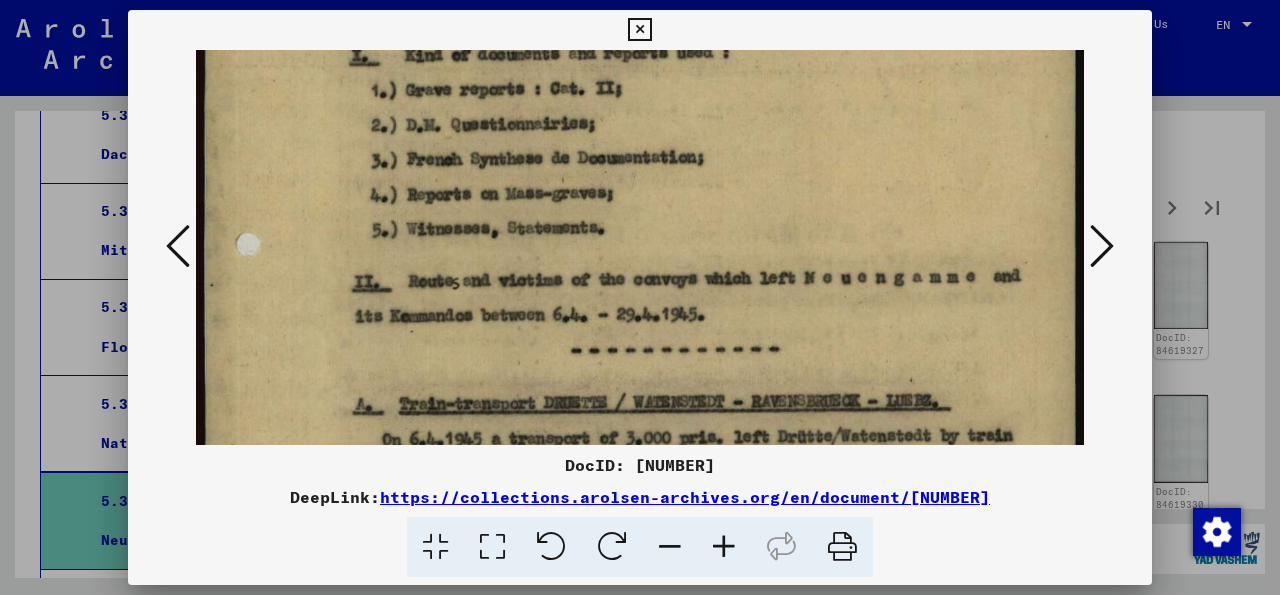 drag, startPoint x: 607, startPoint y: 337, endPoint x: 603, endPoint y: 223, distance: 114.07015 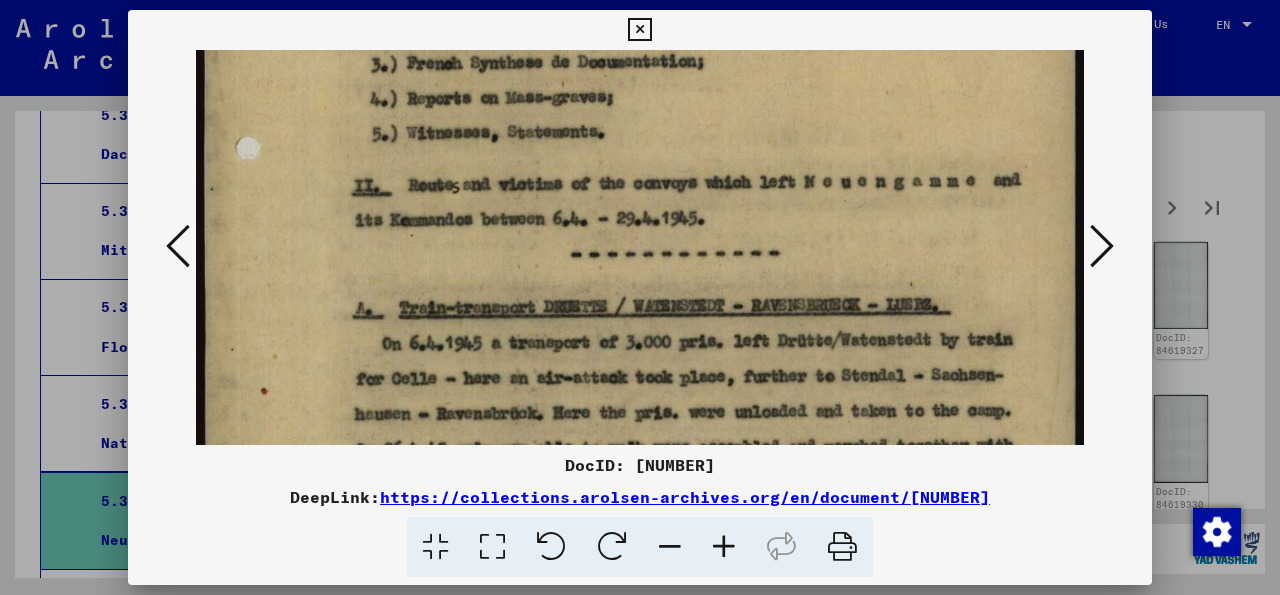 scroll, scrollTop: 557, scrollLeft: 0, axis: vertical 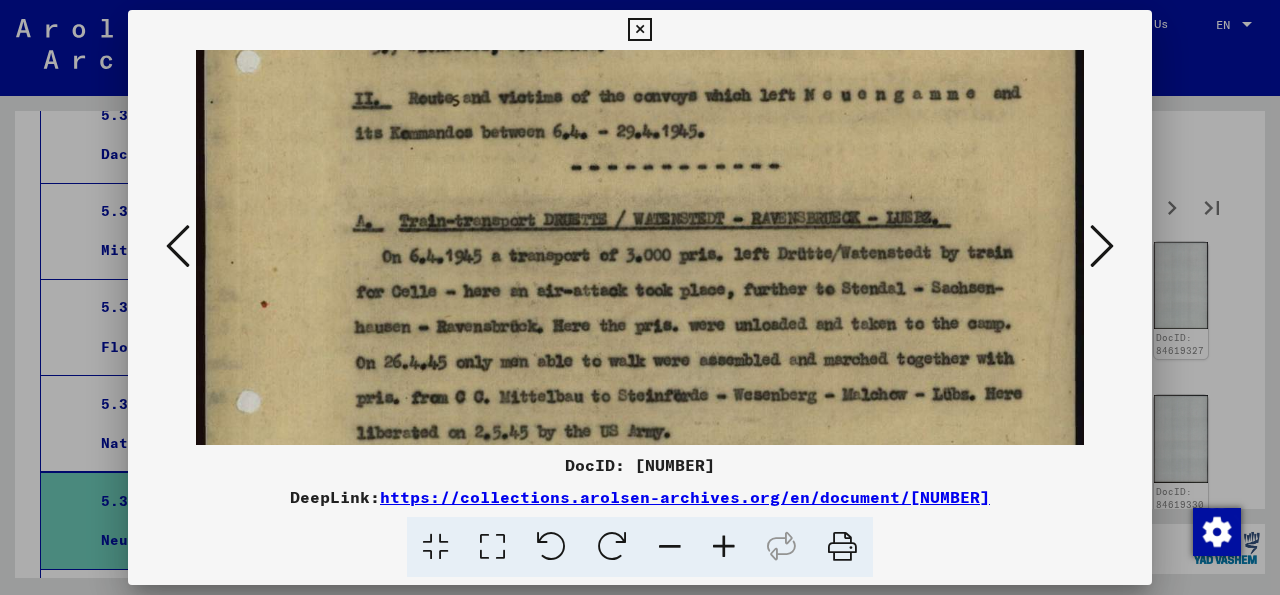 drag, startPoint x: 610, startPoint y: 297, endPoint x: 574, endPoint y: 114, distance: 186.50737 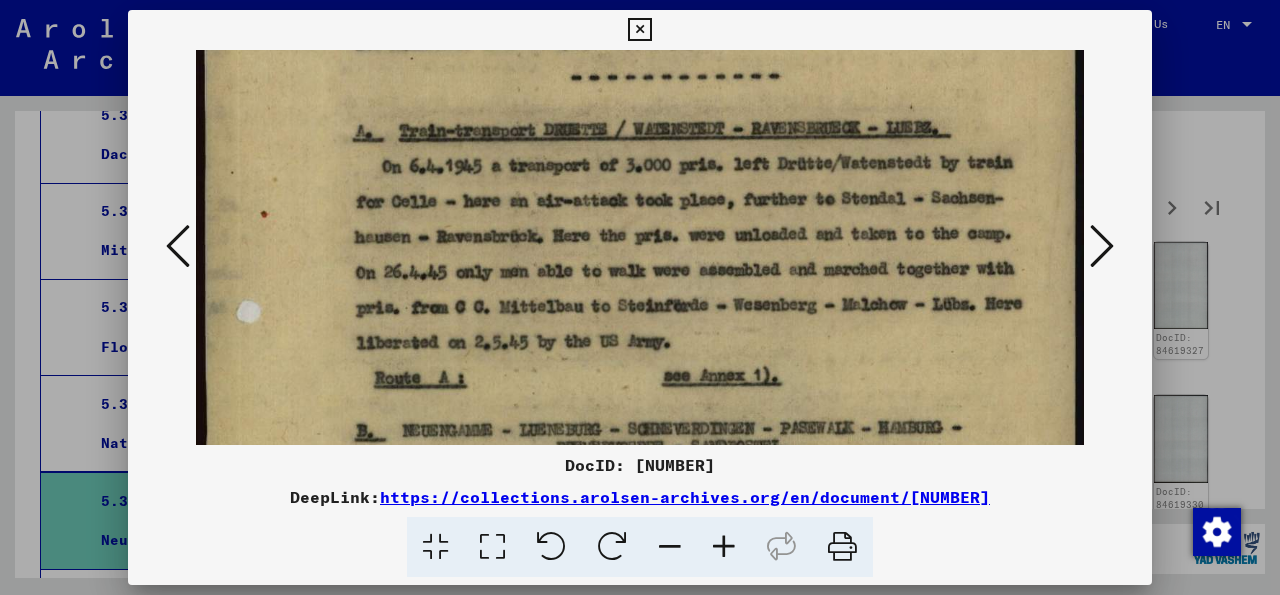 scroll, scrollTop: 661, scrollLeft: 0, axis: vertical 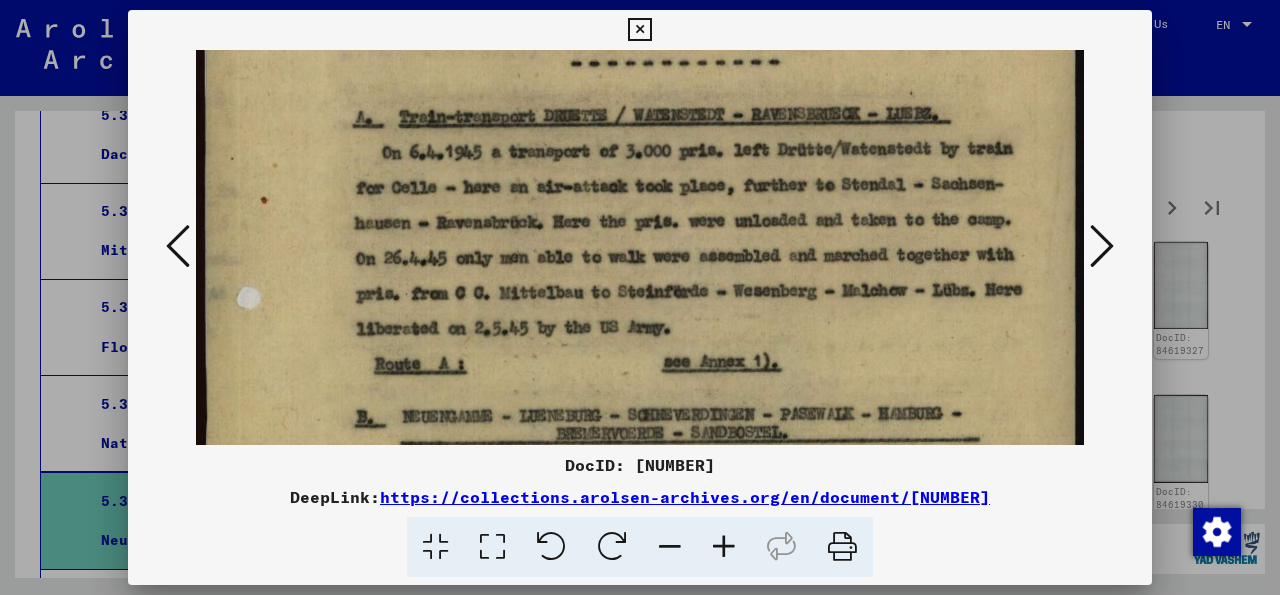 drag, startPoint x: 640, startPoint y: 269, endPoint x: 637, endPoint y: 165, distance: 104.04326 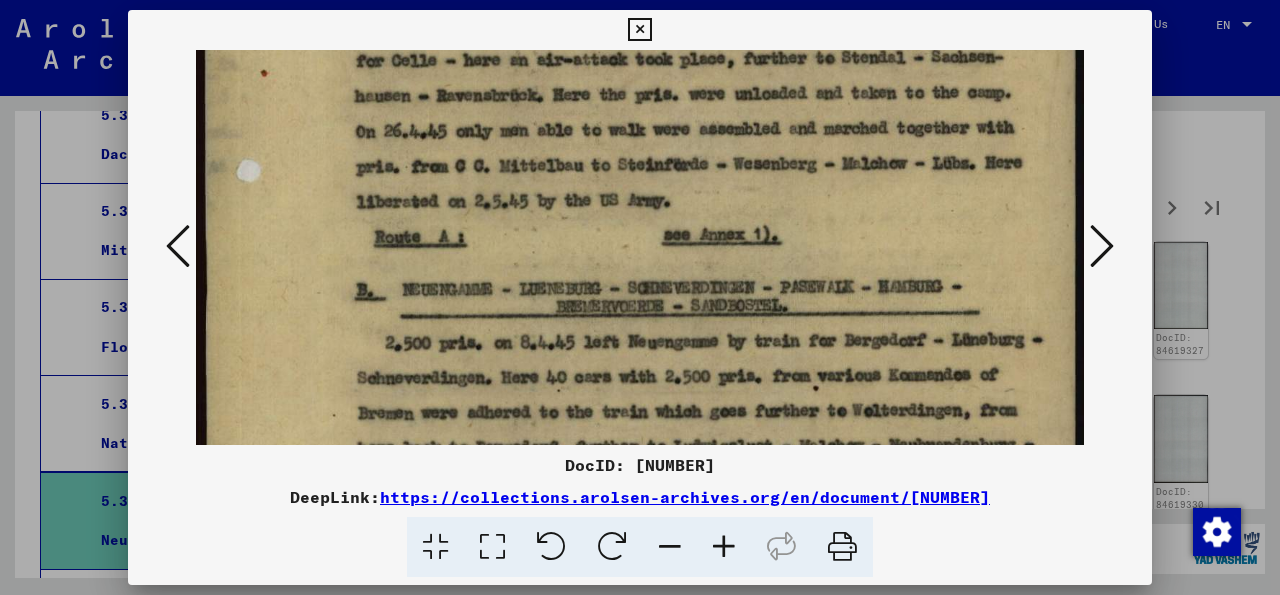 scroll, scrollTop: 791, scrollLeft: 0, axis: vertical 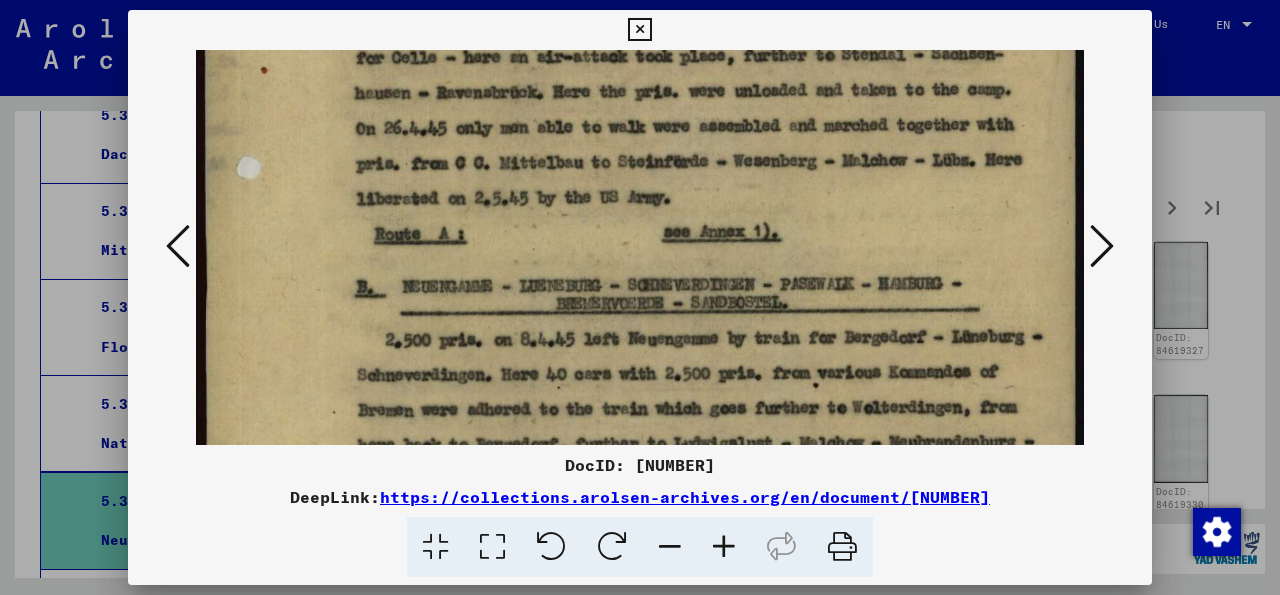 drag, startPoint x: 709, startPoint y: 309, endPoint x: 680, endPoint y: 179, distance: 133.19534 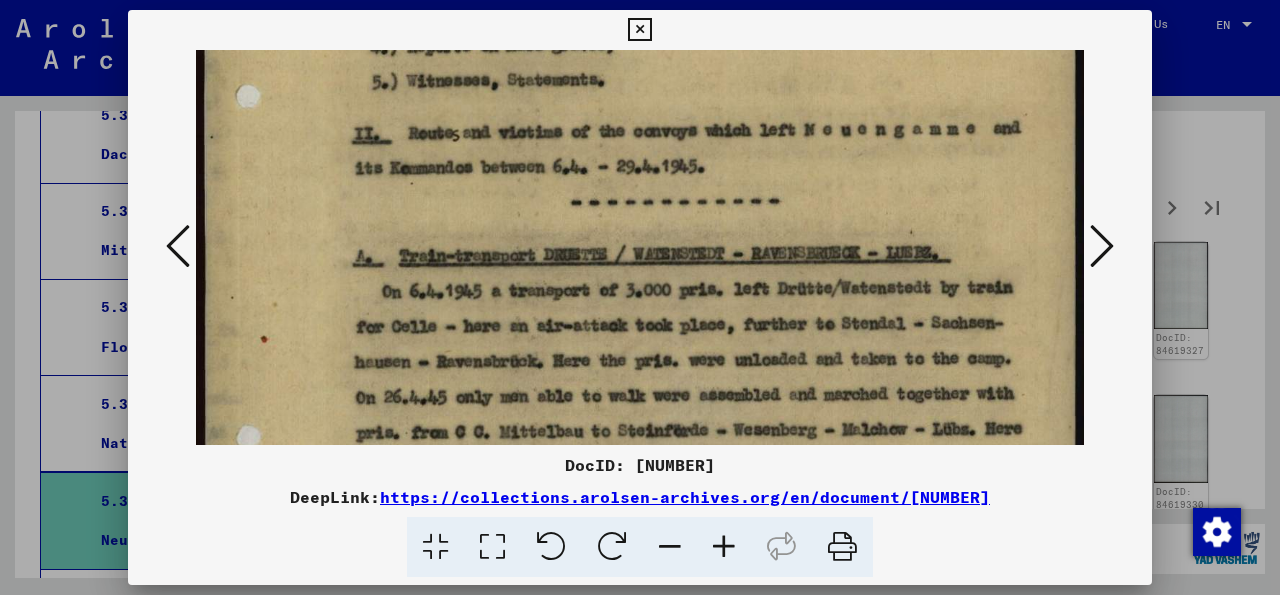 scroll, scrollTop: 508, scrollLeft: 0, axis: vertical 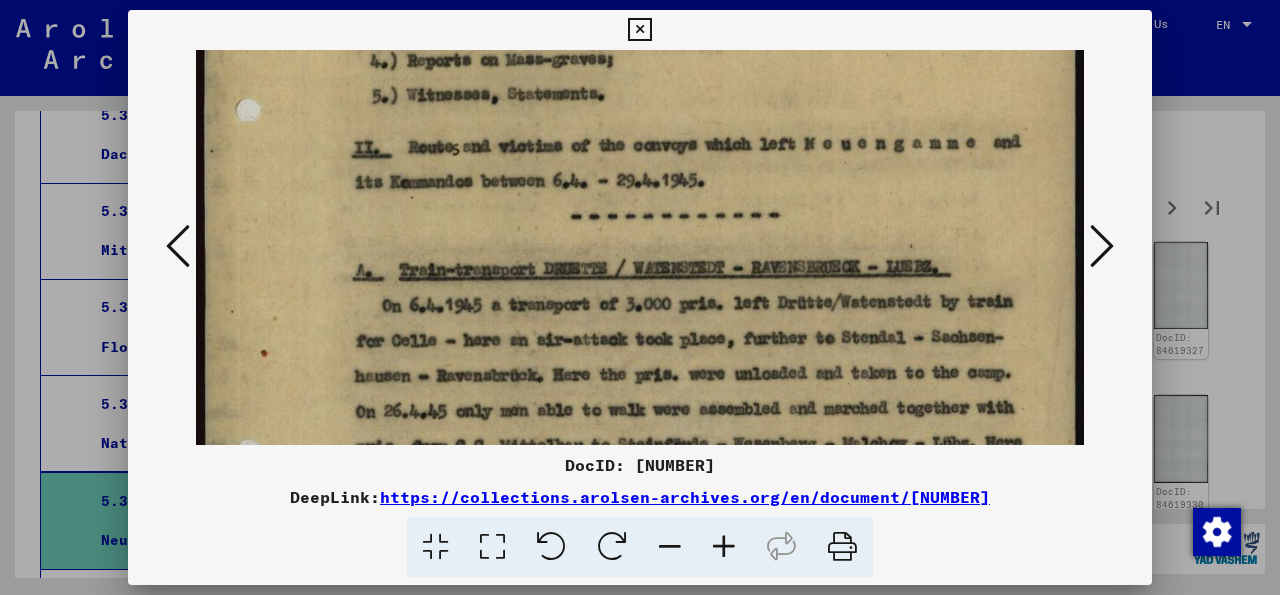 drag, startPoint x: 669, startPoint y: 238, endPoint x: 646, endPoint y: 521, distance: 283.9331 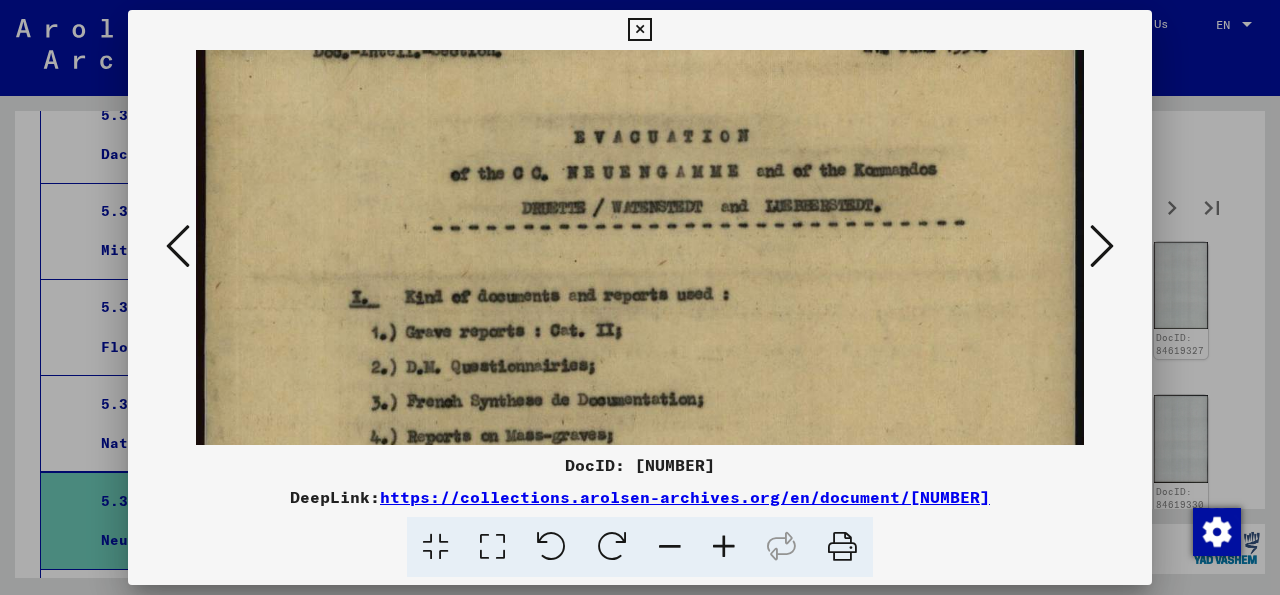 scroll, scrollTop: 120, scrollLeft: 0, axis: vertical 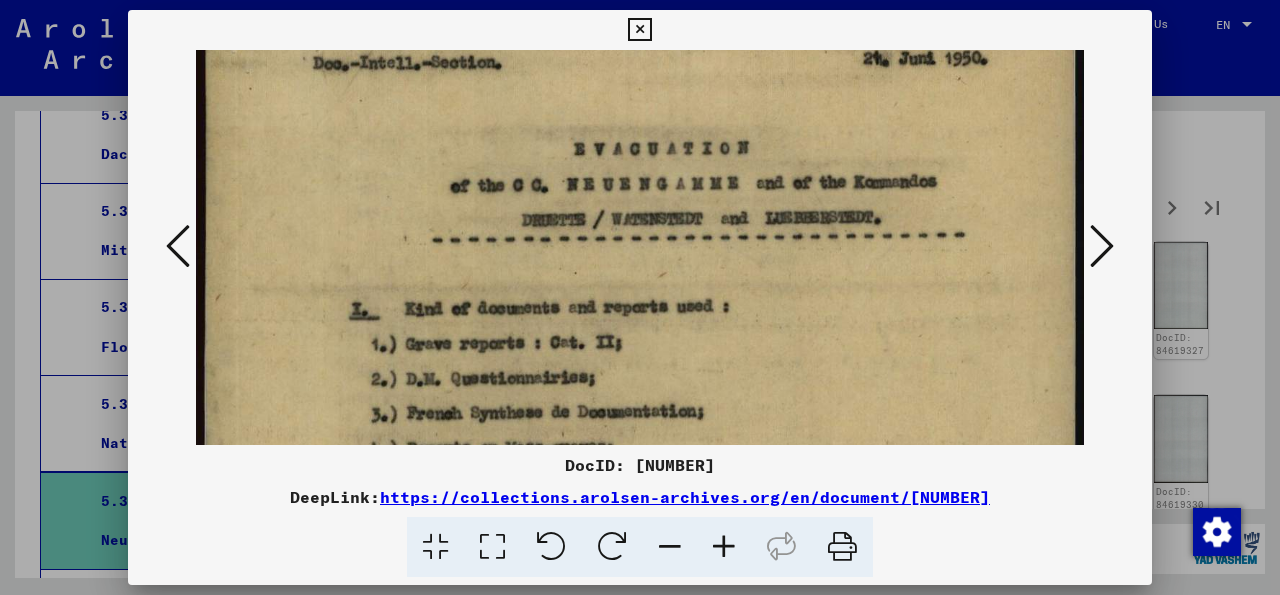 drag, startPoint x: 651, startPoint y: 233, endPoint x: 570, endPoint y: 621, distance: 396.36475 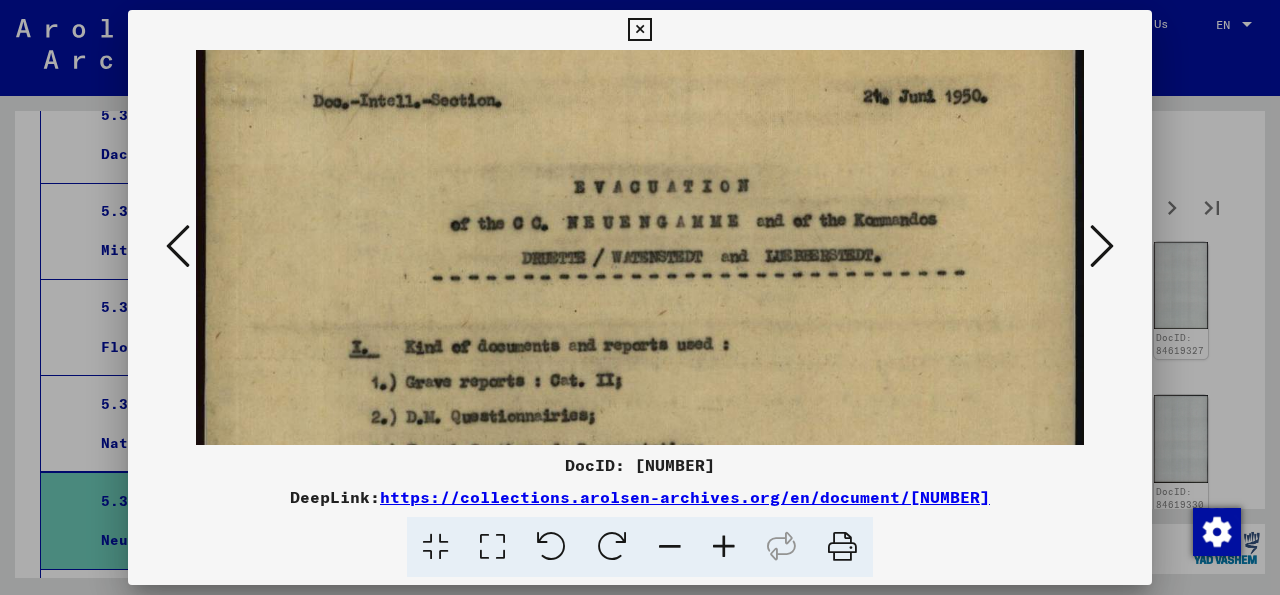 scroll, scrollTop: 64, scrollLeft: 0, axis: vertical 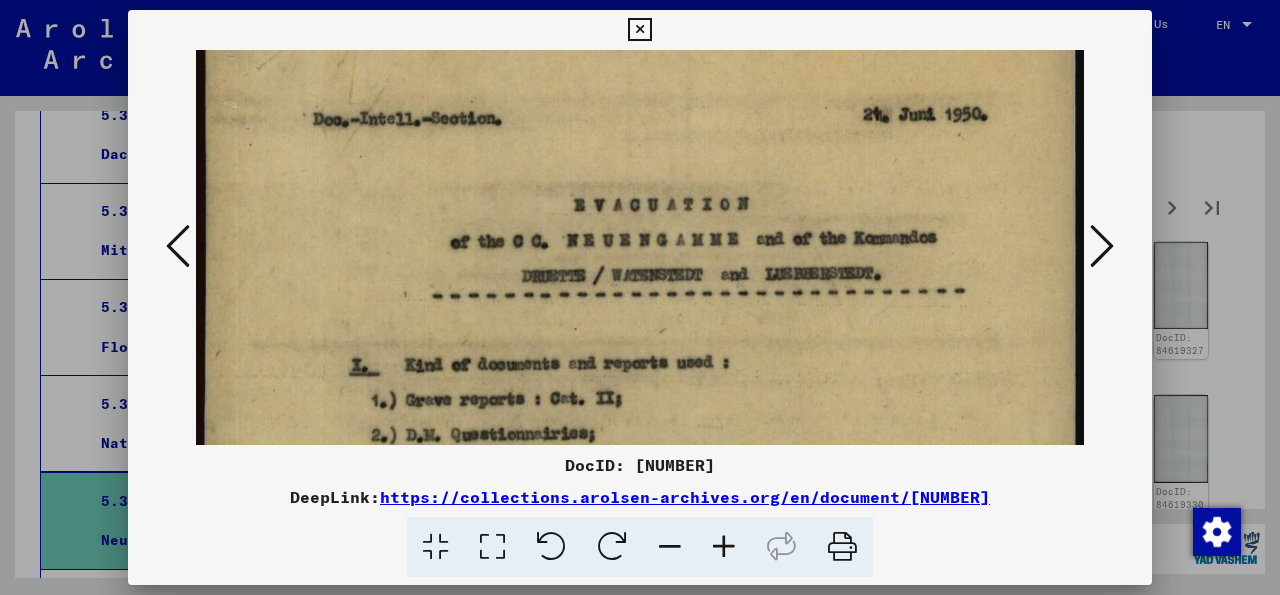 drag, startPoint x: 747, startPoint y: 268, endPoint x: 717, endPoint y: 324, distance: 63.529522 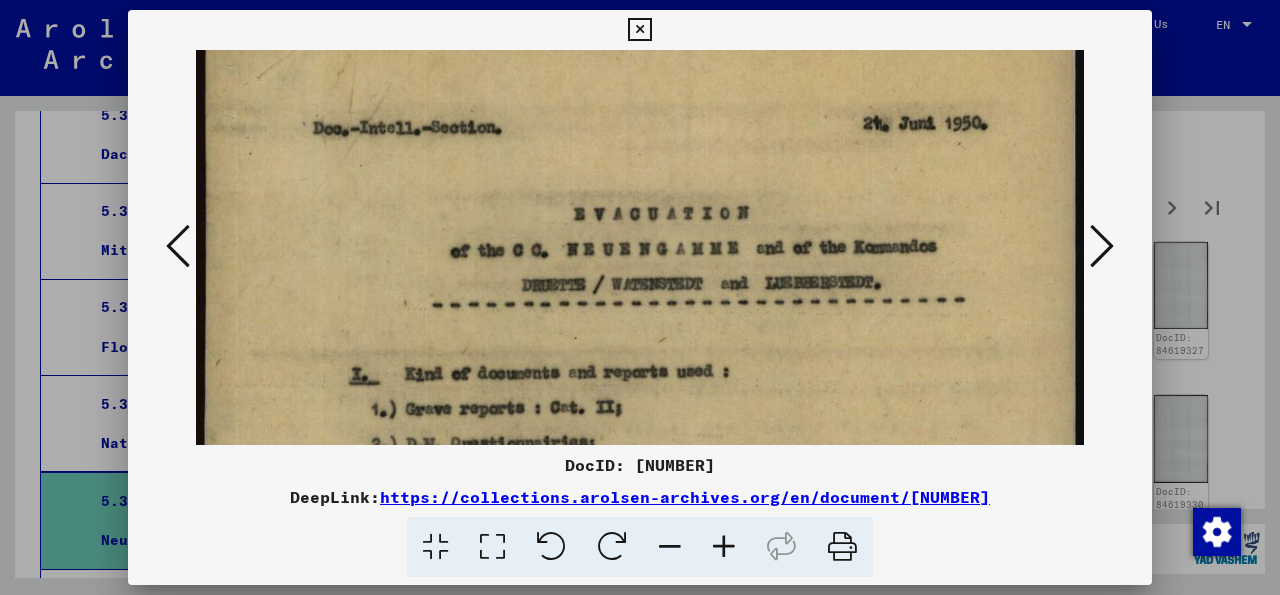 click at bounding box center [640, 710] 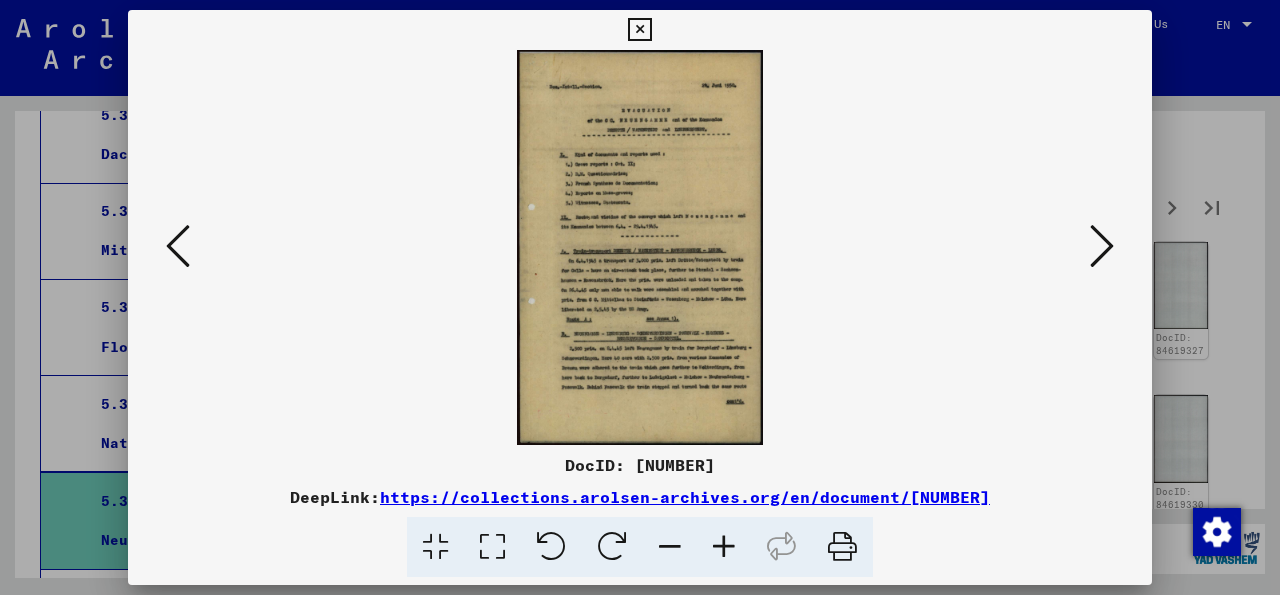 scroll, scrollTop: 0, scrollLeft: 0, axis: both 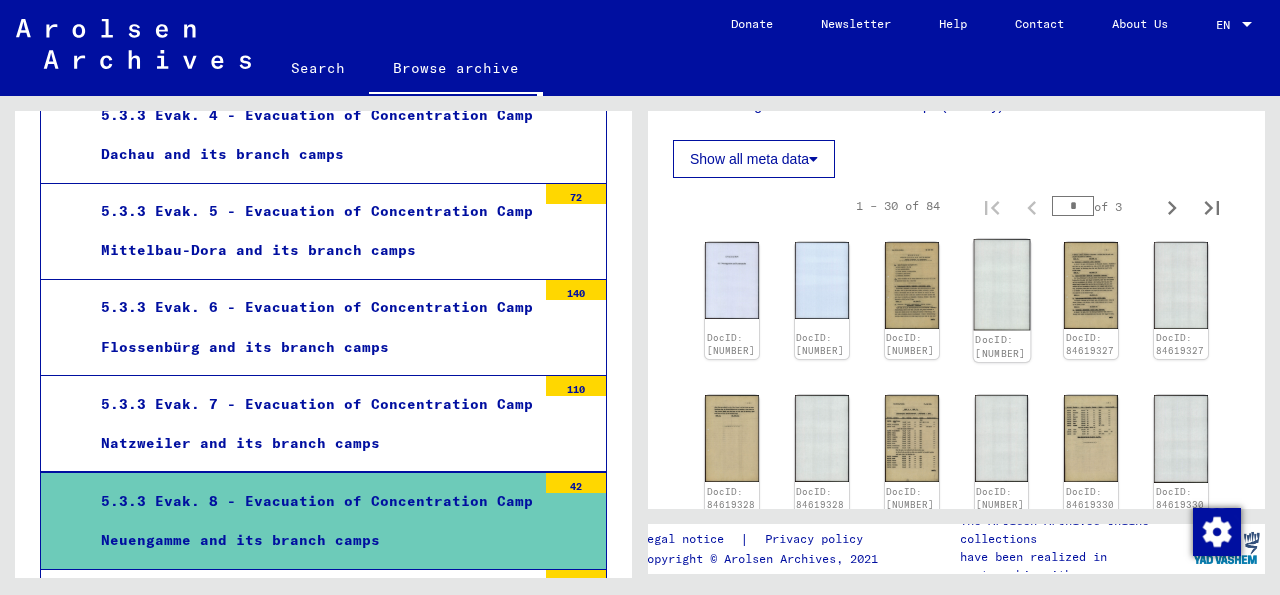 click 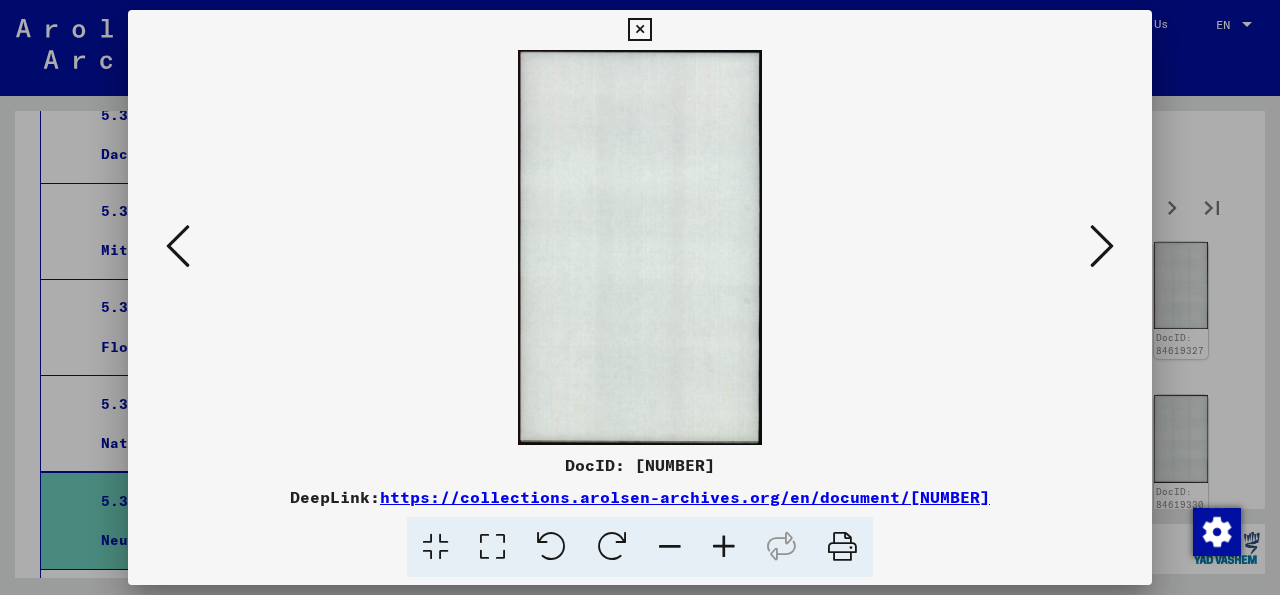 click at bounding box center [1102, 246] 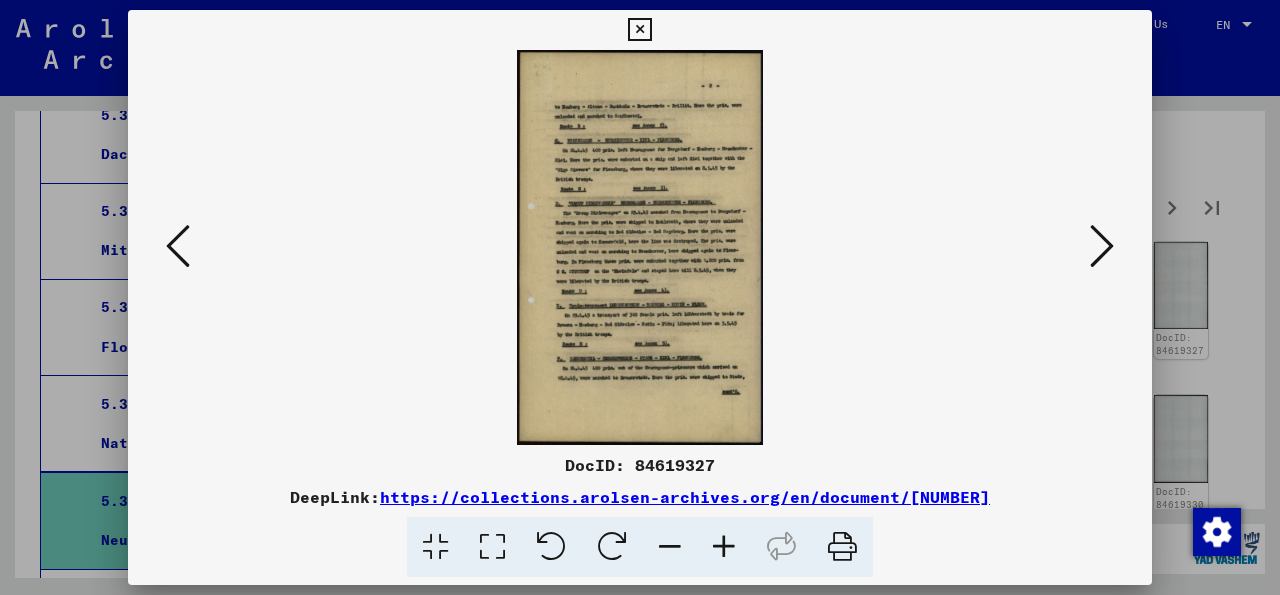 click at bounding box center [492, 547] 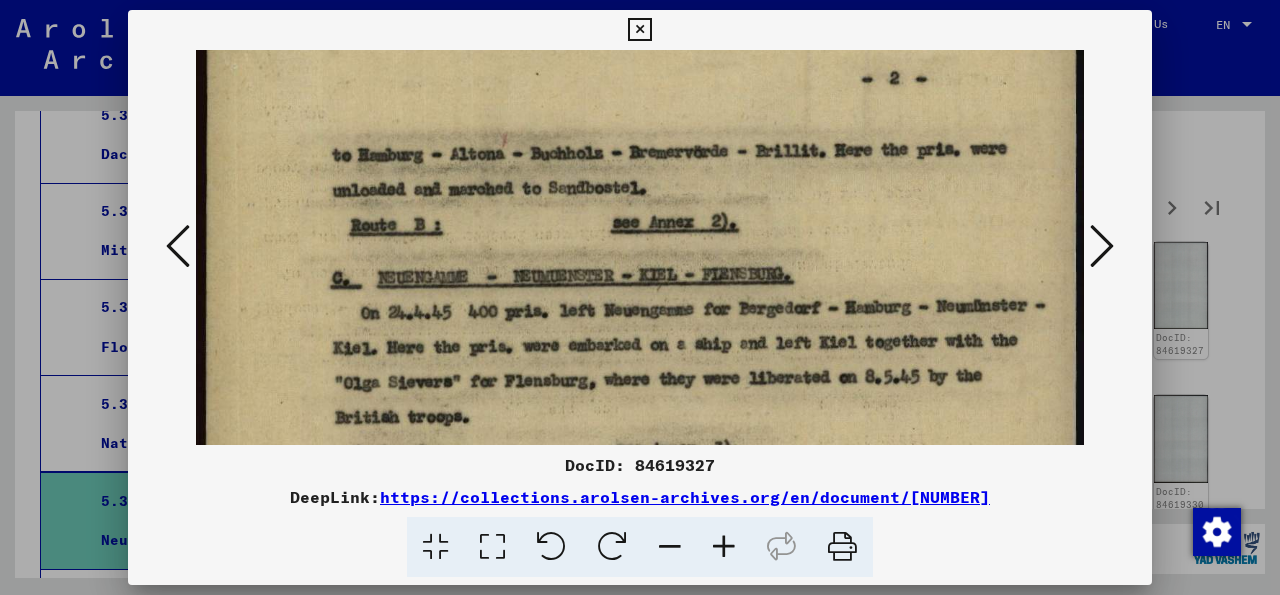 scroll, scrollTop: 158, scrollLeft: 0, axis: vertical 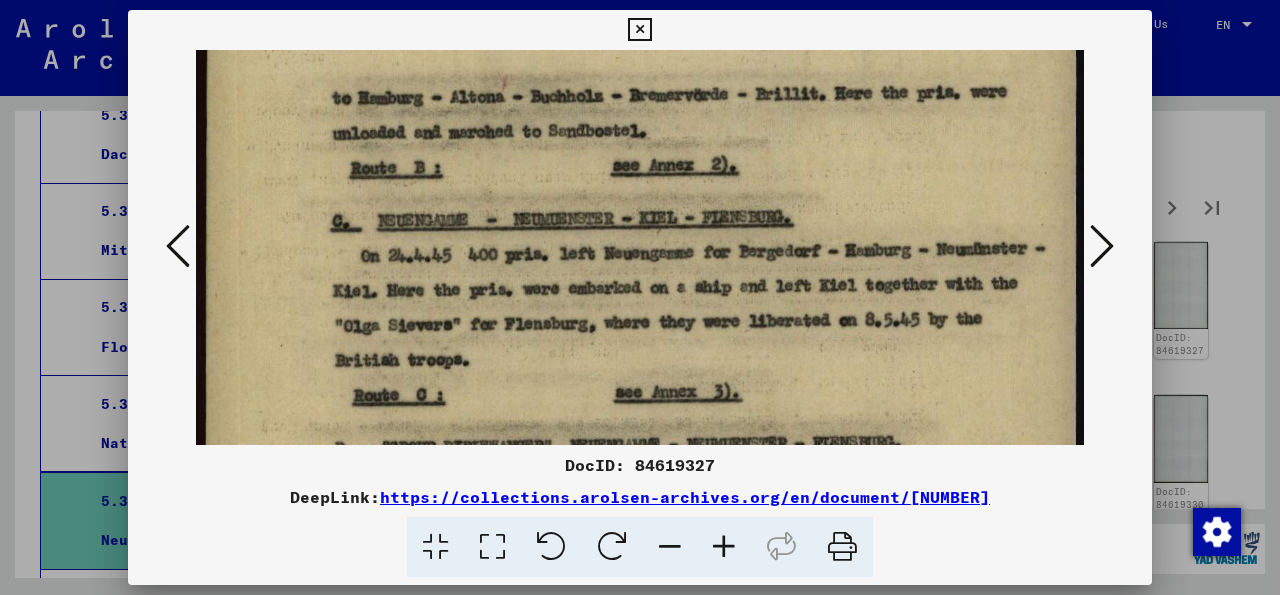 drag, startPoint x: 644, startPoint y: 302, endPoint x: 643, endPoint y: 144, distance: 158.00316 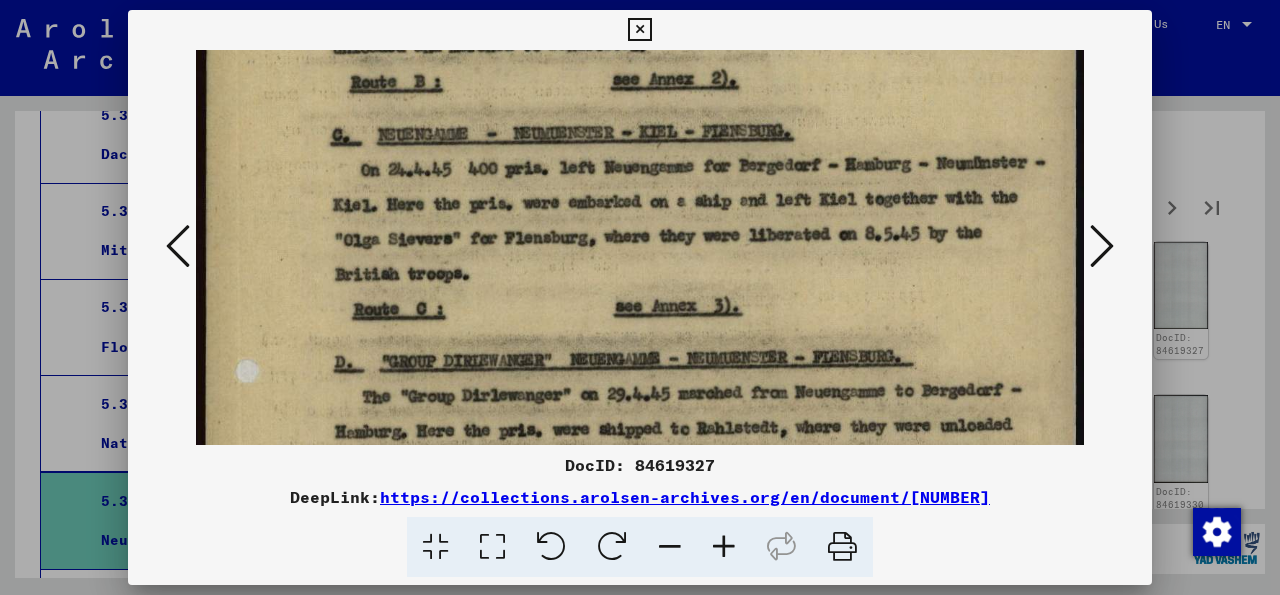 scroll, scrollTop: 336, scrollLeft: 0, axis: vertical 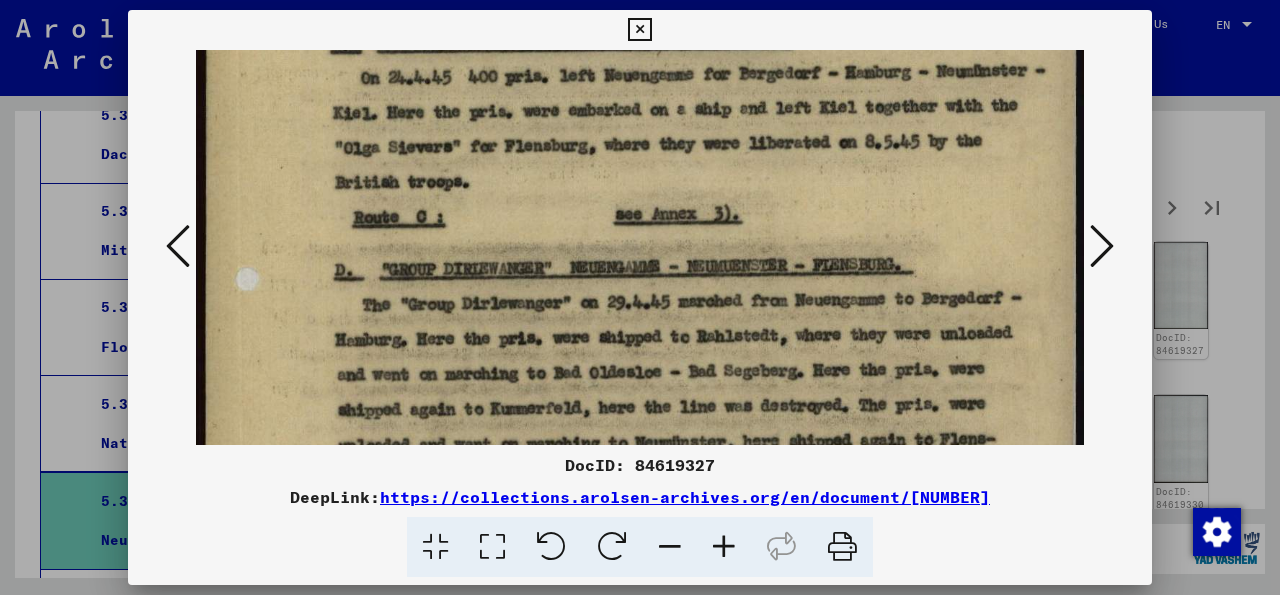 drag, startPoint x: 639, startPoint y: 271, endPoint x: 613, endPoint y: 93, distance: 179.88885 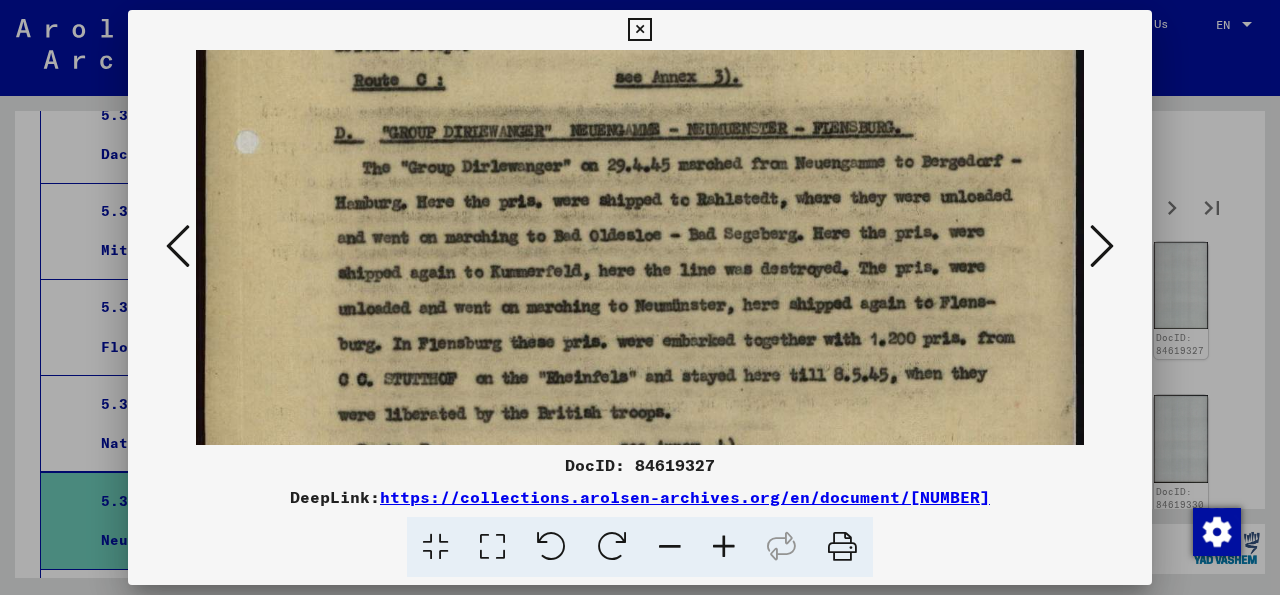 scroll, scrollTop: 475, scrollLeft: 0, axis: vertical 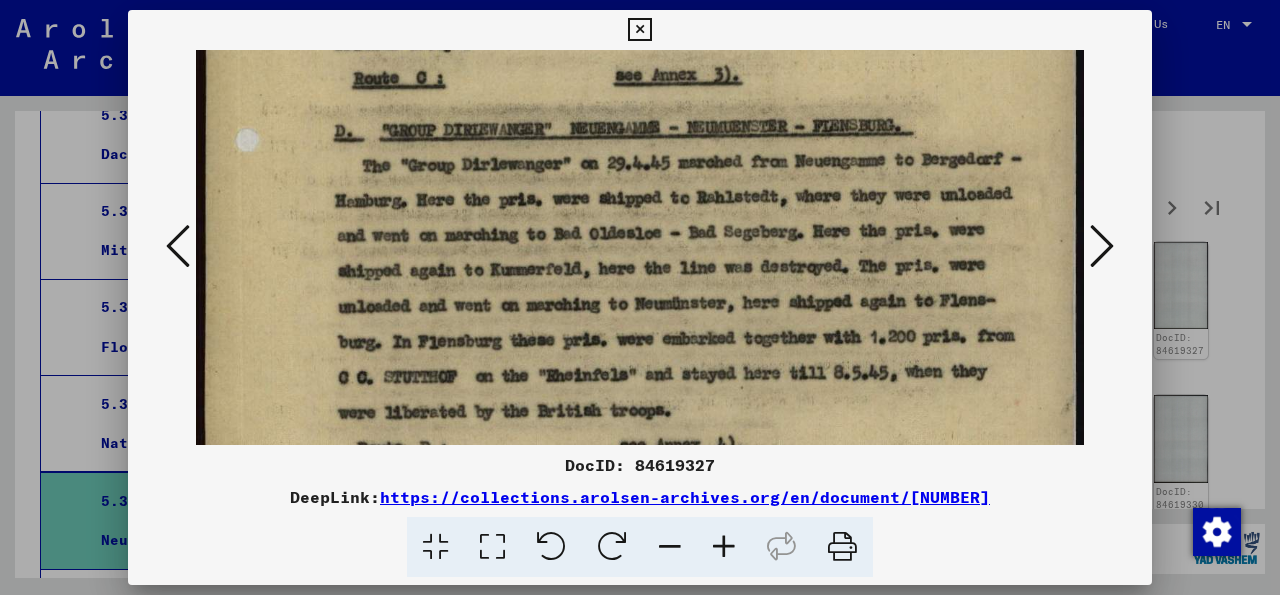 drag, startPoint x: 669, startPoint y: 332, endPoint x: 682, endPoint y: 193, distance: 139.60658 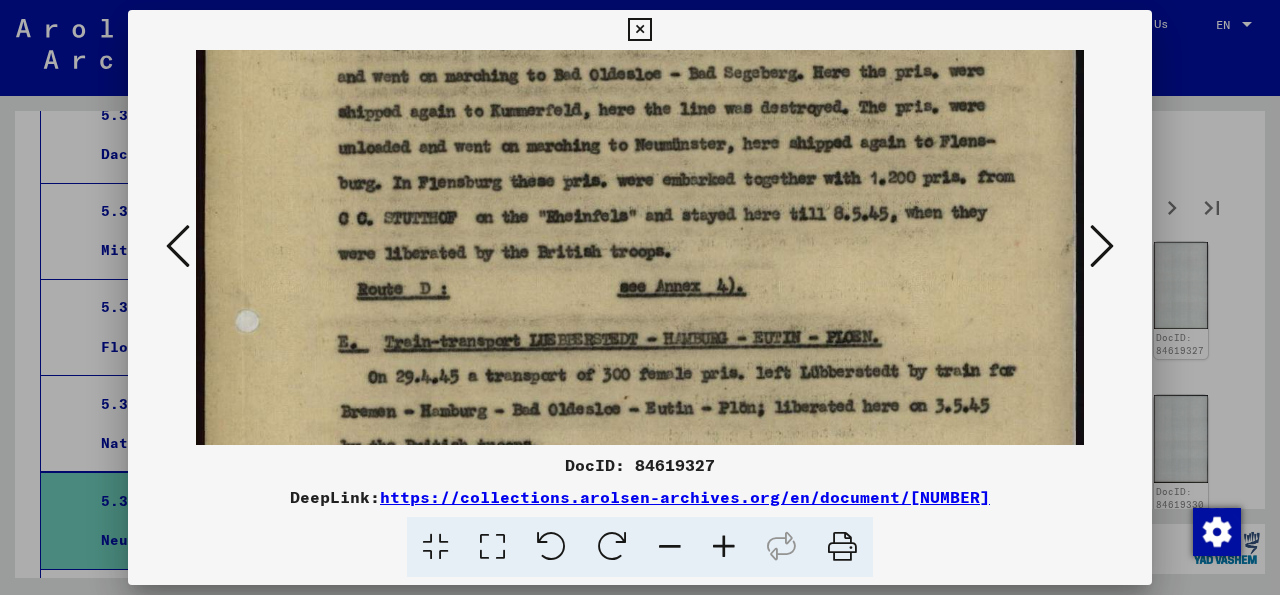 scroll, scrollTop: 699, scrollLeft: 0, axis: vertical 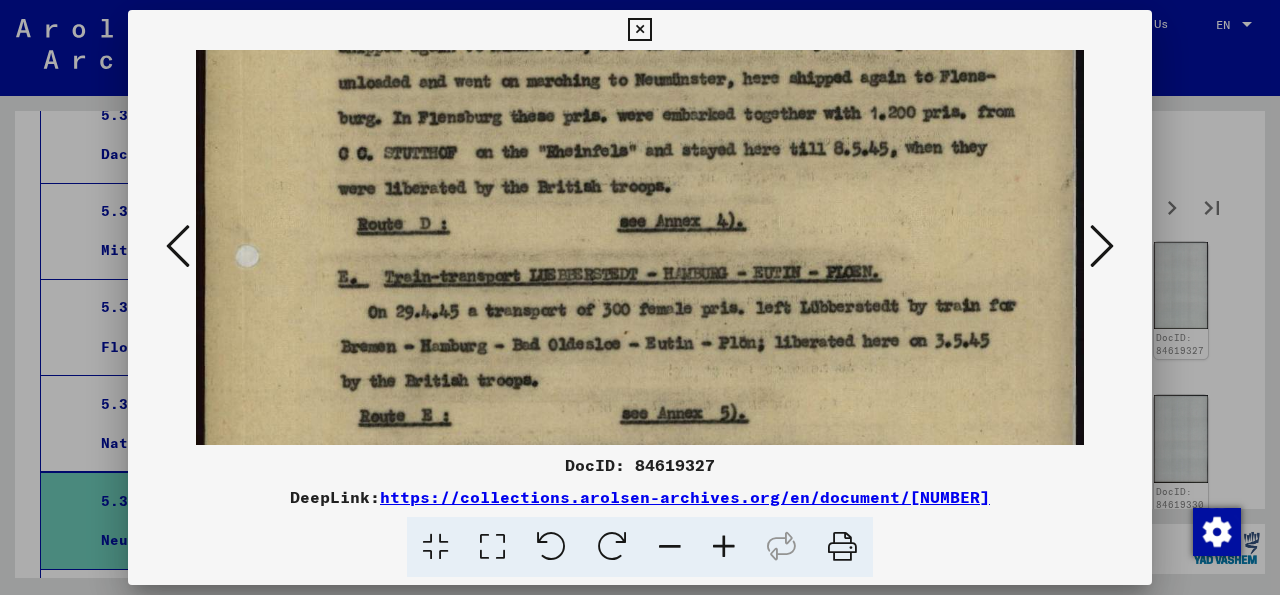 drag, startPoint x: 644, startPoint y: 325, endPoint x: 629, endPoint y: 101, distance: 224.50166 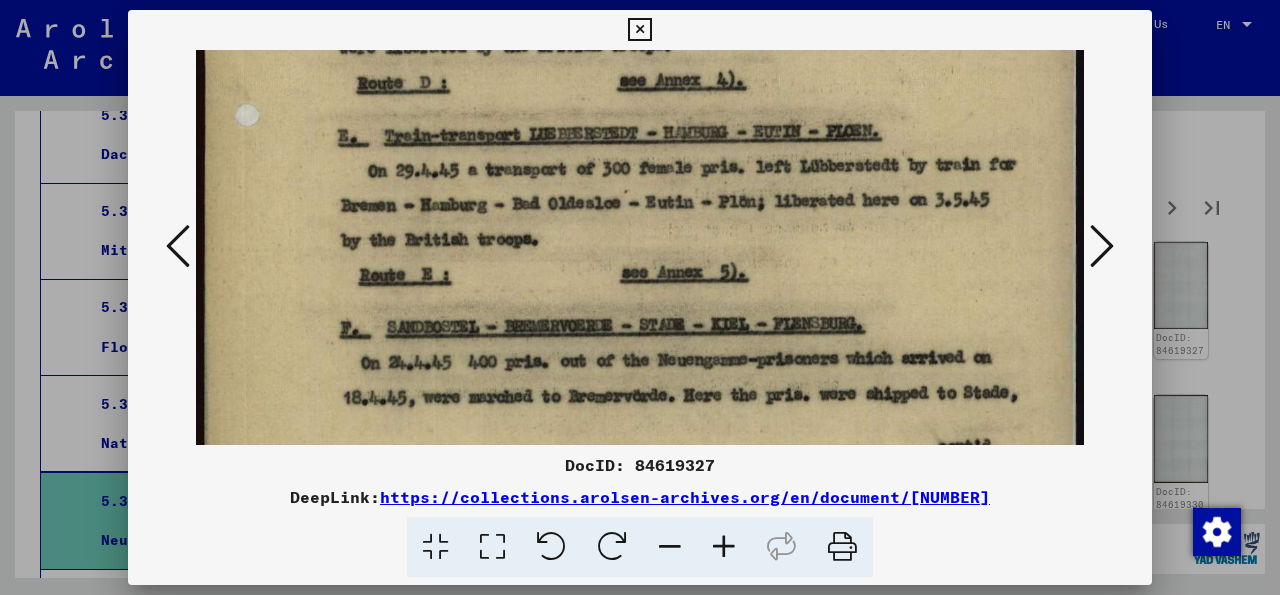scroll, scrollTop: 969, scrollLeft: 0, axis: vertical 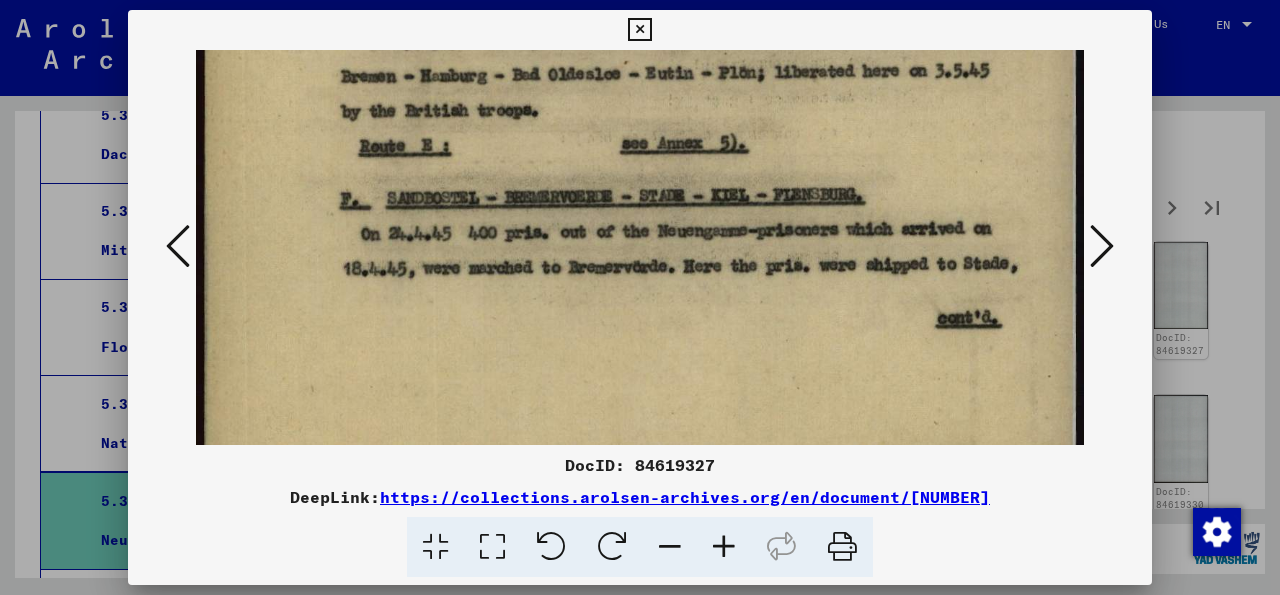 drag, startPoint x: 759, startPoint y: 301, endPoint x: 774, endPoint y: 31, distance: 270.41635 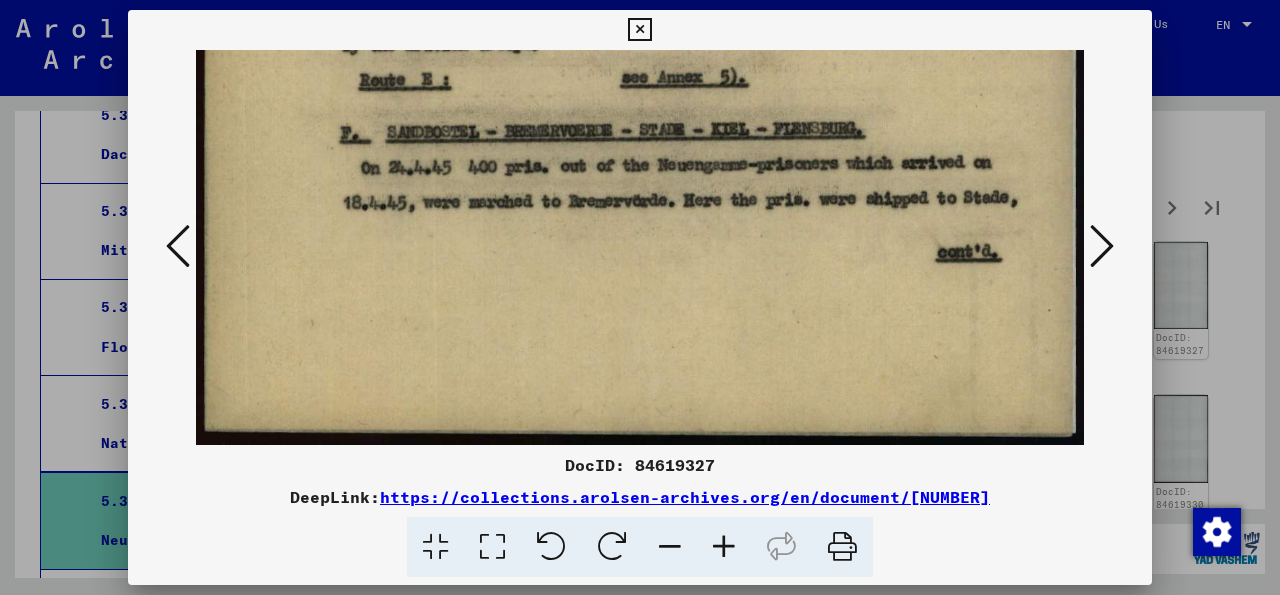 drag, startPoint x: 700, startPoint y: 324, endPoint x: 719, endPoint y: 135, distance: 189.95262 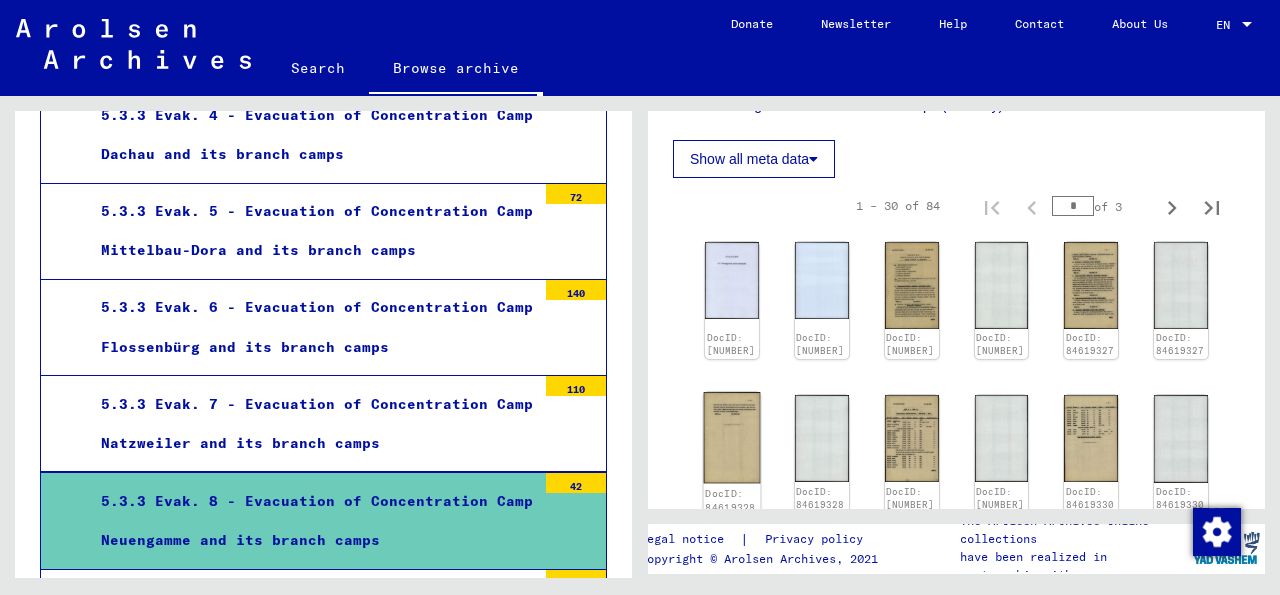 click 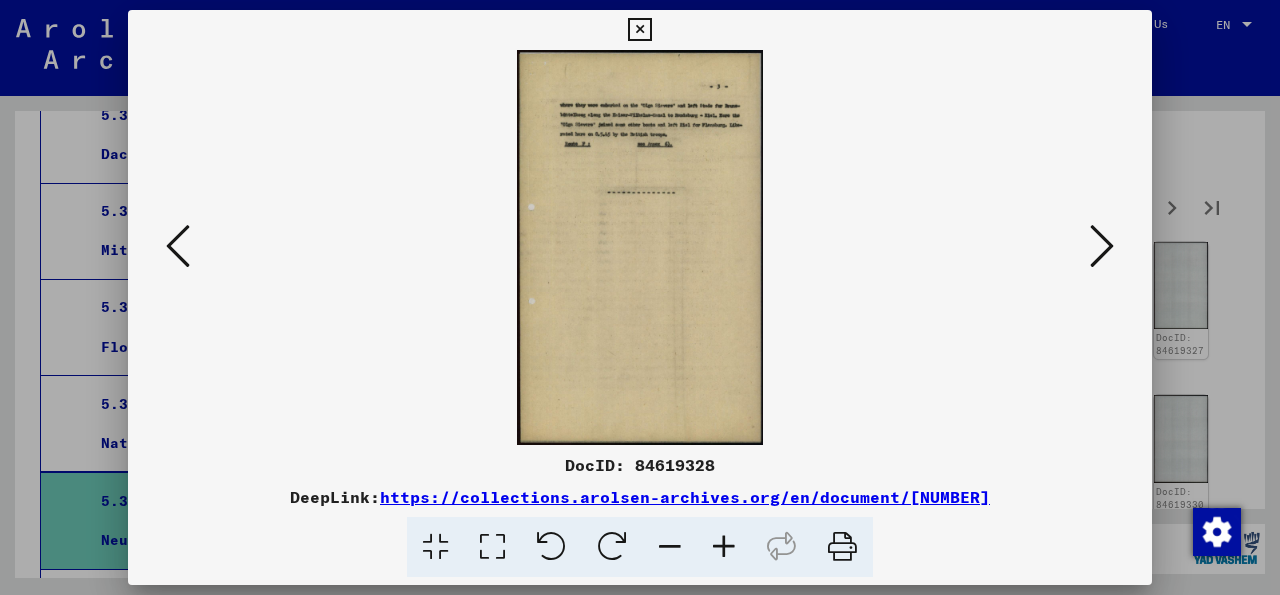 drag, startPoint x: 711, startPoint y: 300, endPoint x: 481, endPoint y: 554, distance: 342.6602 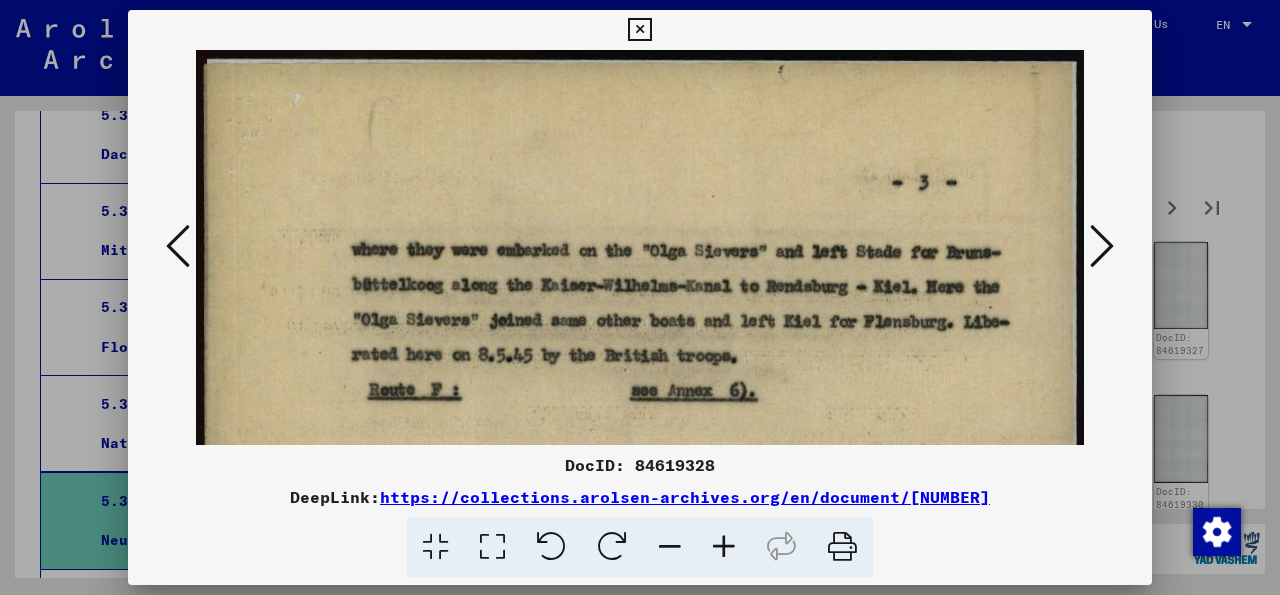click at bounding box center (639, 30) 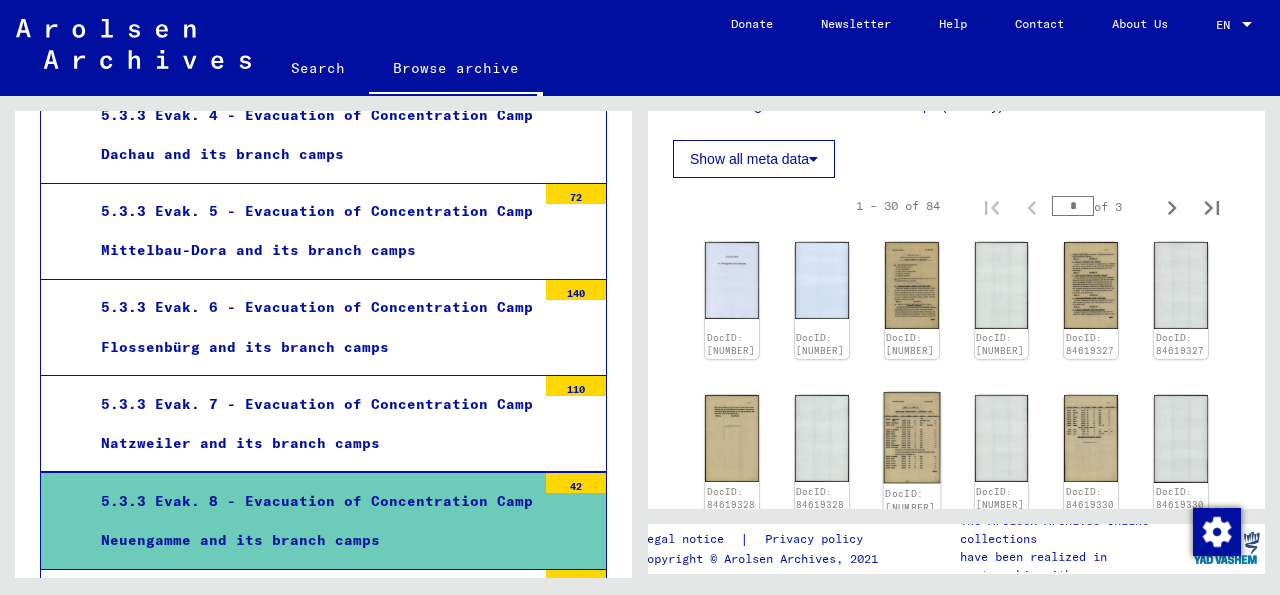 click 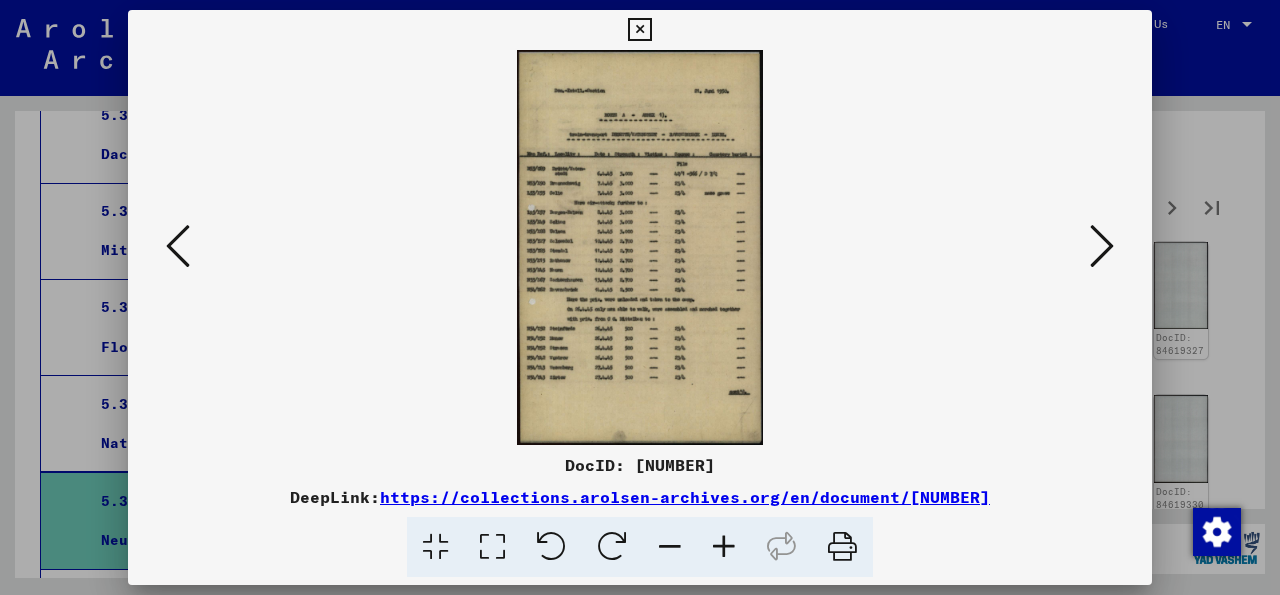 click at bounding box center (492, 547) 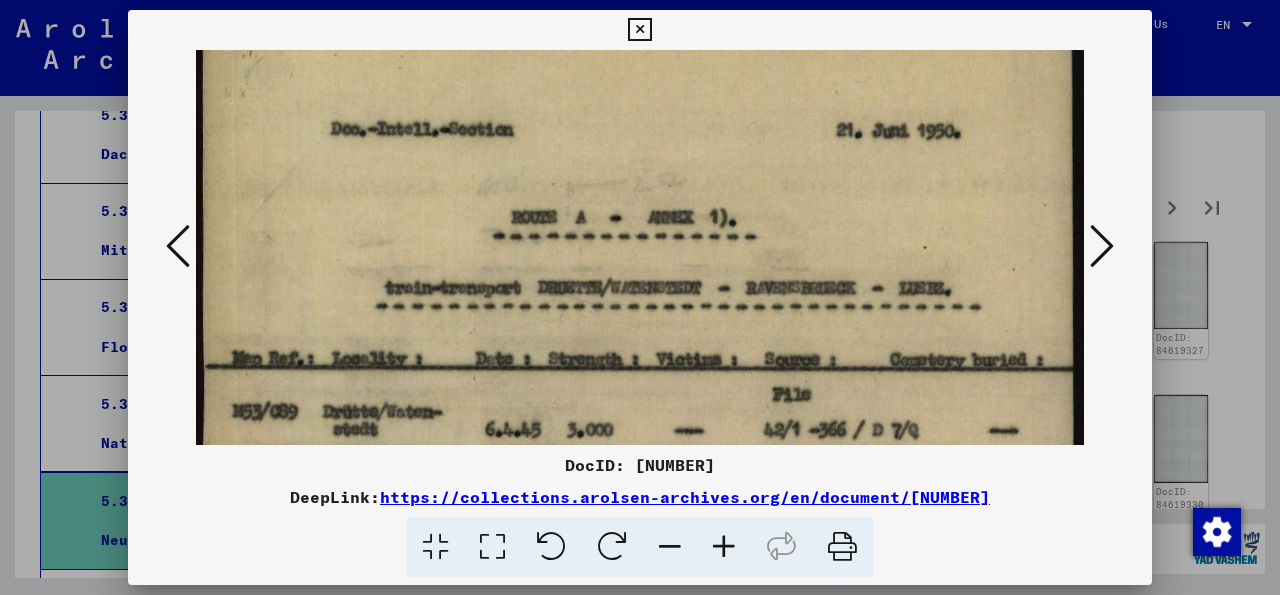 scroll, scrollTop: 70, scrollLeft: 0, axis: vertical 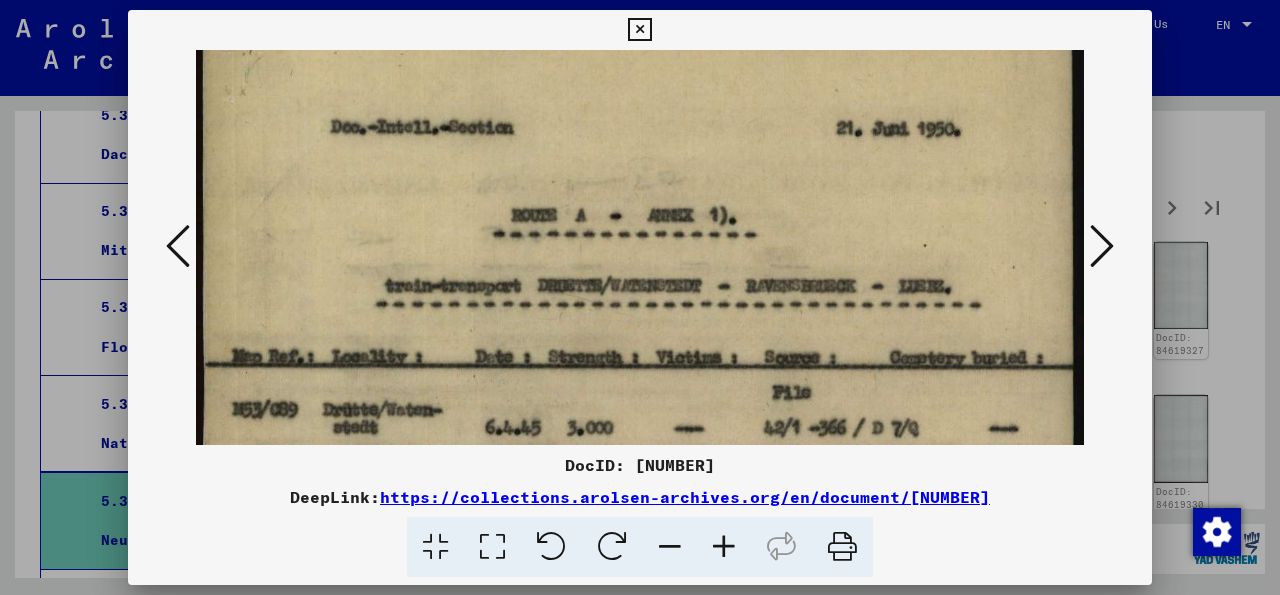 drag, startPoint x: 653, startPoint y: 293, endPoint x: 647, endPoint y: 223, distance: 70.256676 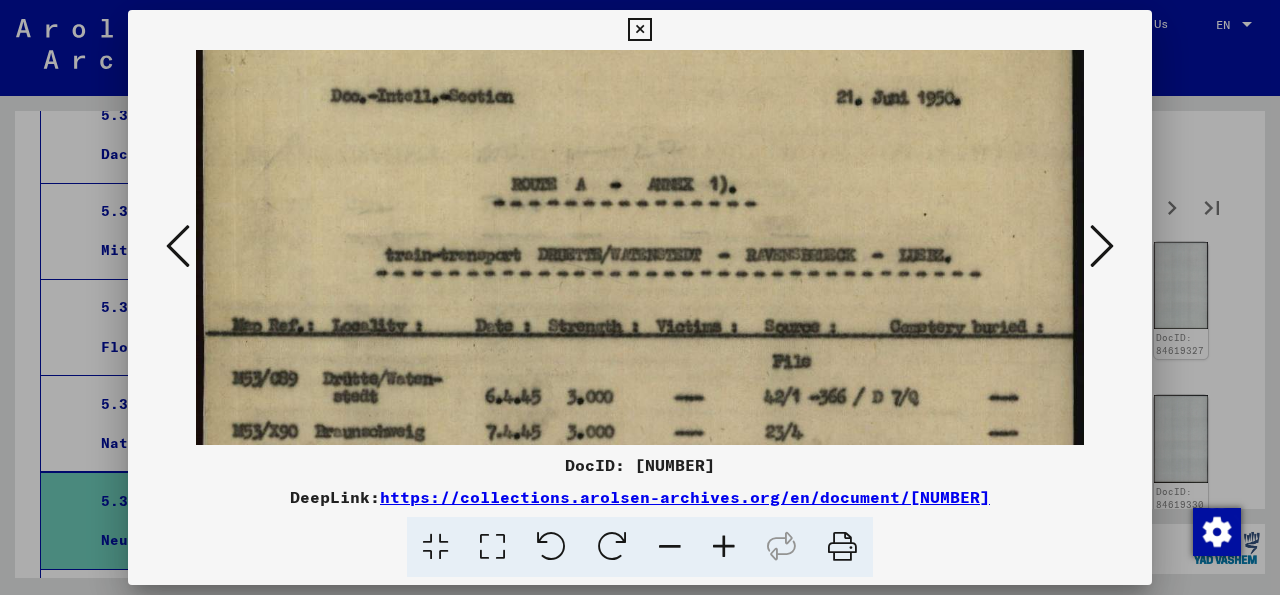 scroll, scrollTop: 102, scrollLeft: 0, axis: vertical 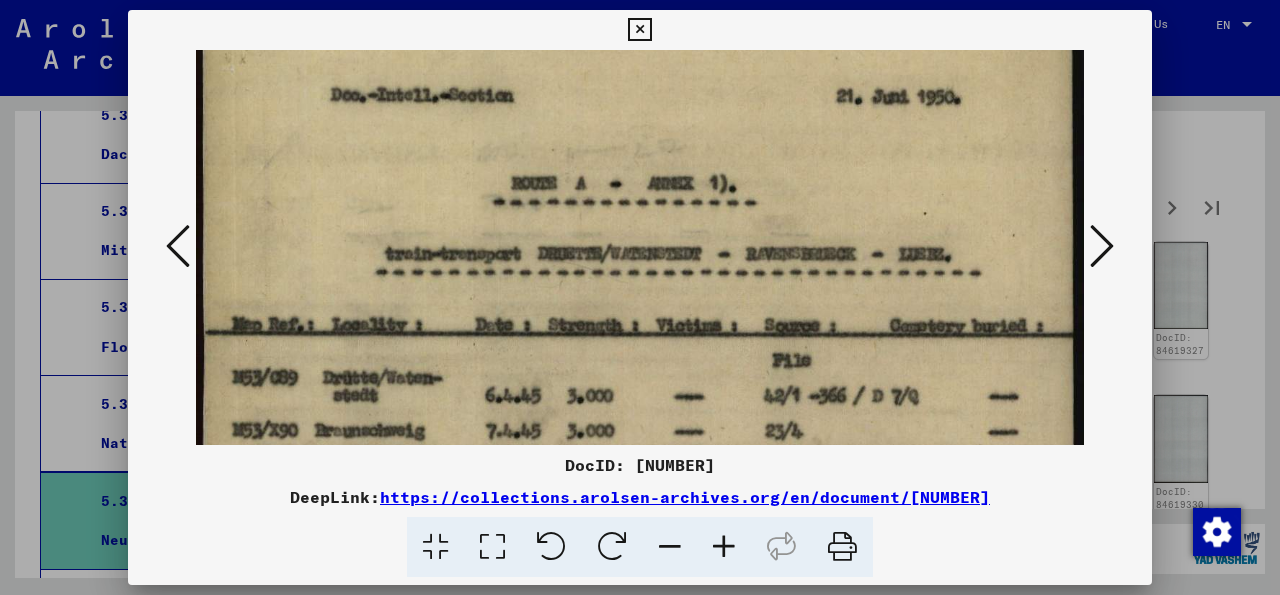 drag, startPoint x: 633, startPoint y: 314, endPoint x: 626, endPoint y: 282, distance: 32.75668 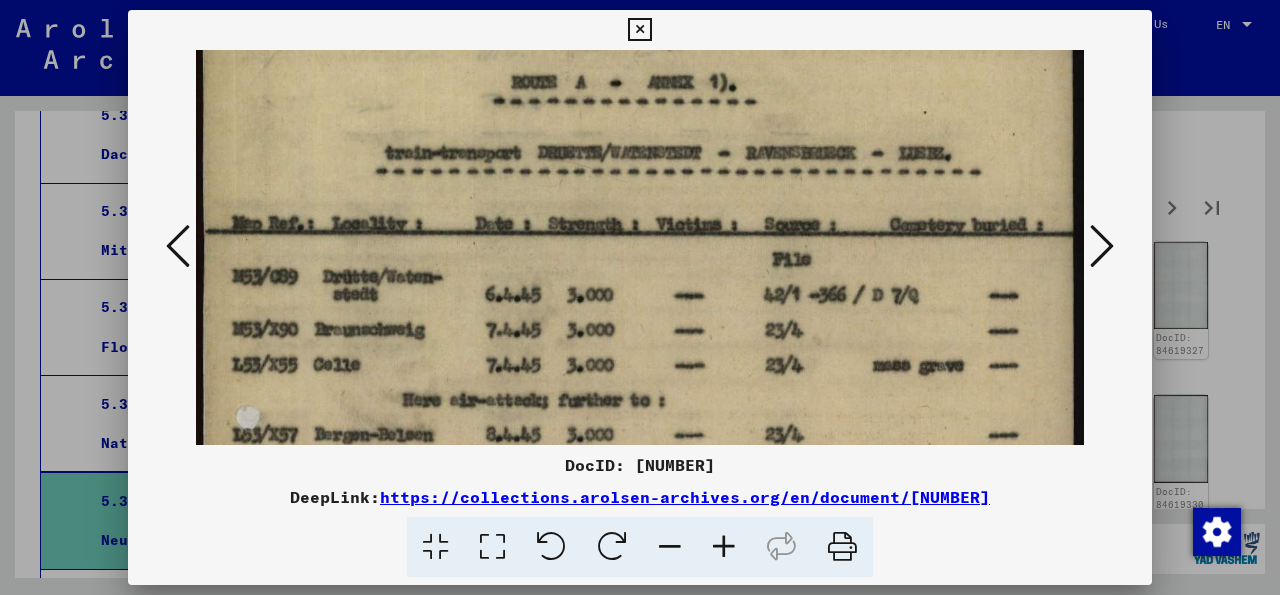 scroll, scrollTop: 279, scrollLeft: 0, axis: vertical 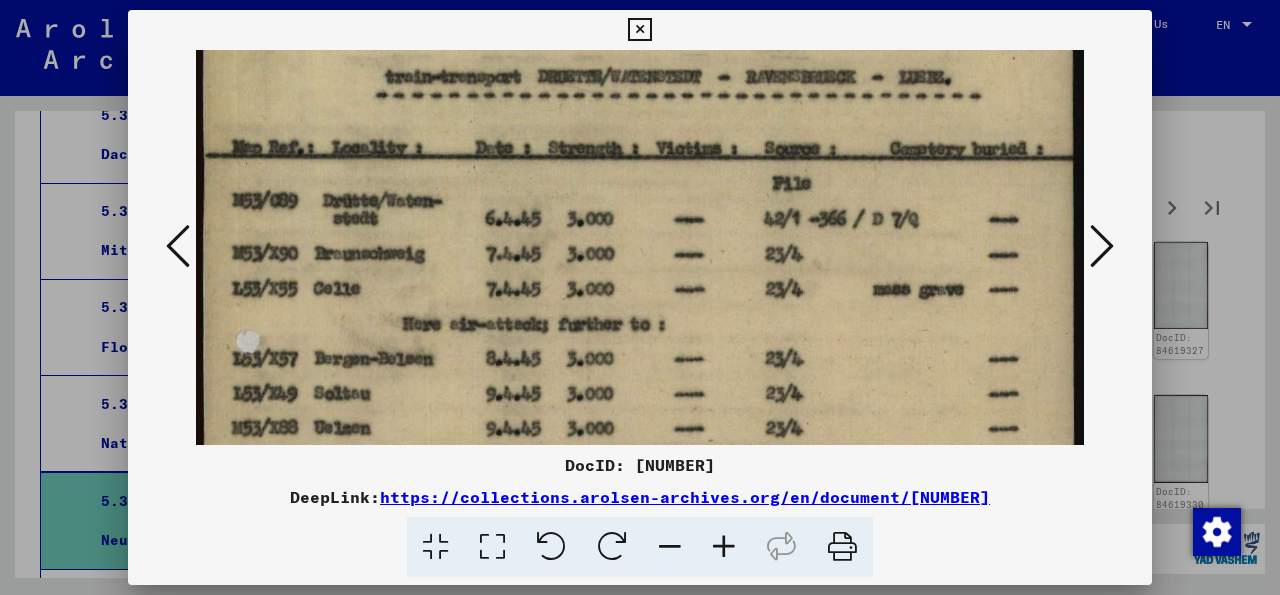 drag, startPoint x: 615, startPoint y: 318, endPoint x: 633, endPoint y: 141, distance: 177.9129 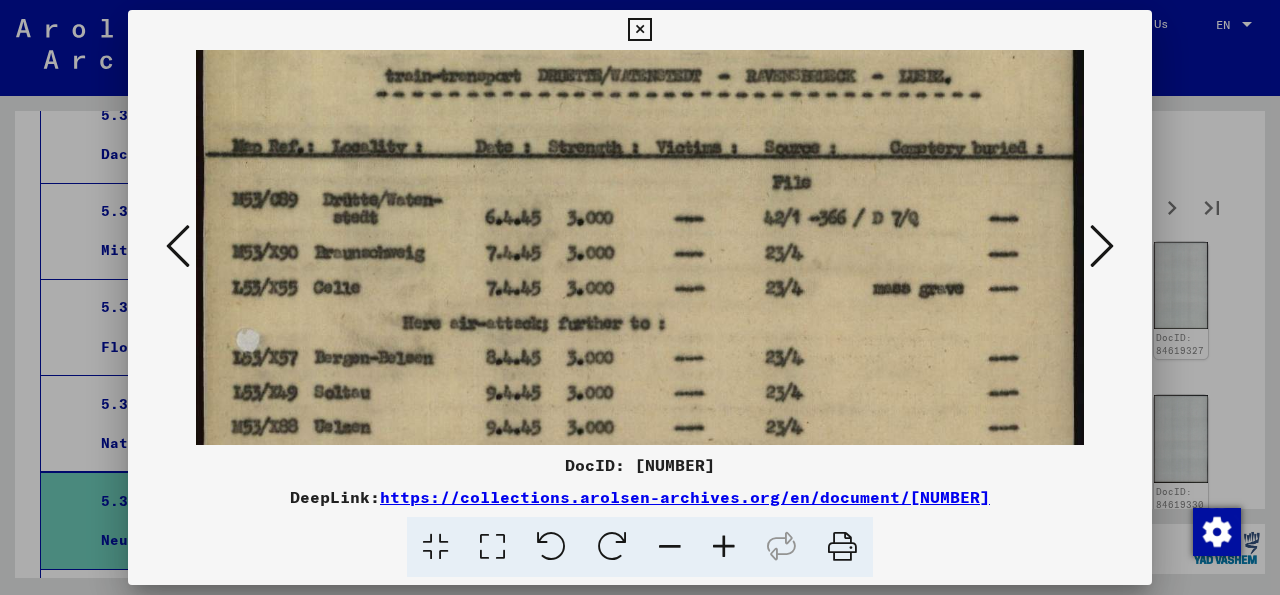 scroll, scrollTop: 282, scrollLeft: 0, axis: vertical 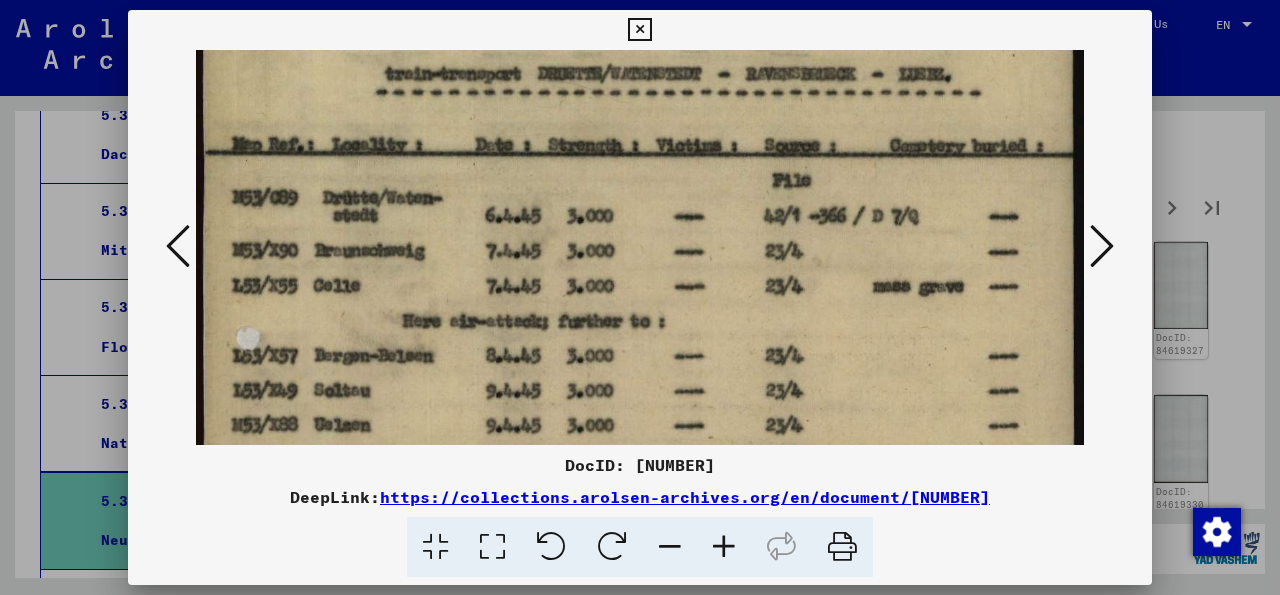 click at bounding box center [640, 483] 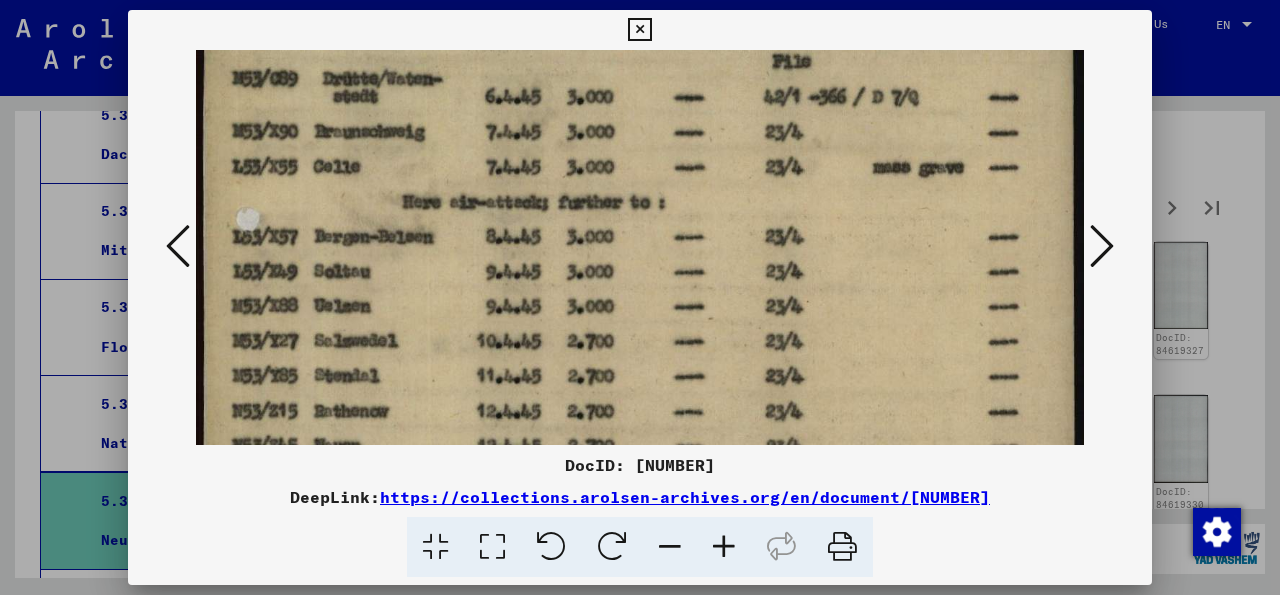 scroll, scrollTop: 412, scrollLeft: 0, axis: vertical 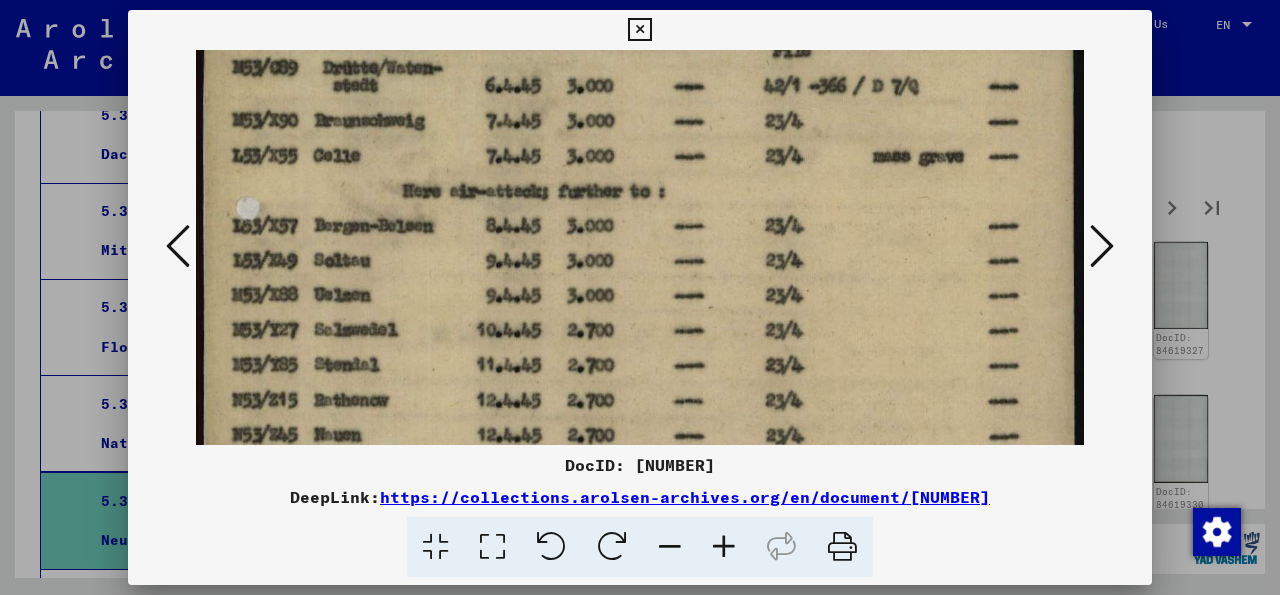 drag, startPoint x: 613, startPoint y: 255, endPoint x: 599, endPoint y: 125, distance: 130.75168 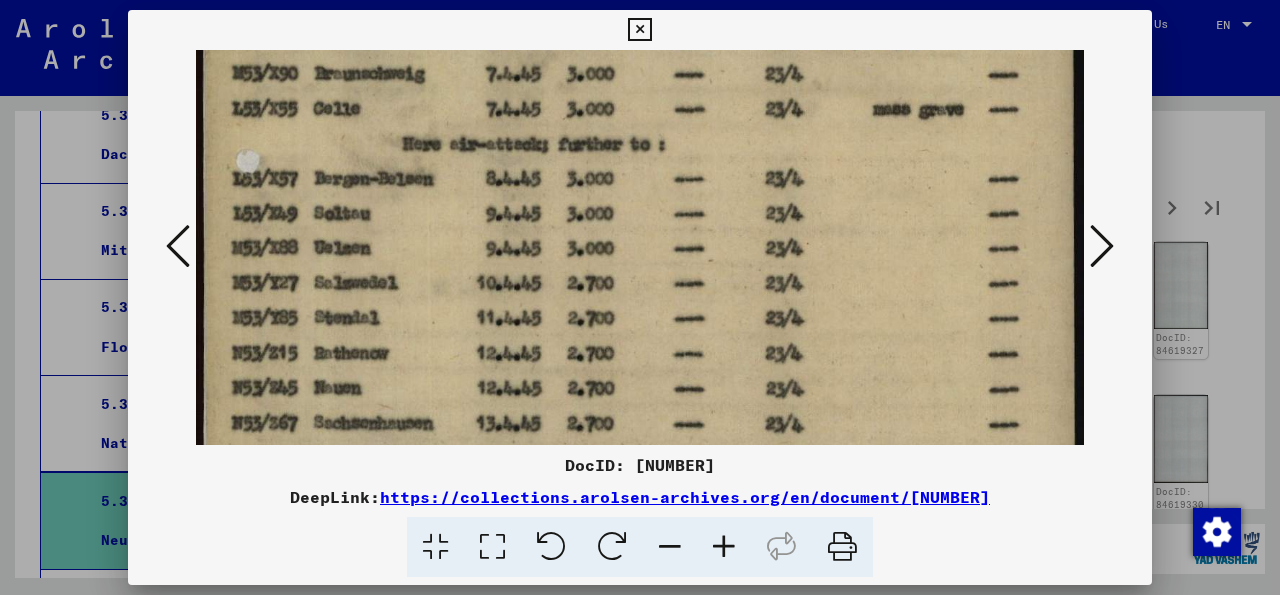 scroll, scrollTop: 624, scrollLeft: 0, axis: vertical 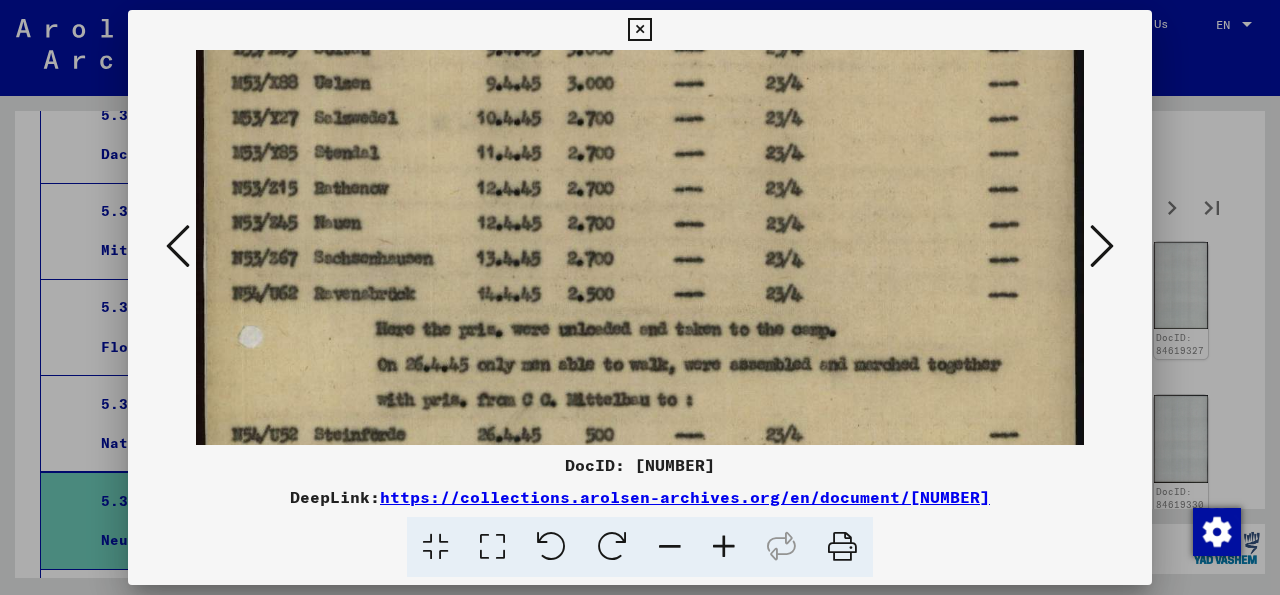 drag, startPoint x: 578, startPoint y: 287, endPoint x: 549, endPoint y: 75, distance: 213.9743 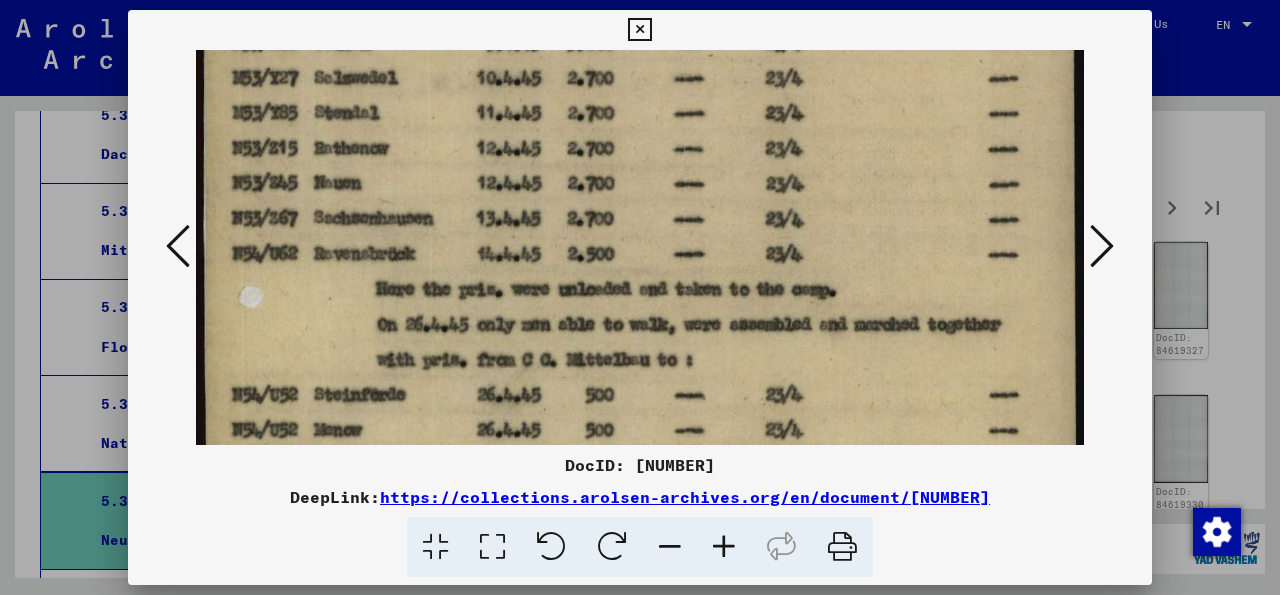 scroll, scrollTop: 772, scrollLeft: 0, axis: vertical 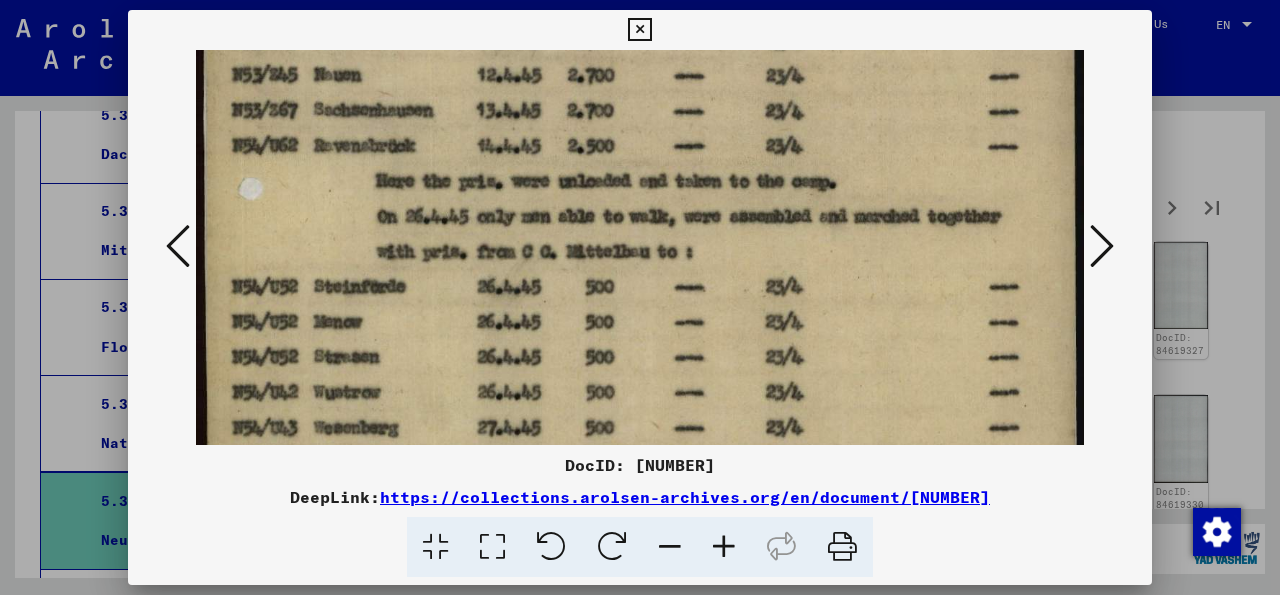 drag, startPoint x: 557, startPoint y: 359, endPoint x: 558, endPoint y: 211, distance: 148.00337 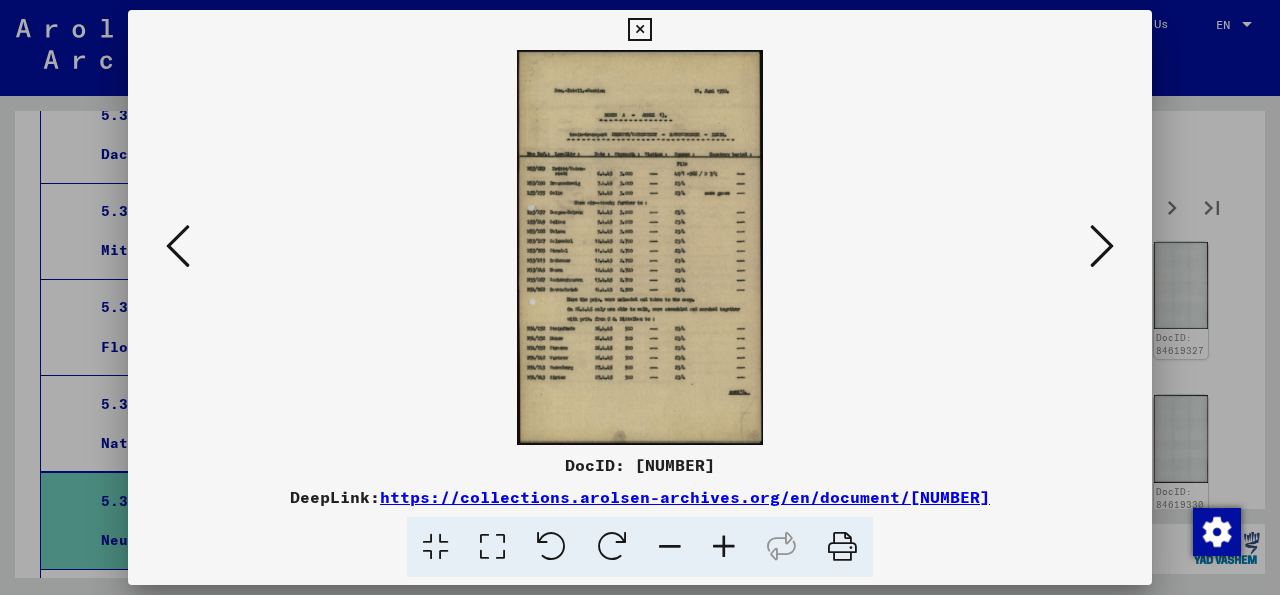 scroll, scrollTop: 0, scrollLeft: 0, axis: both 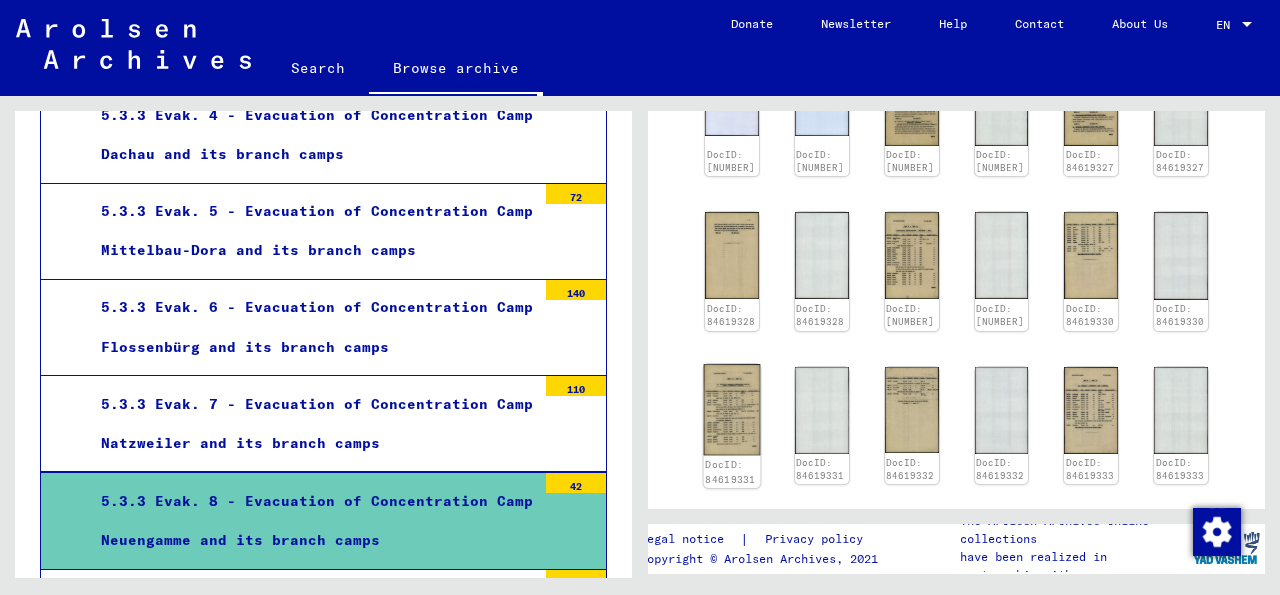 click 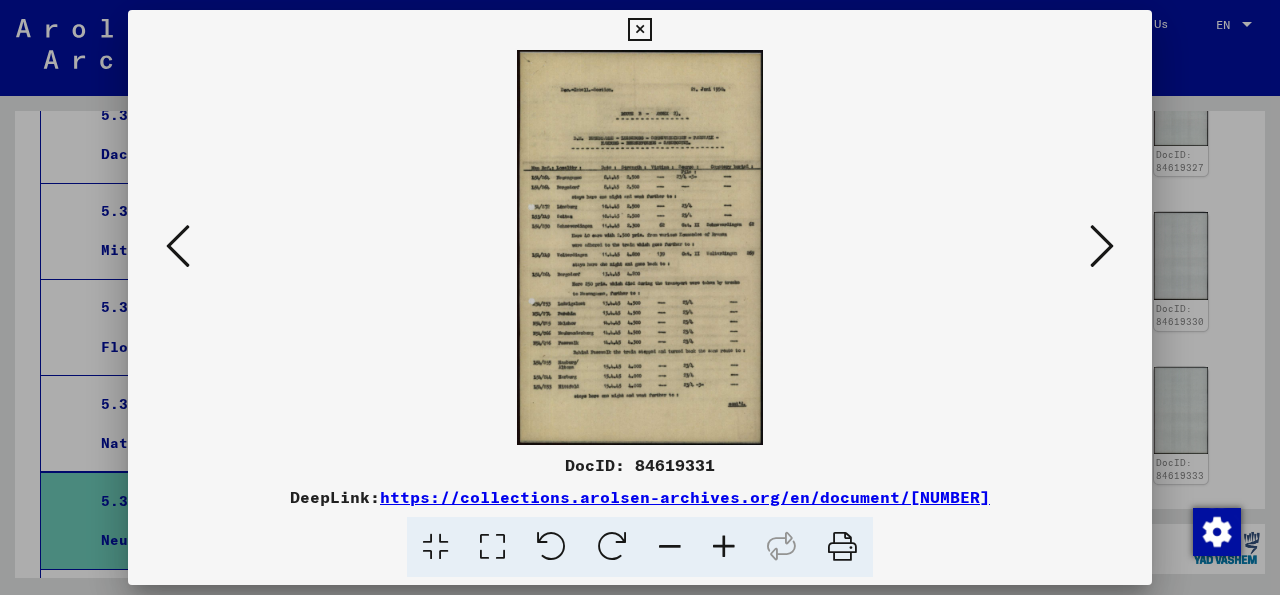 click at bounding box center [492, 547] 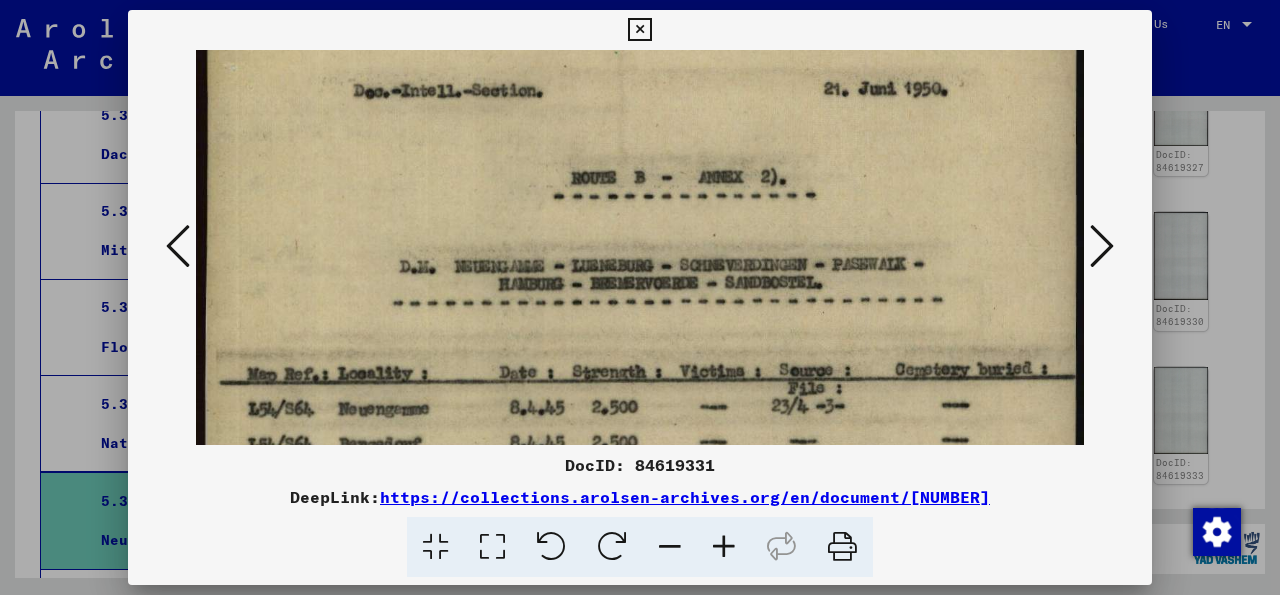 scroll, scrollTop: 129, scrollLeft: 0, axis: vertical 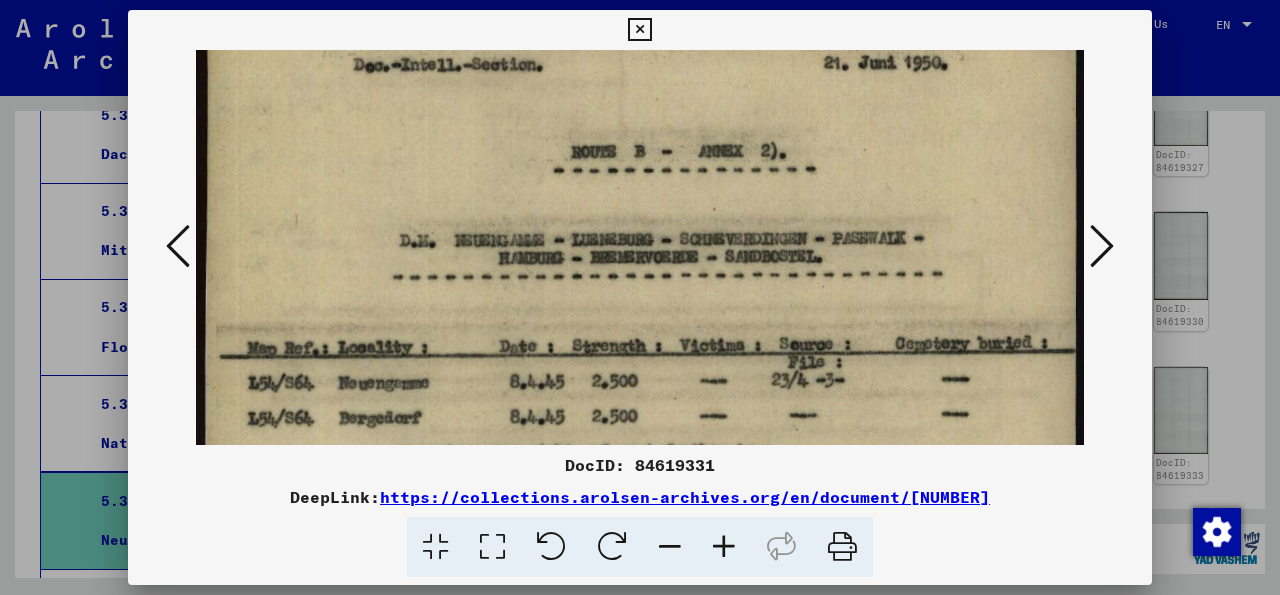 drag, startPoint x: 637, startPoint y: 326, endPoint x: 661, endPoint y: 197, distance: 131.21356 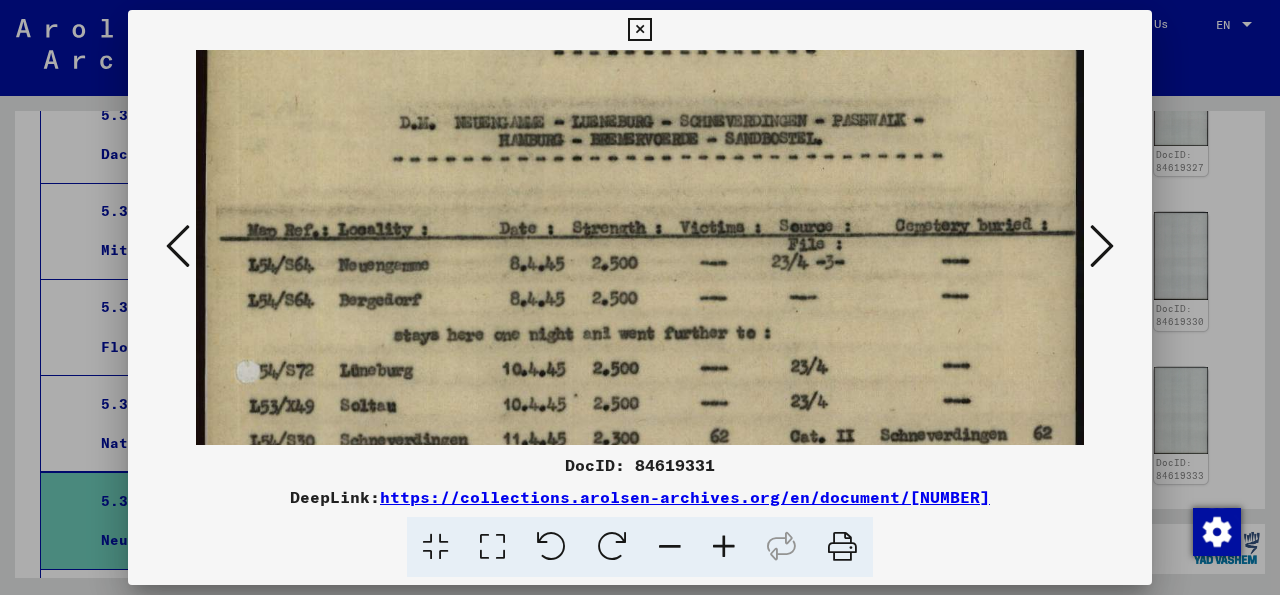 drag, startPoint x: 556, startPoint y: 317, endPoint x: 563, endPoint y: 199, distance: 118.20744 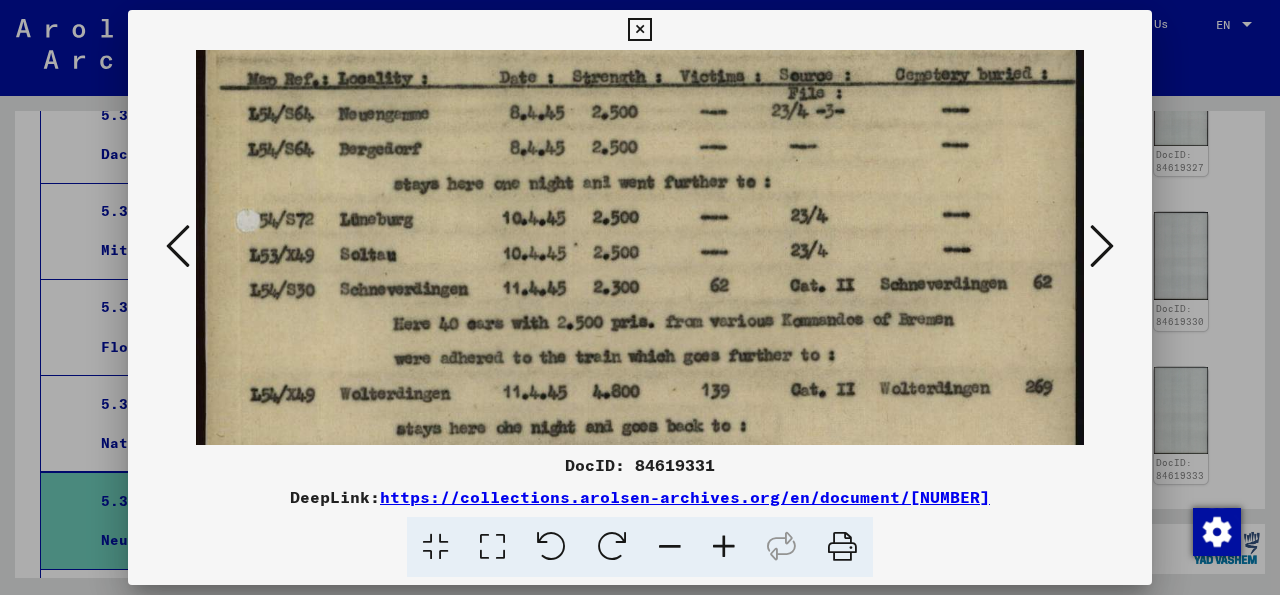 drag, startPoint x: 542, startPoint y: 347, endPoint x: 531, endPoint y: 196, distance: 151.40013 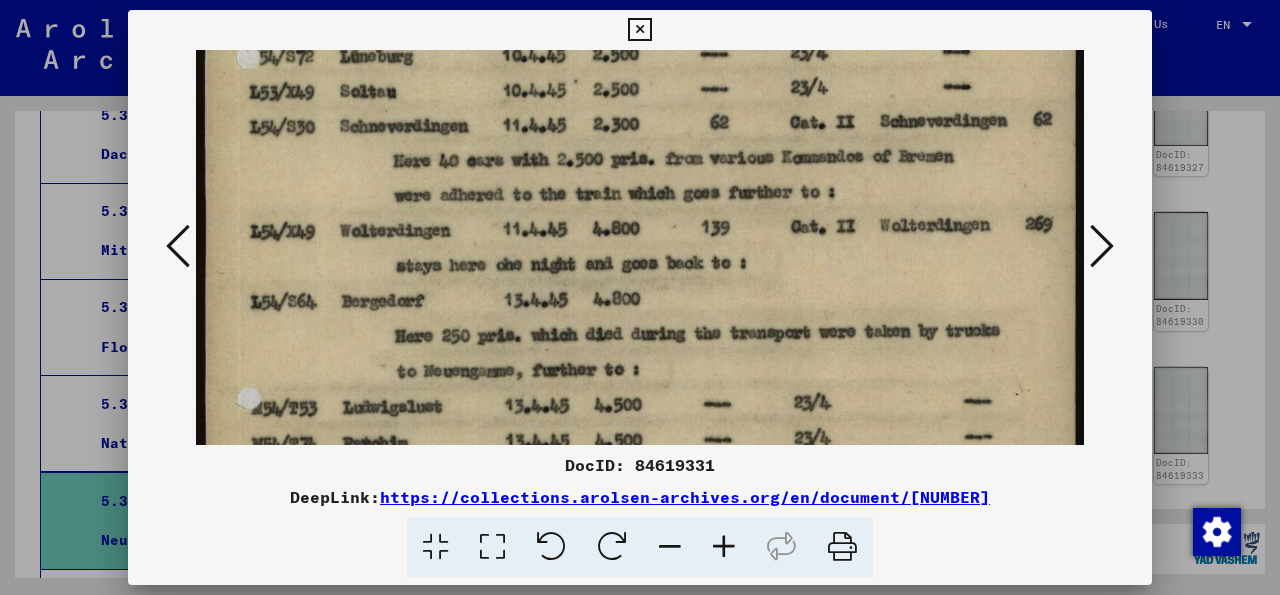 scroll, scrollTop: 602, scrollLeft: 0, axis: vertical 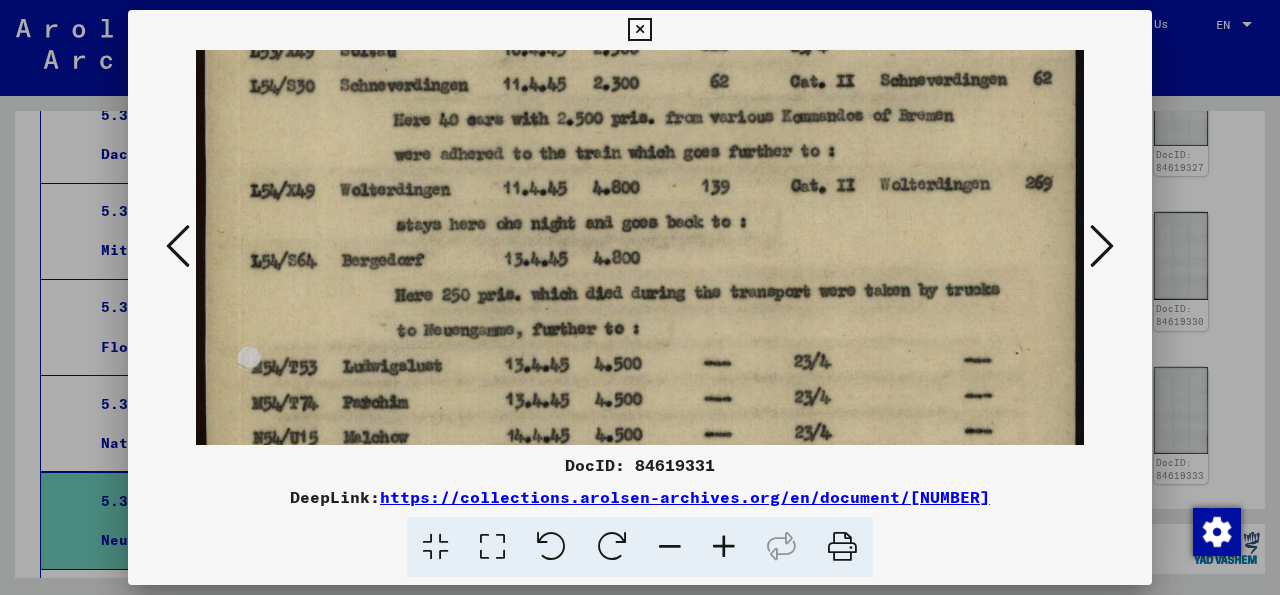 drag, startPoint x: 525, startPoint y: 263, endPoint x: 547, endPoint y: 59, distance: 205.18285 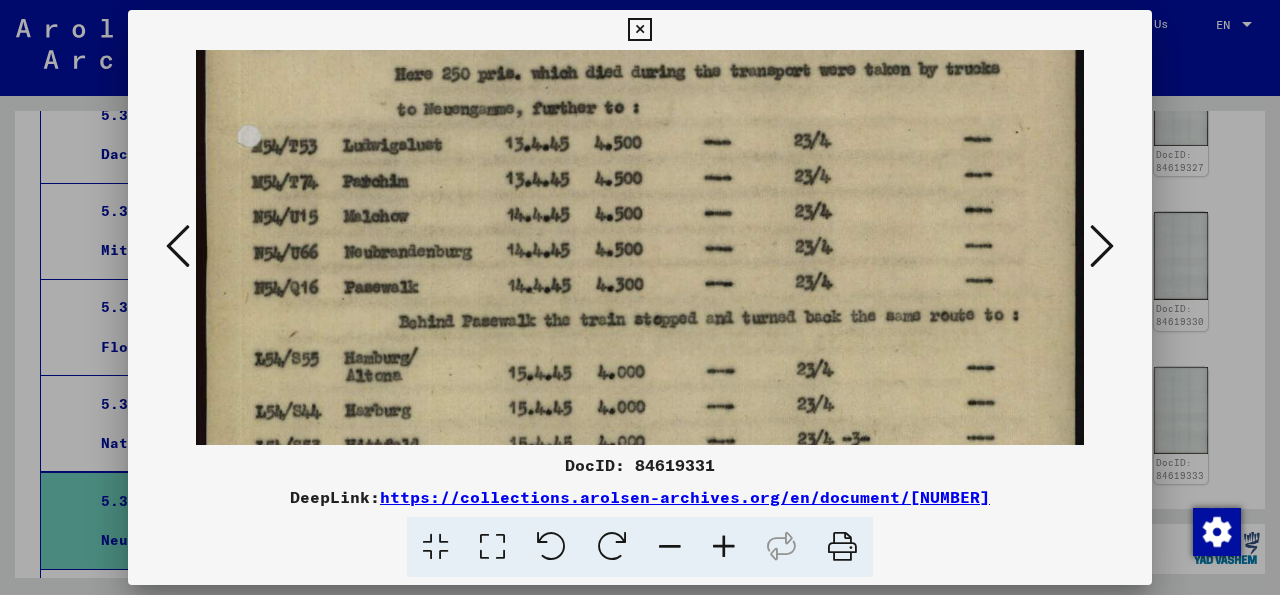 drag, startPoint x: 549, startPoint y: 226, endPoint x: 577, endPoint y: -1, distance: 228.72035 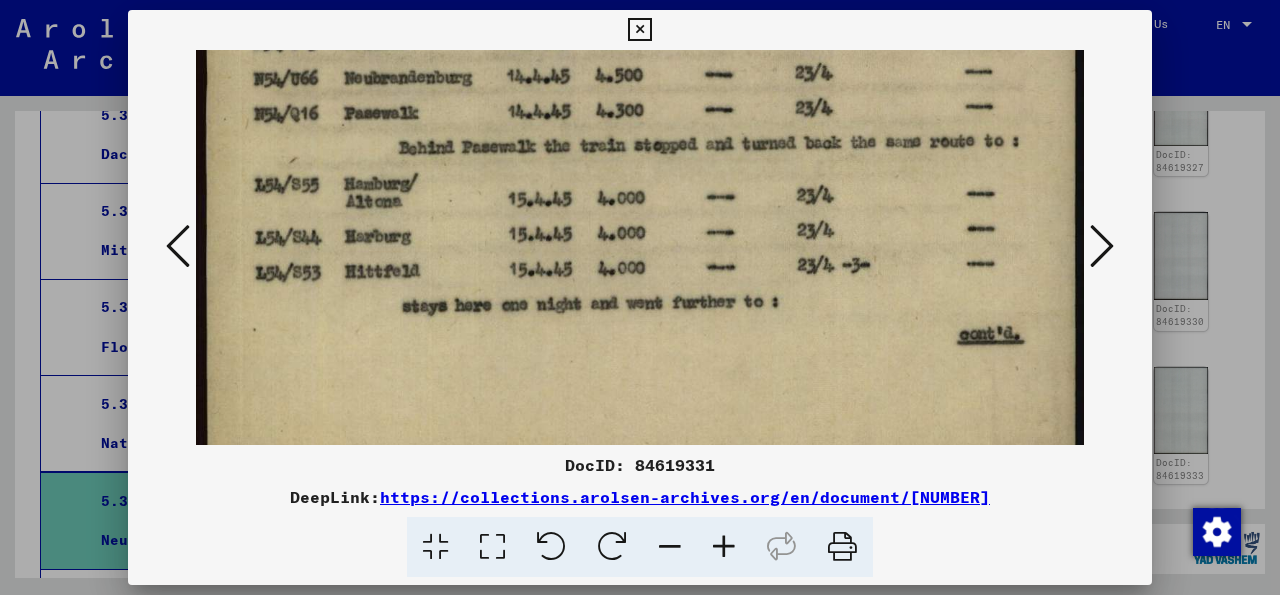 drag, startPoint x: 544, startPoint y: 313, endPoint x: 561, endPoint y: 111, distance: 202.71408 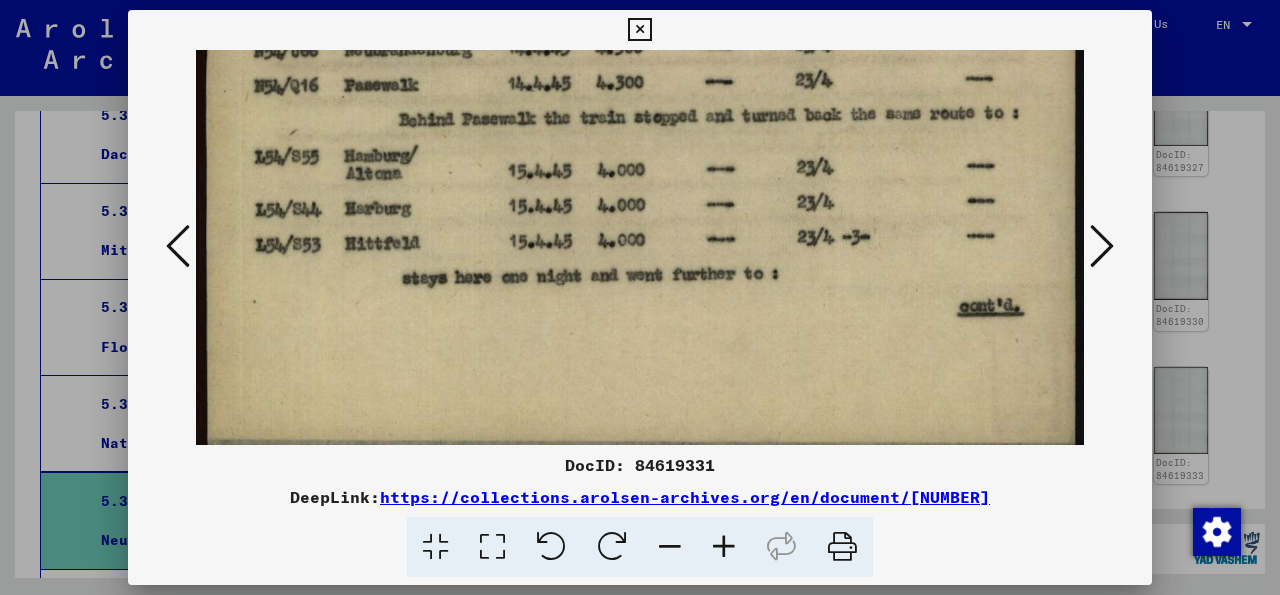 click at bounding box center [639, 30] 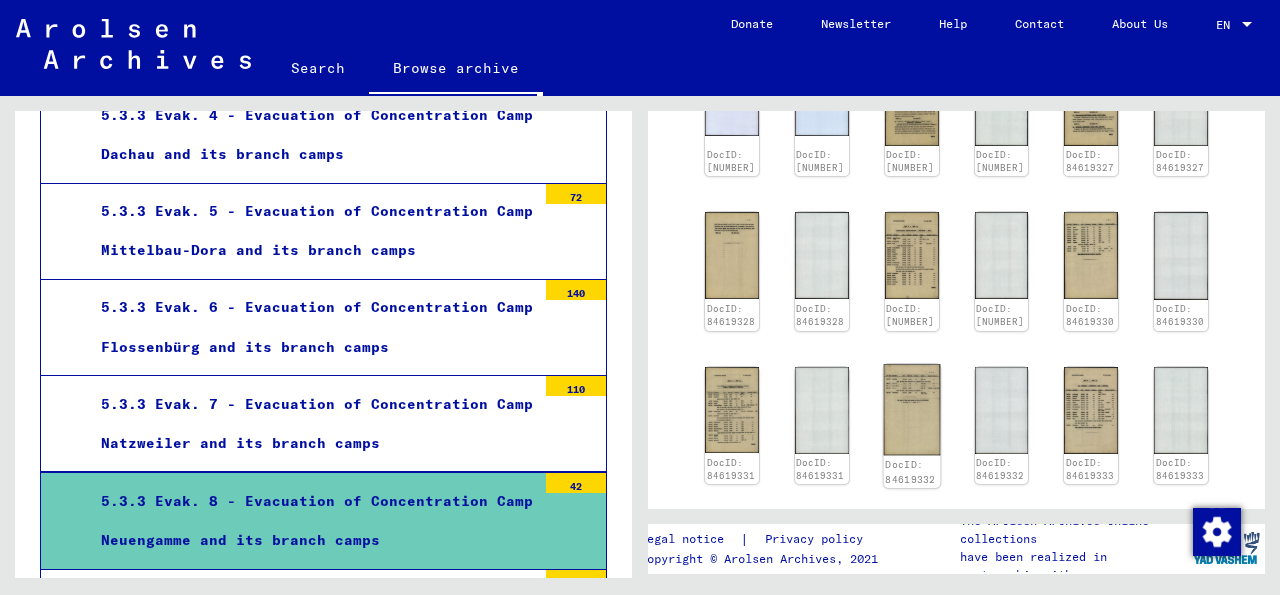 click 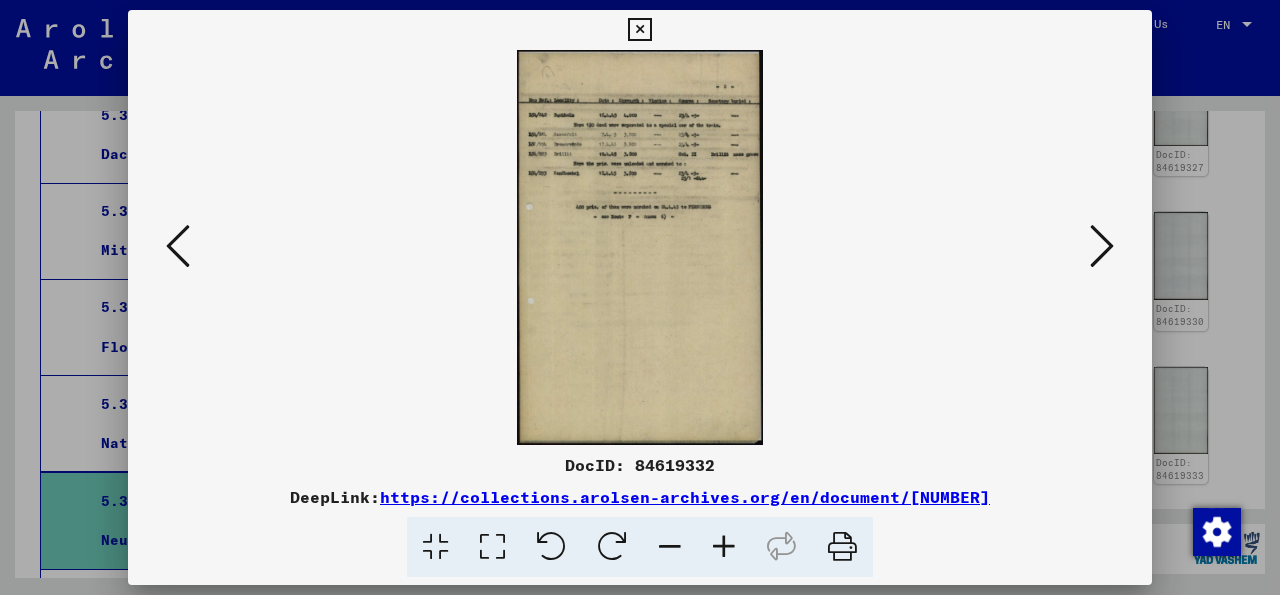 click at bounding box center (492, 547) 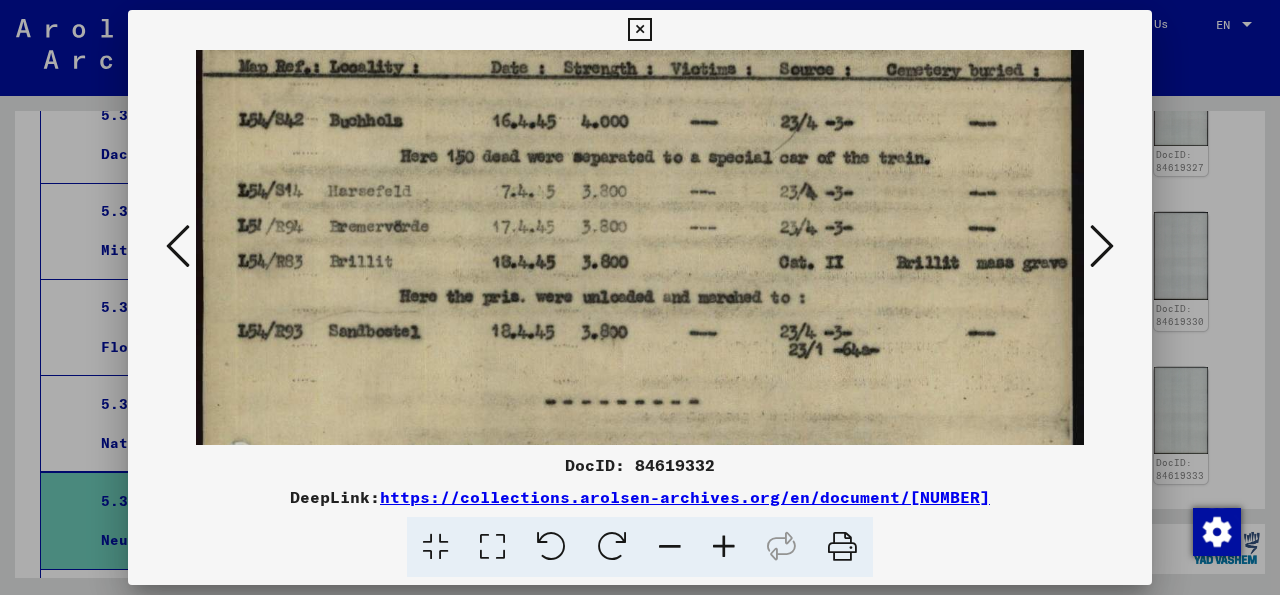 scroll, scrollTop: 187, scrollLeft: 0, axis: vertical 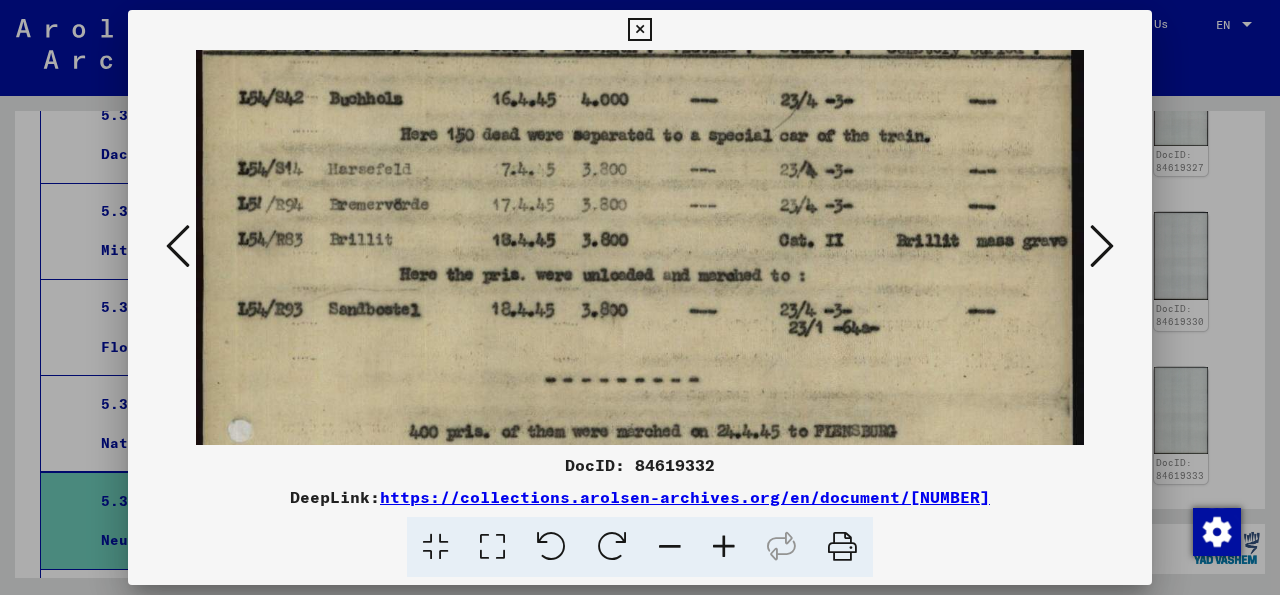 drag, startPoint x: 602, startPoint y: 372, endPoint x: 605, endPoint y: 185, distance: 187.02406 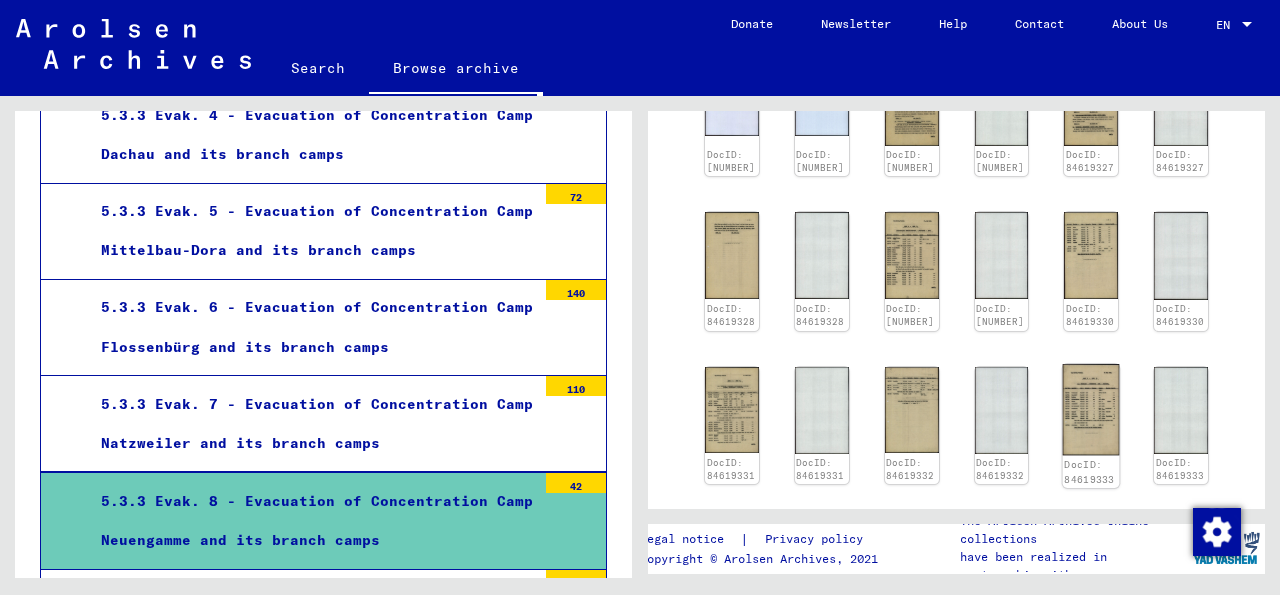 click 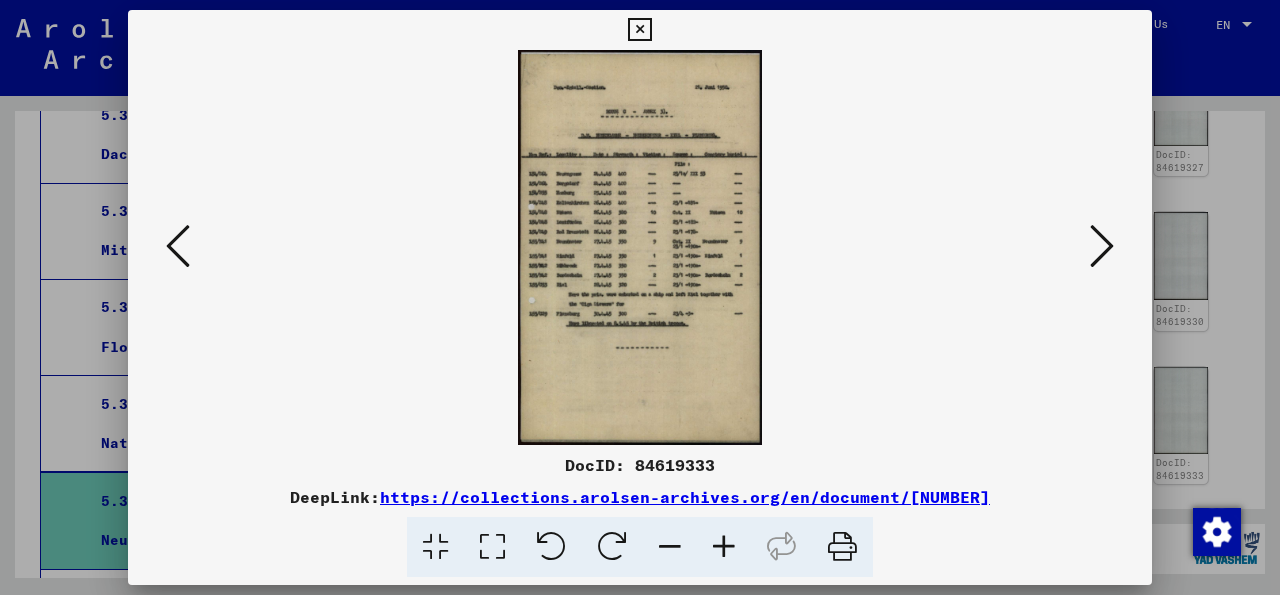 click at bounding box center [492, 547] 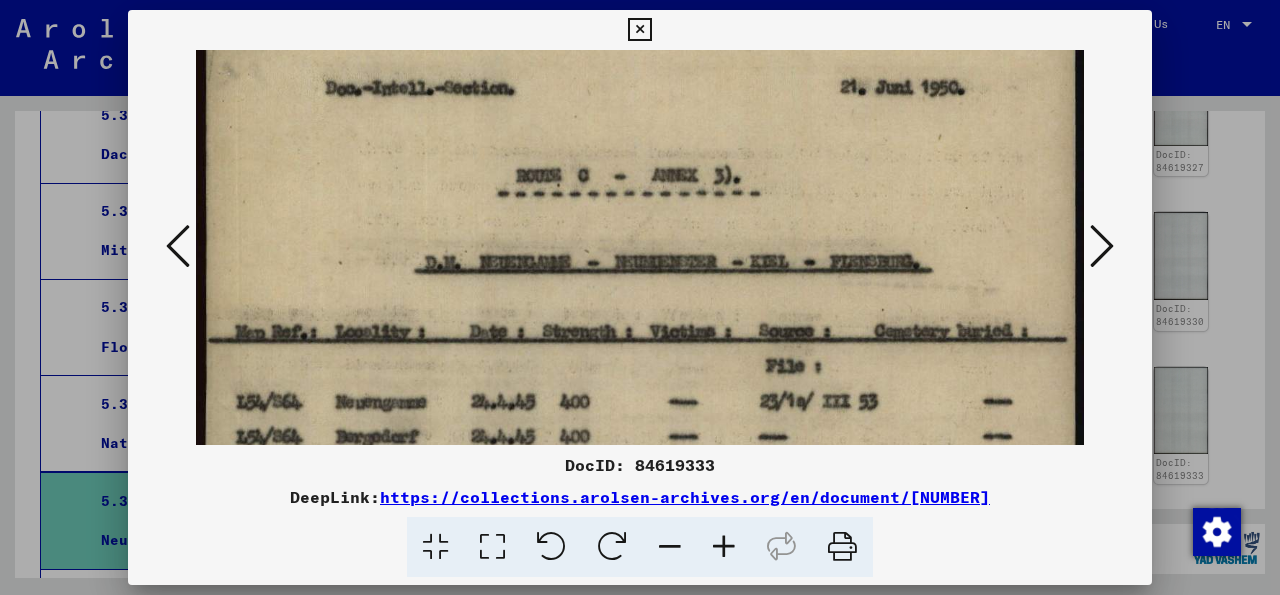 scroll, scrollTop: 171, scrollLeft: 0, axis: vertical 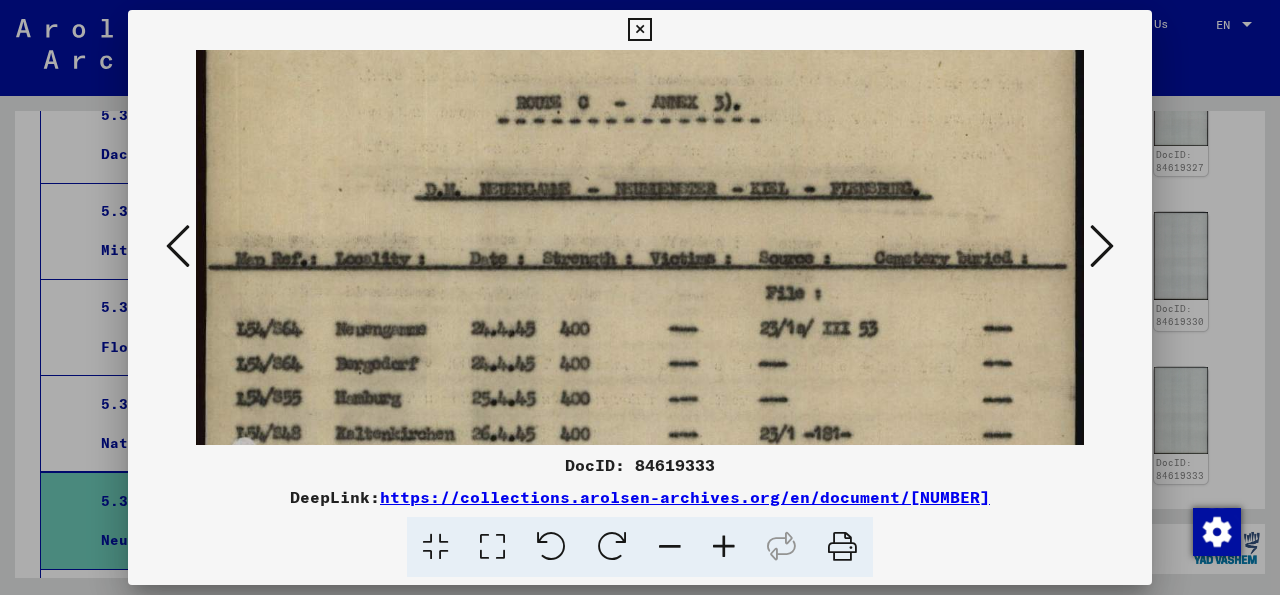 drag, startPoint x: 697, startPoint y: 395, endPoint x: 701, endPoint y: 224, distance: 171.04678 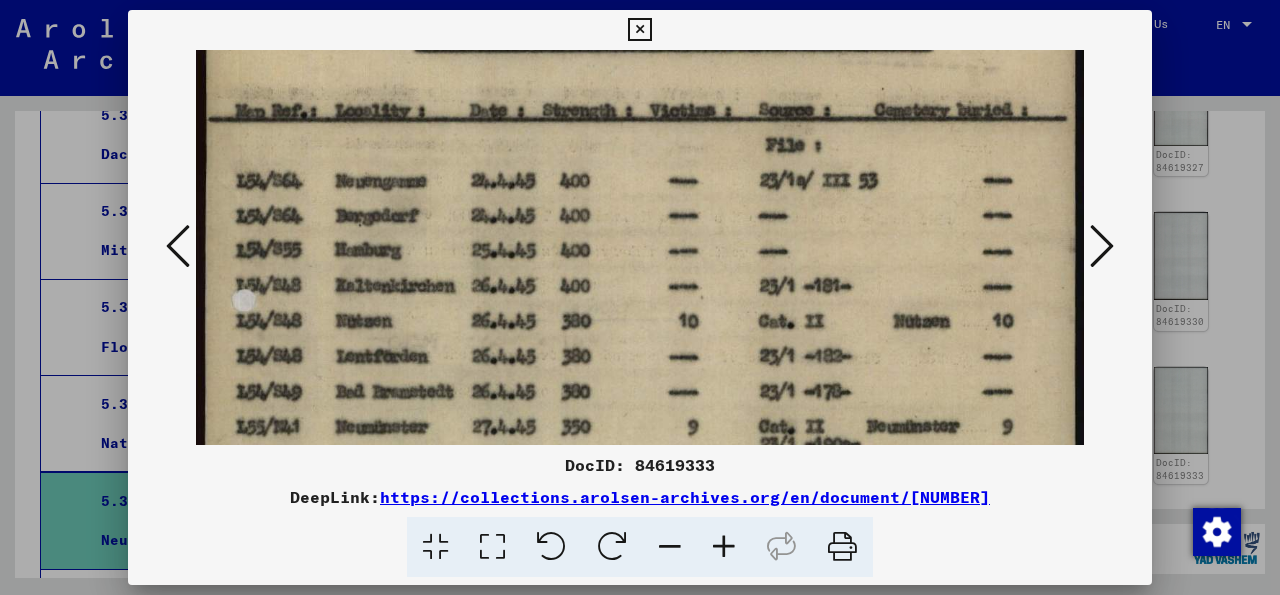 scroll, scrollTop: 347, scrollLeft: 0, axis: vertical 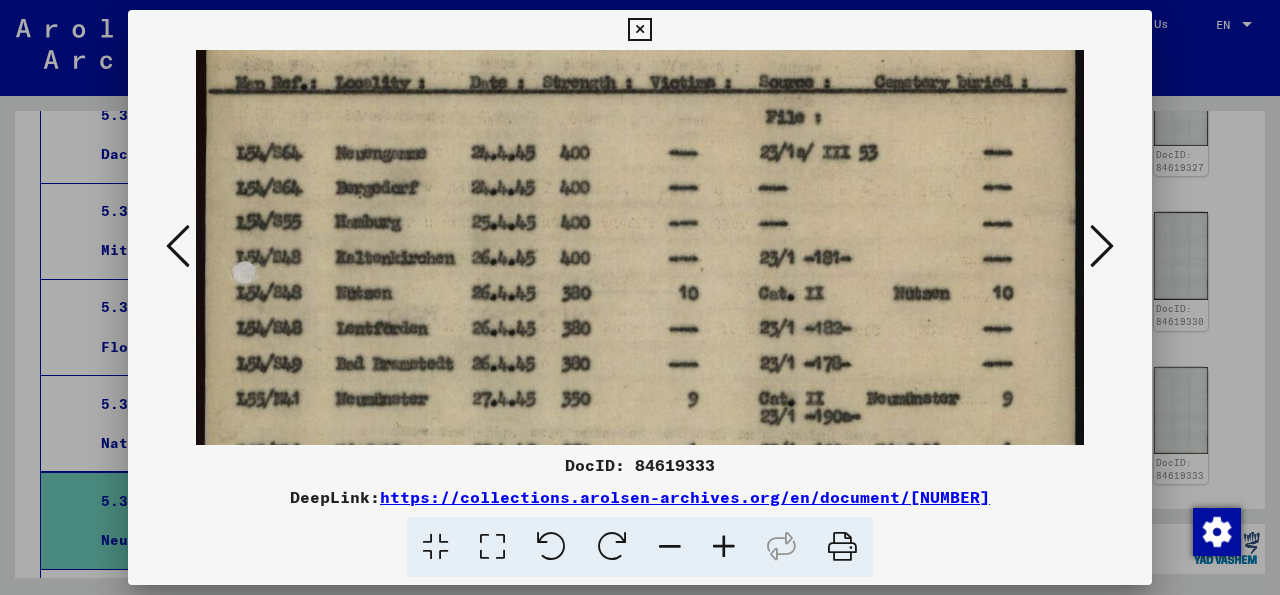 drag, startPoint x: 656, startPoint y: 347, endPoint x: 651, endPoint y: 171, distance: 176.07101 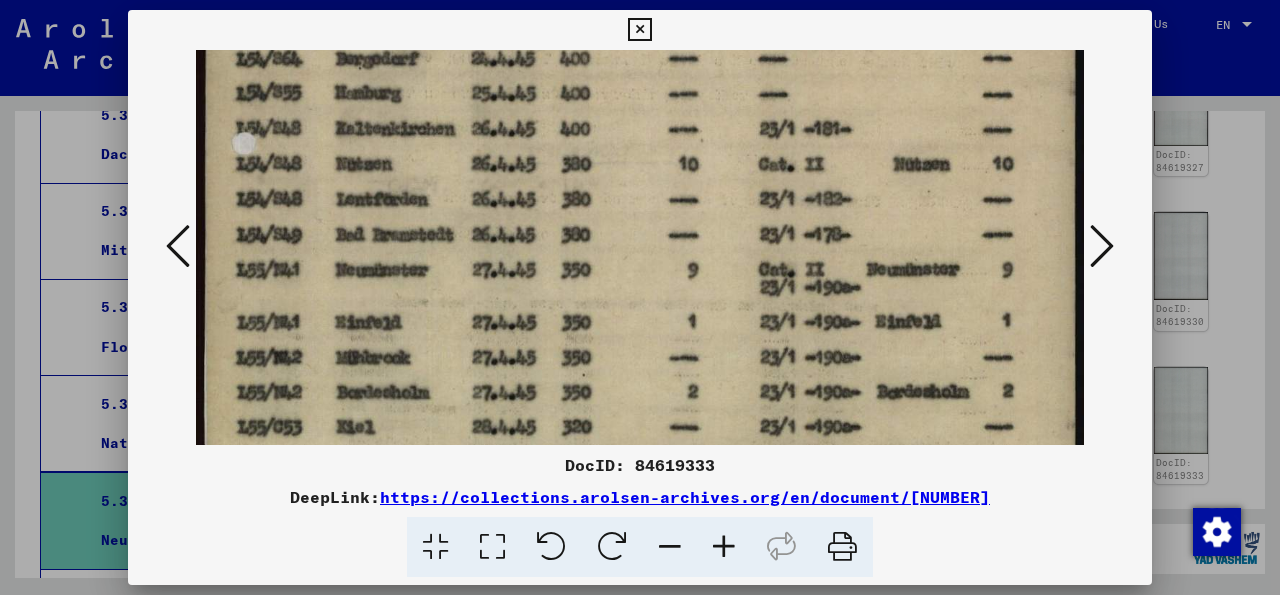 scroll, scrollTop: 530, scrollLeft: 0, axis: vertical 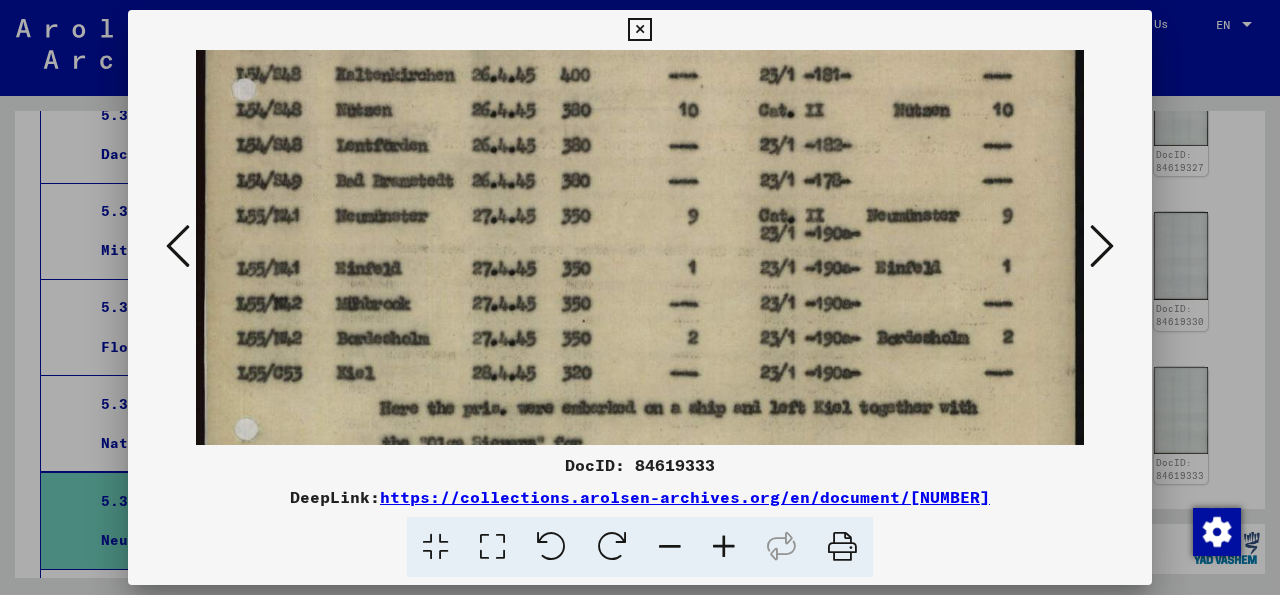 drag, startPoint x: 595, startPoint y: 328, endPoint x: 610, endPoint y: 145, distance: 183.61372 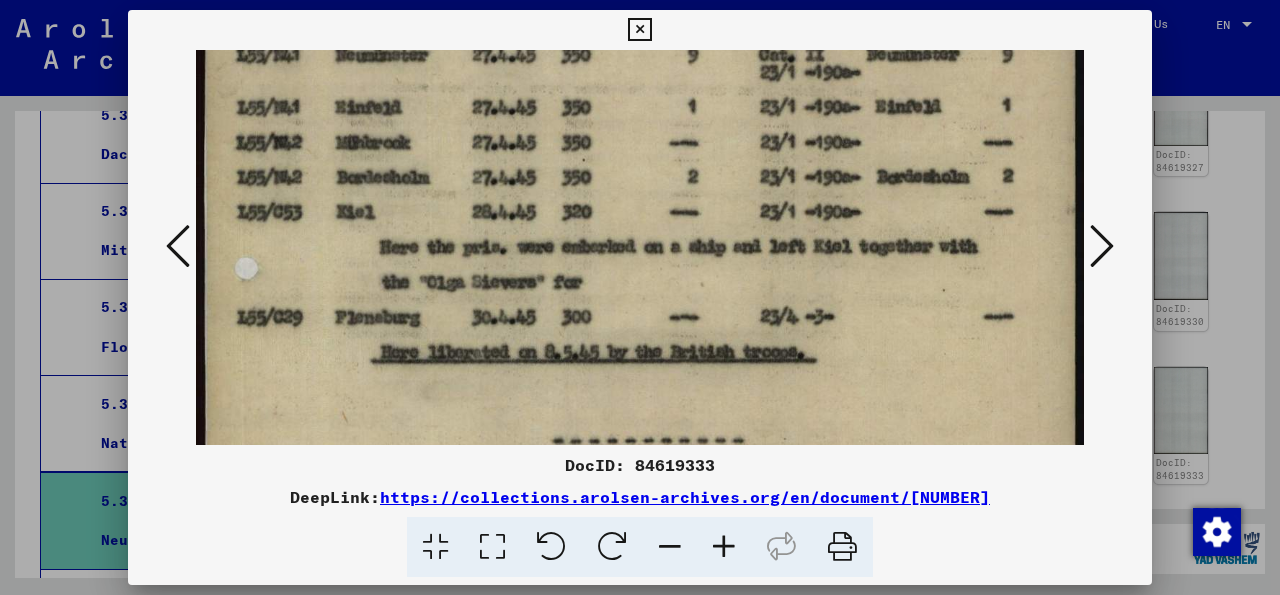 scroll, scrollTop: 787, scrollLeft: 0, axis: vertical 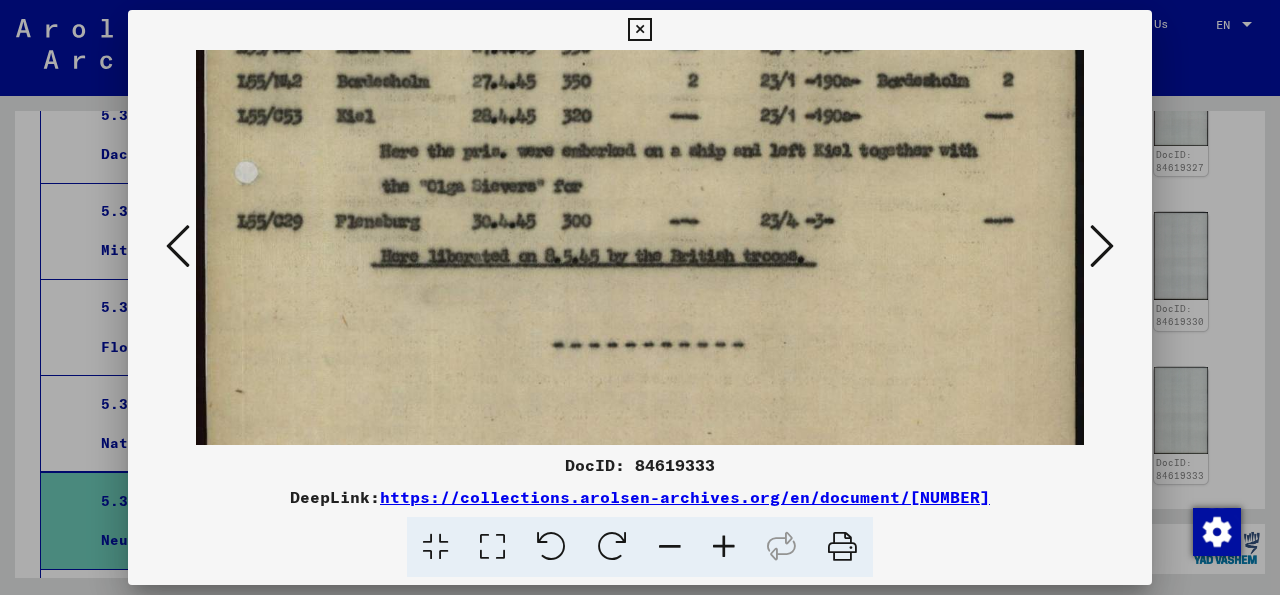 drag, startPoint x: 853, startPoint y: 309, endPoint x: 886, endPoint y: 52, distance: 259.11002 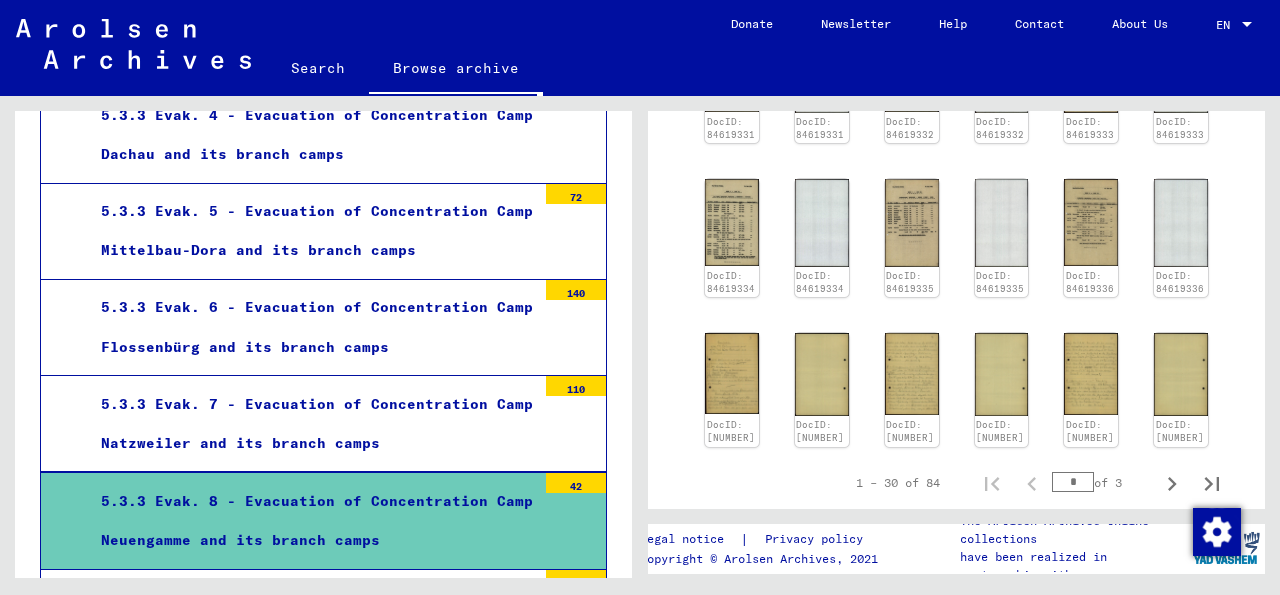 scroll, scrollTop: 1042, scrollLeft: 0, axis: vertical 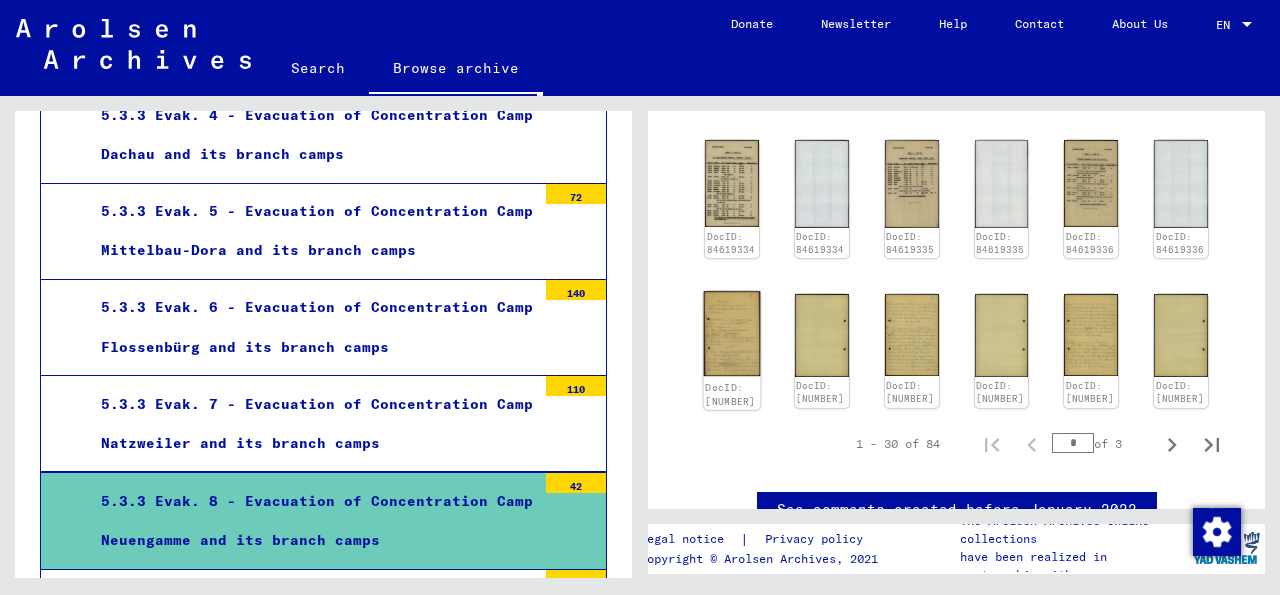 click 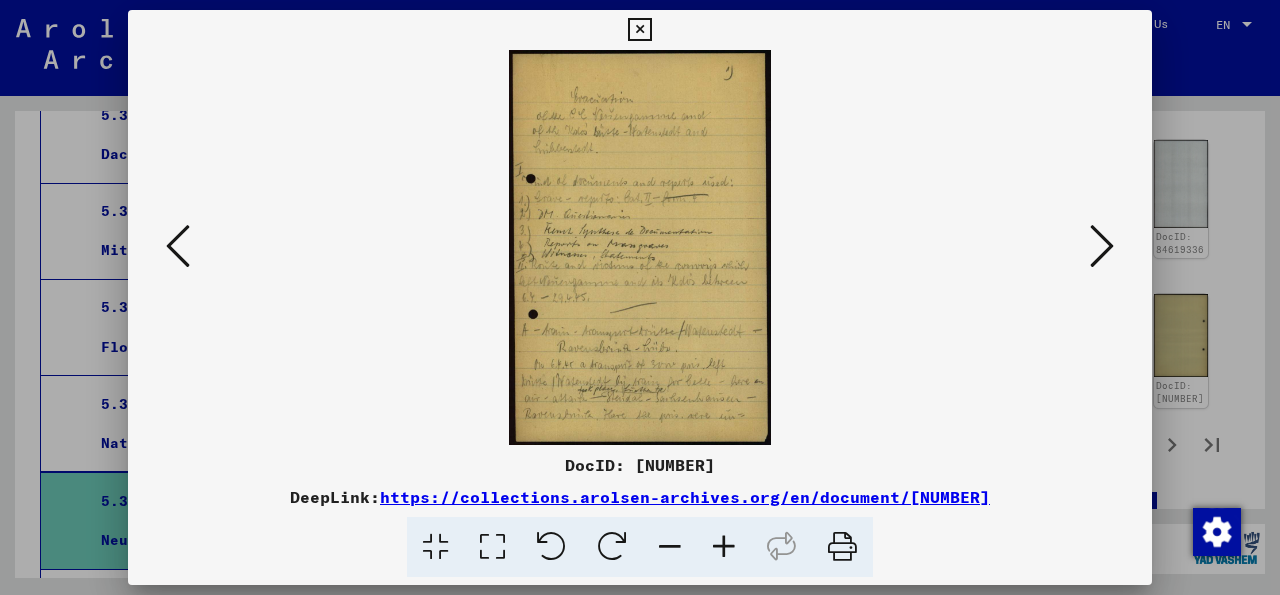 click at bounding box center (492, 547) 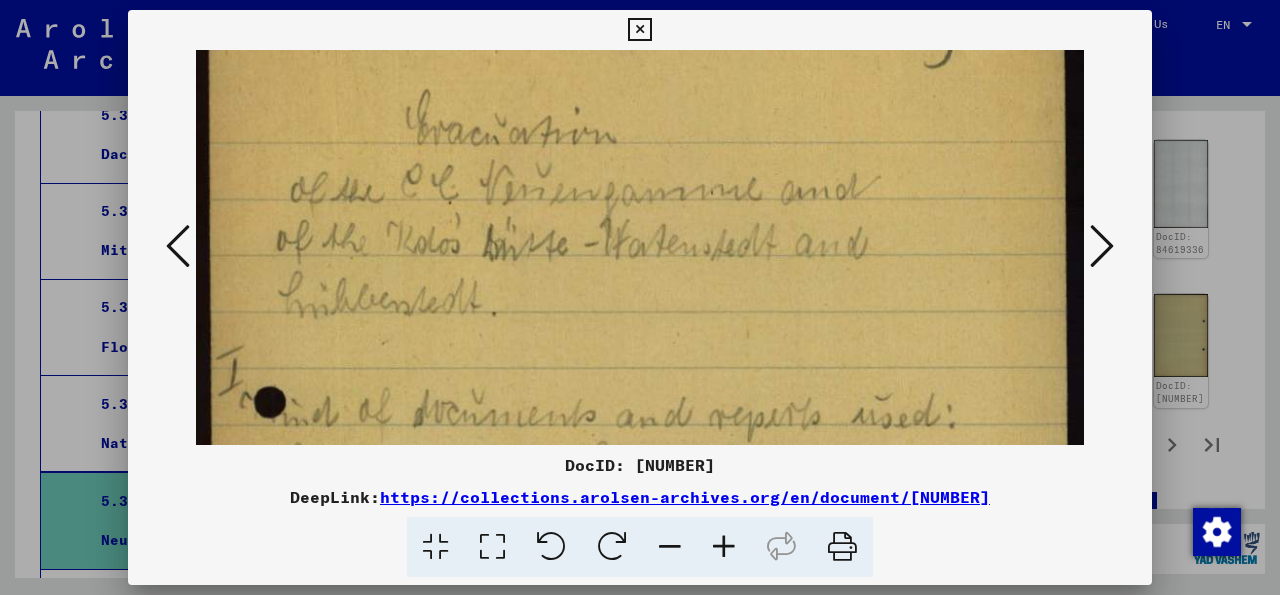 drag, startPoint x: 727, startPoint y: 333, endPoint x: 732, endPoint y: 248, distance: 85.146935 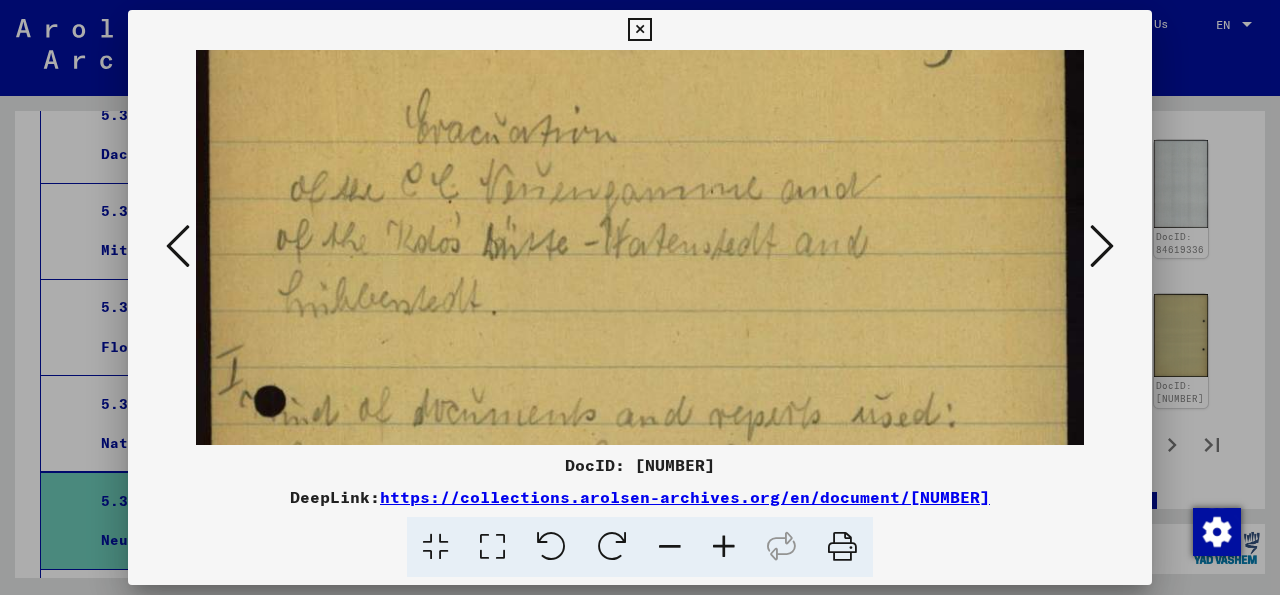 scroll, scrollTop: 227, scrollLeft: 0, axis: vertical 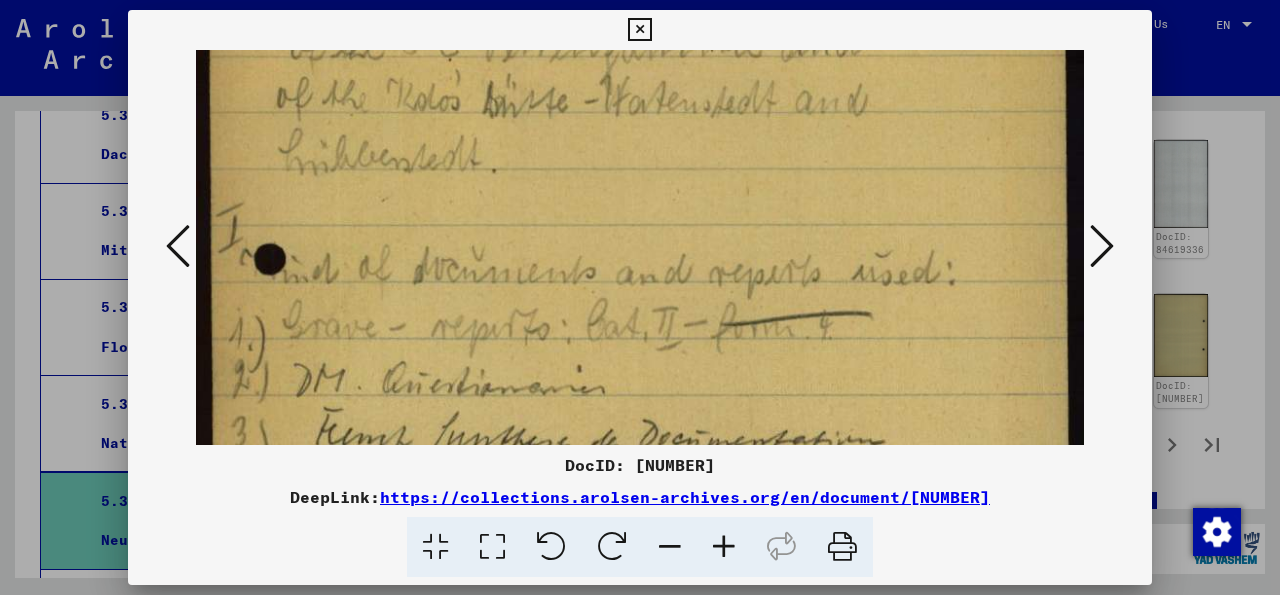 drag, startPoint x: 727, startPoint y: 353, endPoint x: 736, endPoint y: 211, distance: 142.28493 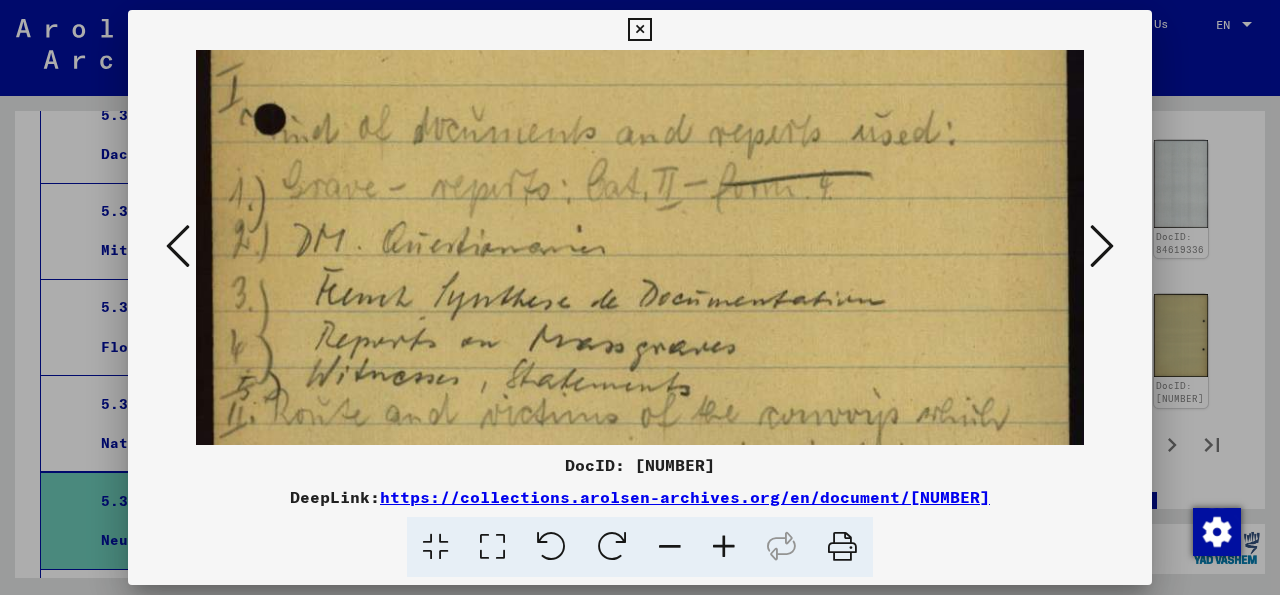 scroll, scrollTop: 369, scrollLeft: 0, axis: vertical 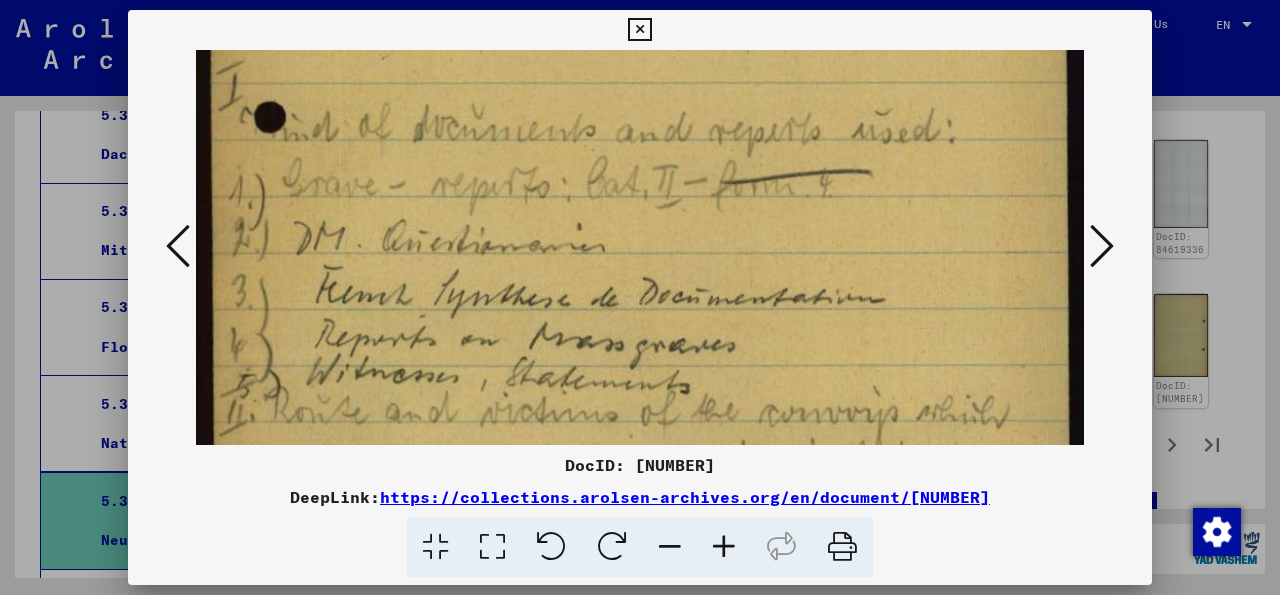 drag, startPoint x: 690, startPoint y: 337, endPoint x: 727, endPoint y: 195, distance: 146.74127 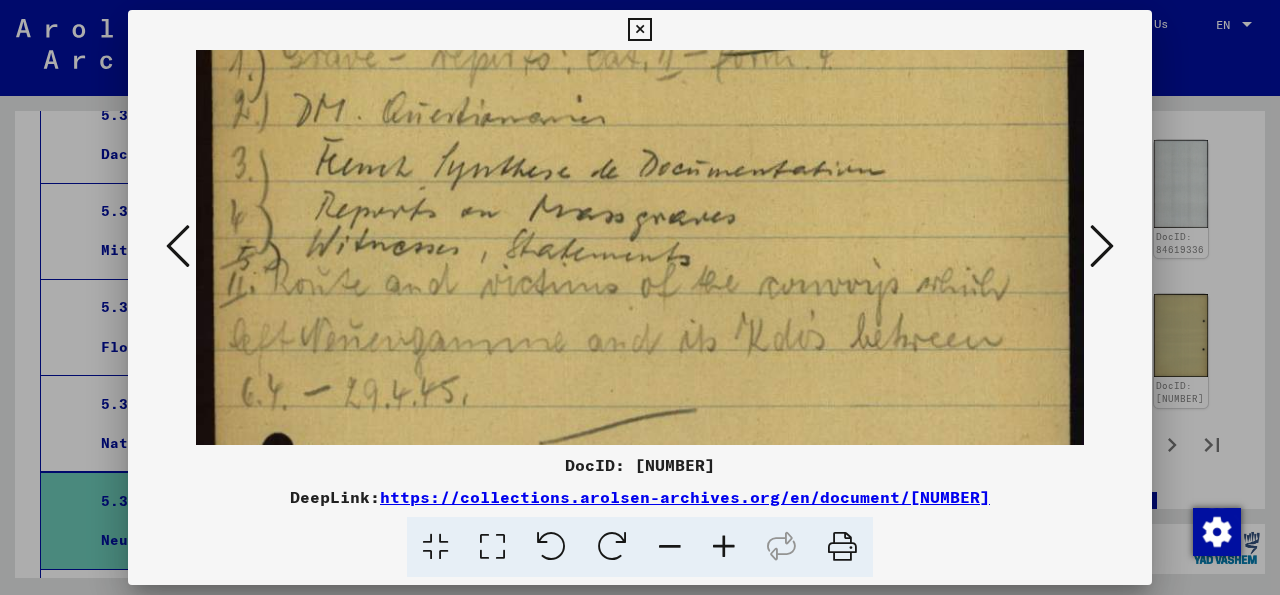 drag, startPoint x: 676, startPoint y: 318, endPoint x: 652, endPoint y: 190, distance: 130.23056 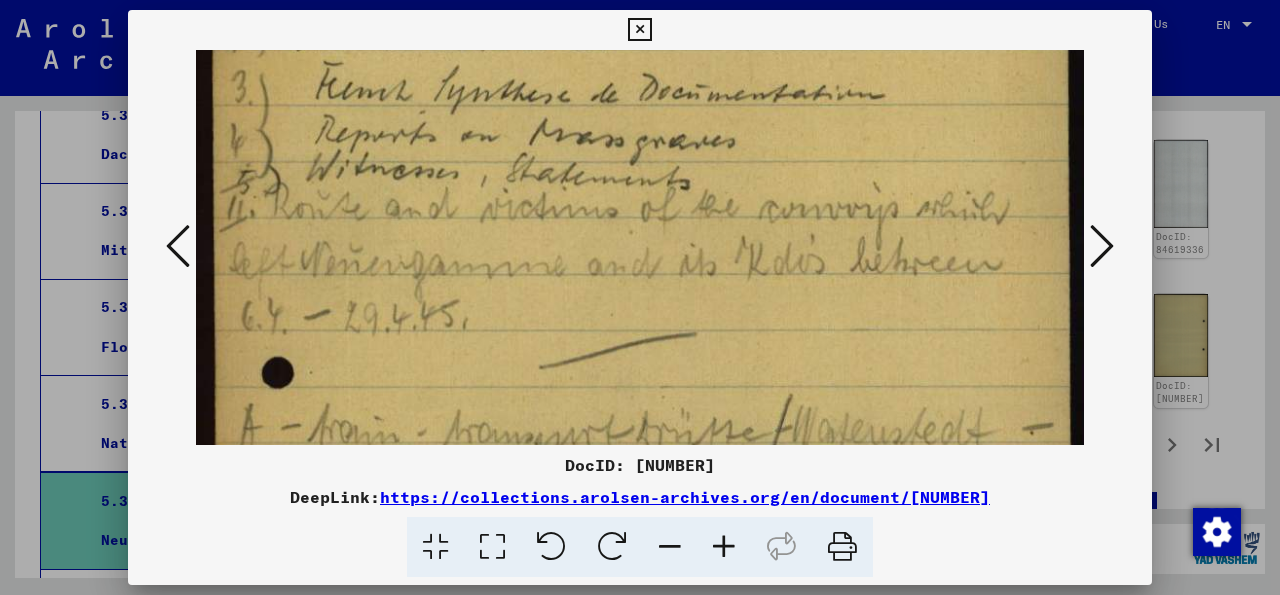 drag, startPoint x: 639, startPoint y: 333, endPoint x: 641, endPoint y: 257, distance: 76.02631 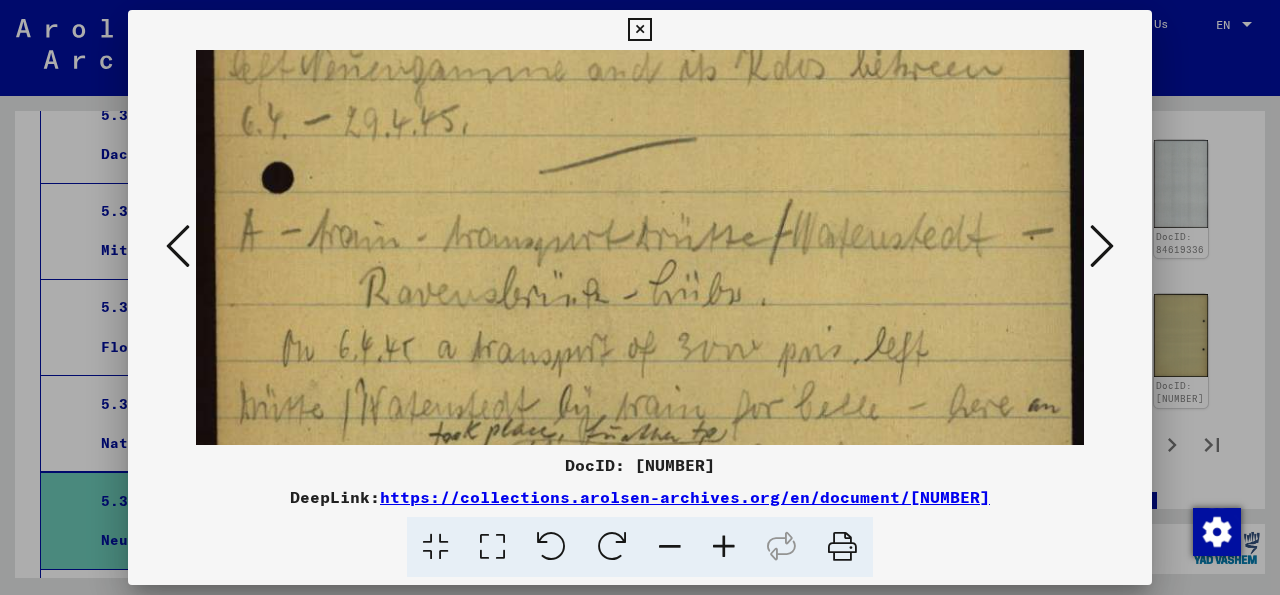 scroll, scrollTop: 769, scrollLeft: 0, axis: vertical 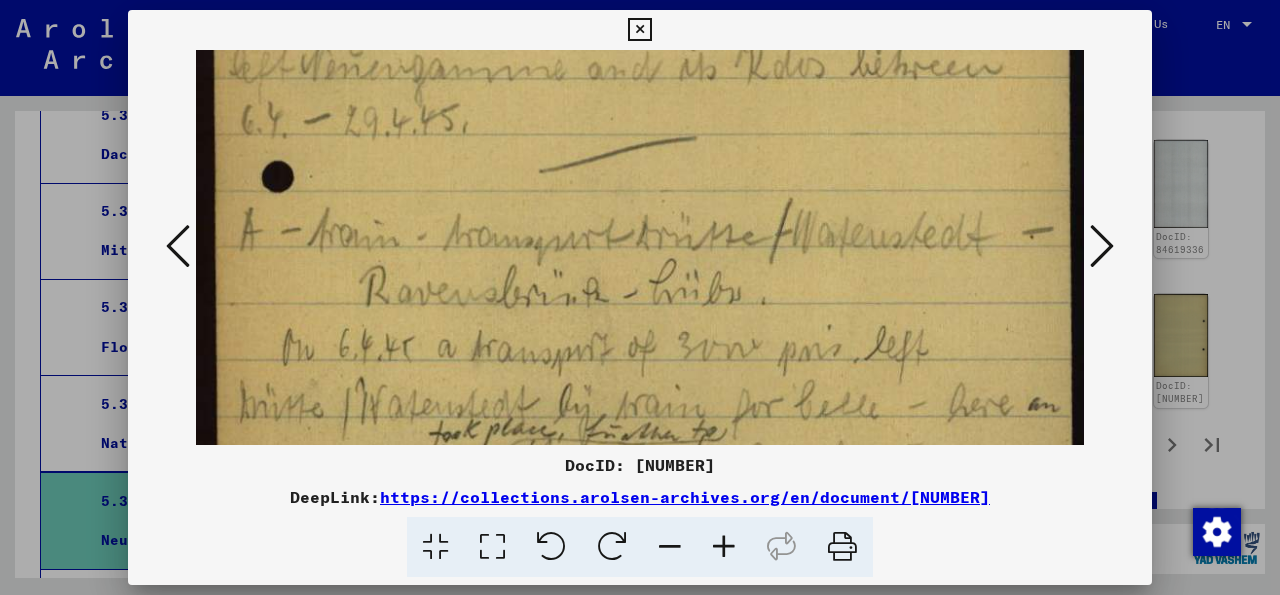drag, startPoint x: 592, startPoint y: 349, endPoint x: 613, endPoint y: 153, distance: 197.1218 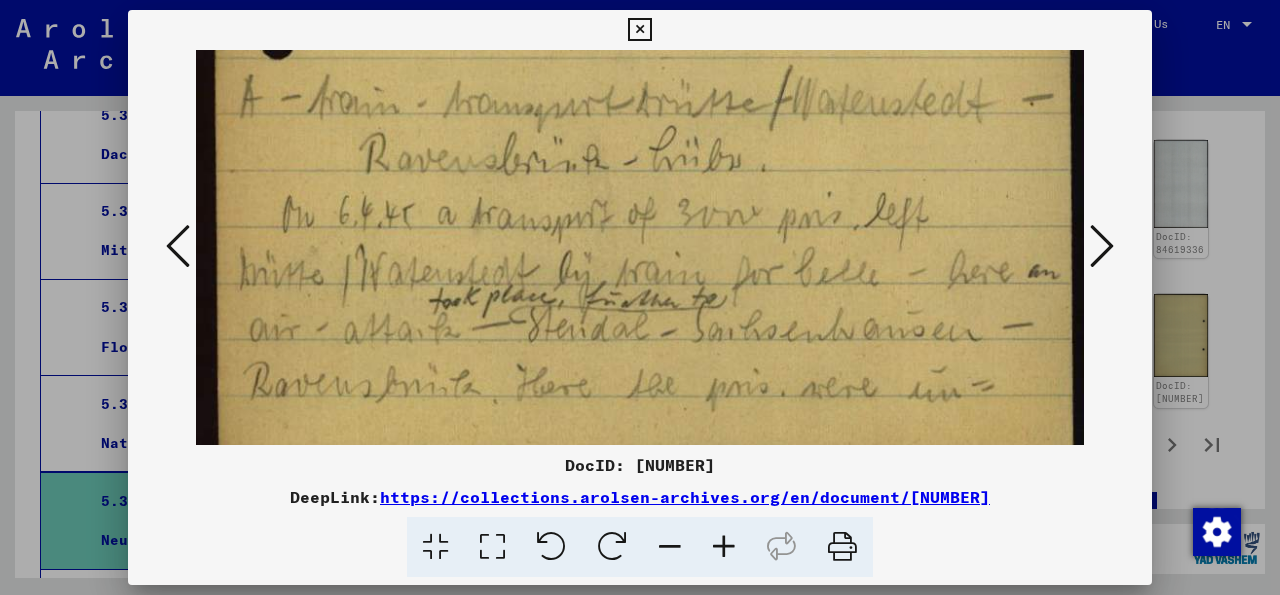 scroll, scrollTop: 957, scrollLeft: 0, axis: vertical 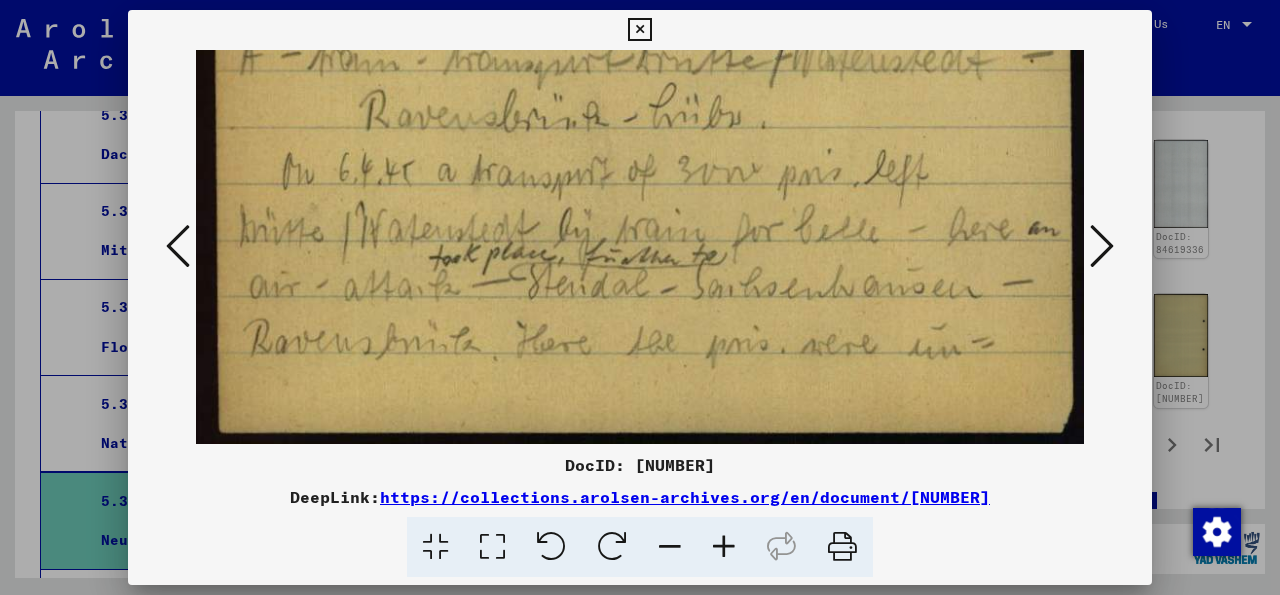 drag, startPoint x: 639, startPoint y: 309, endPoint x: 632, endPoint y: 87, distance: 222.11034 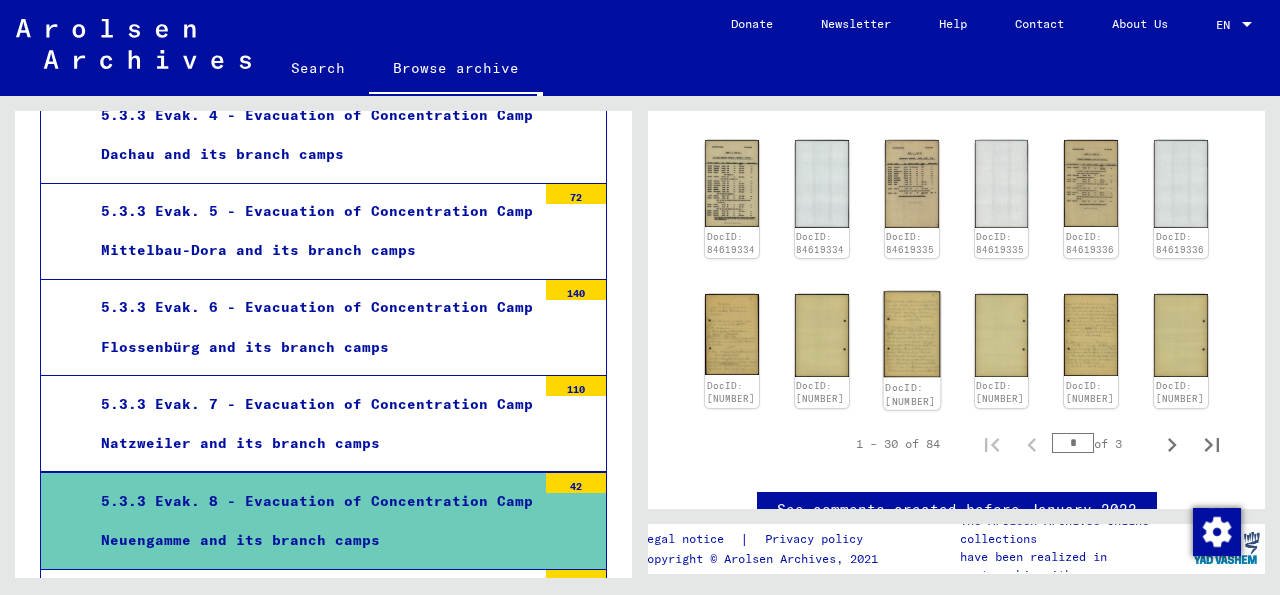 click 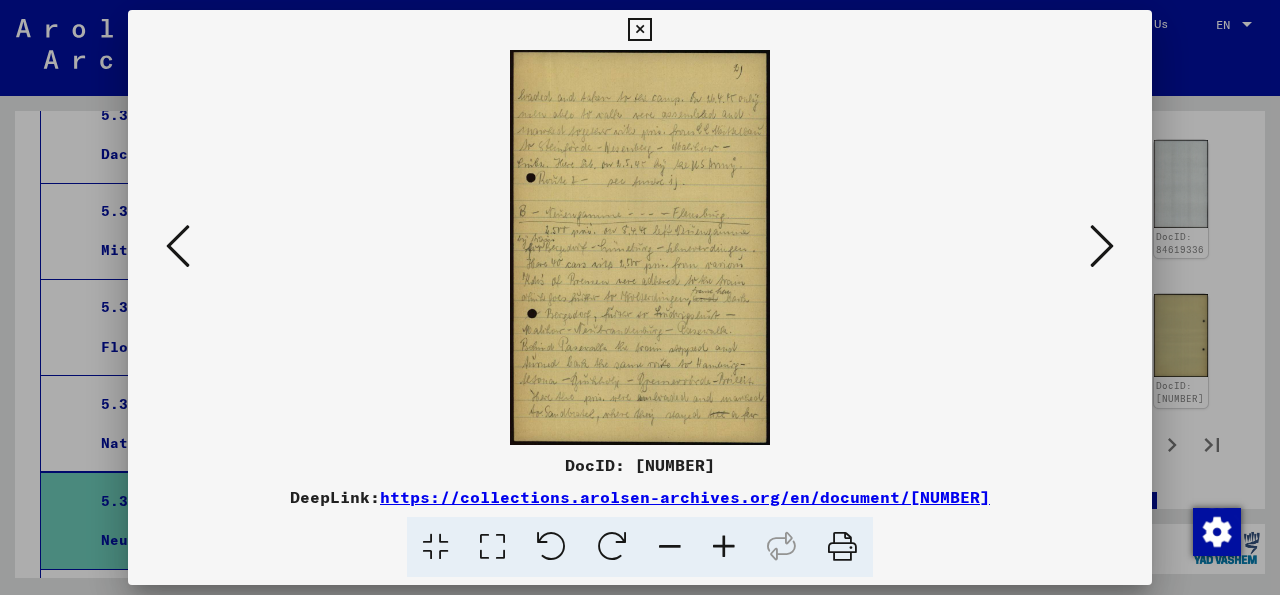 scroll, scrollTop: 1042, scrollLeft: 0, axis: vertical 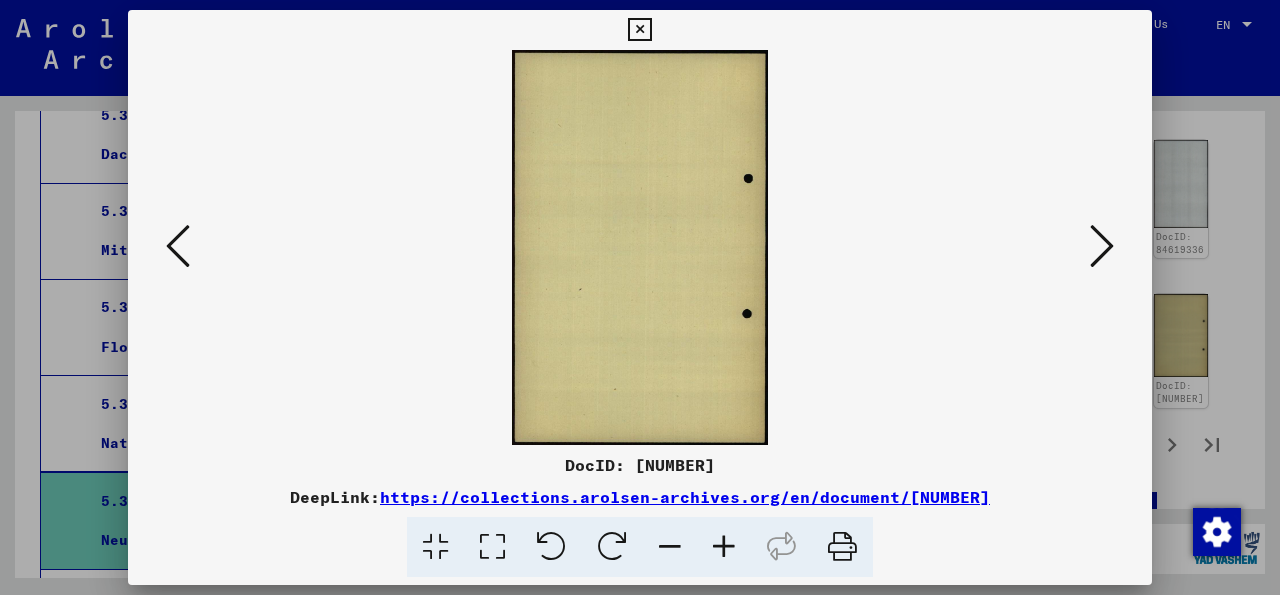click at bounding box center [1102, 246] 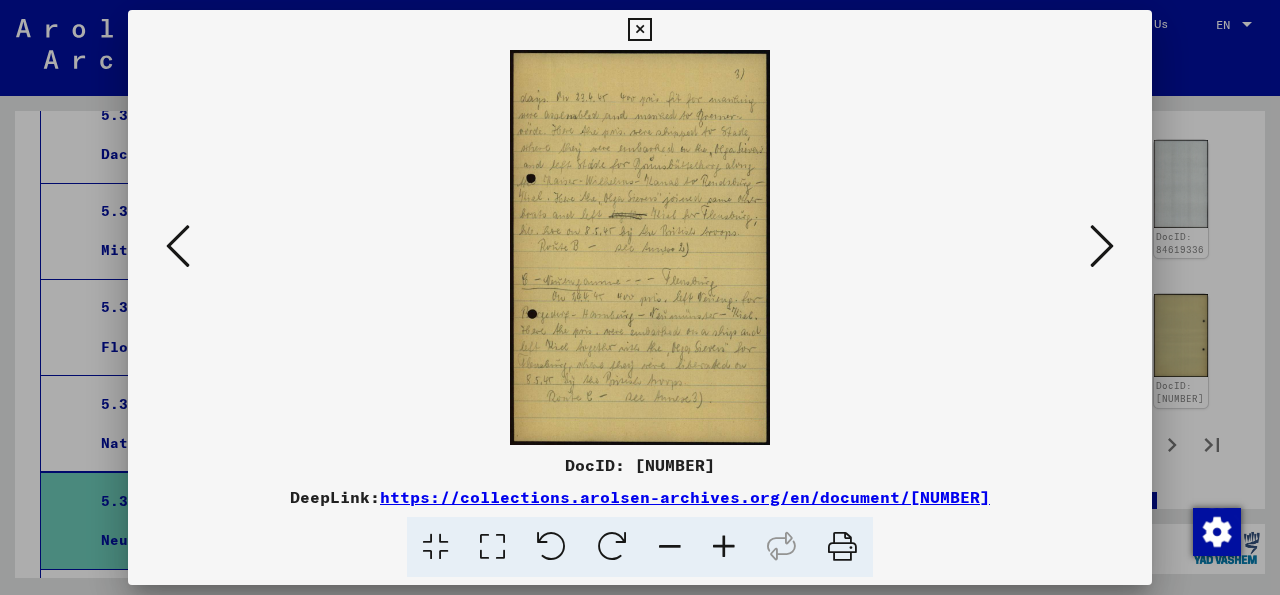 click at bounding box center (492, 547) 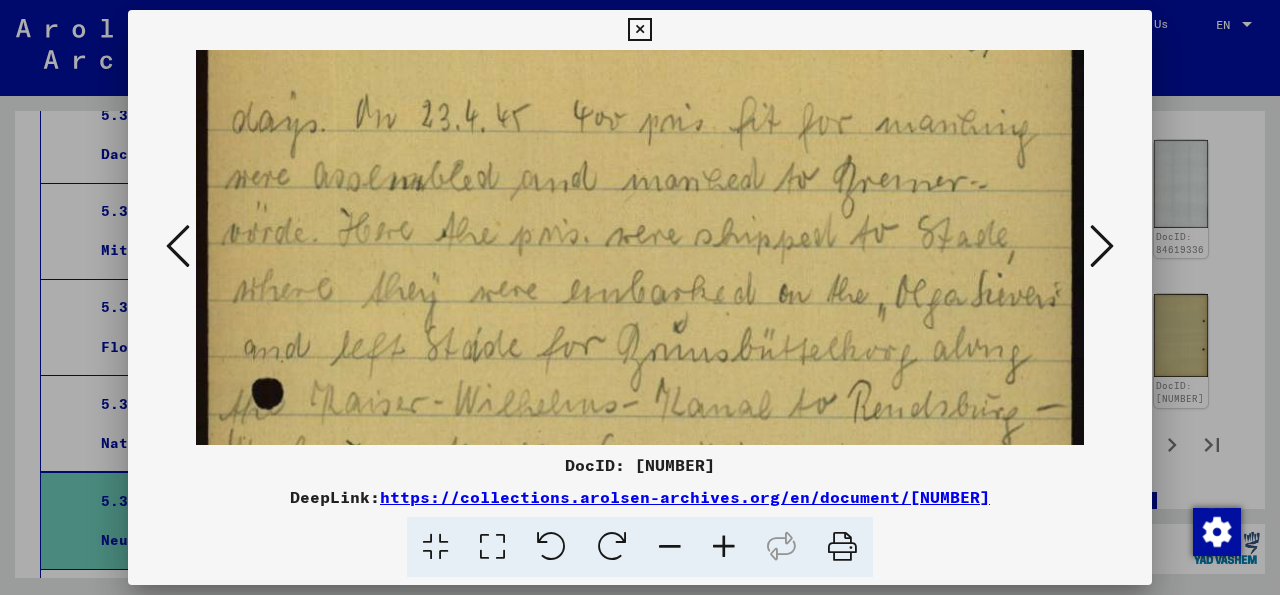 scroll, scrollTop: 98, scrollLeft: 0, axis: vertical 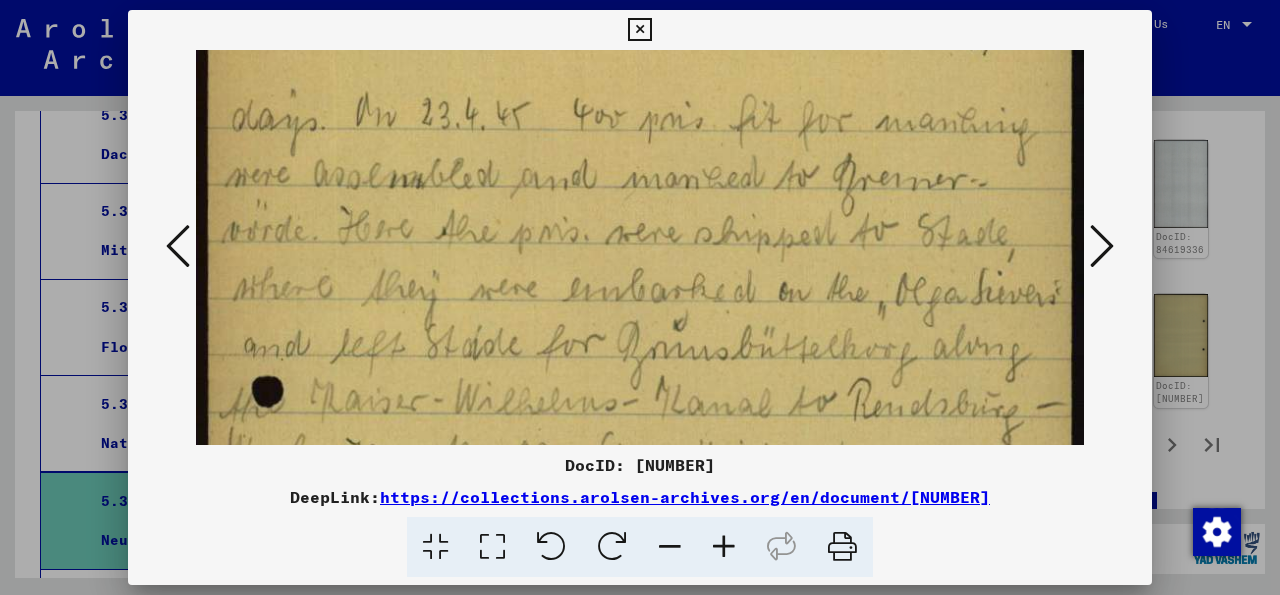drag, startPoint x: 592, startPoint y: 363, endPoint x: 584, endPoint y: 265, distance: 98.32599 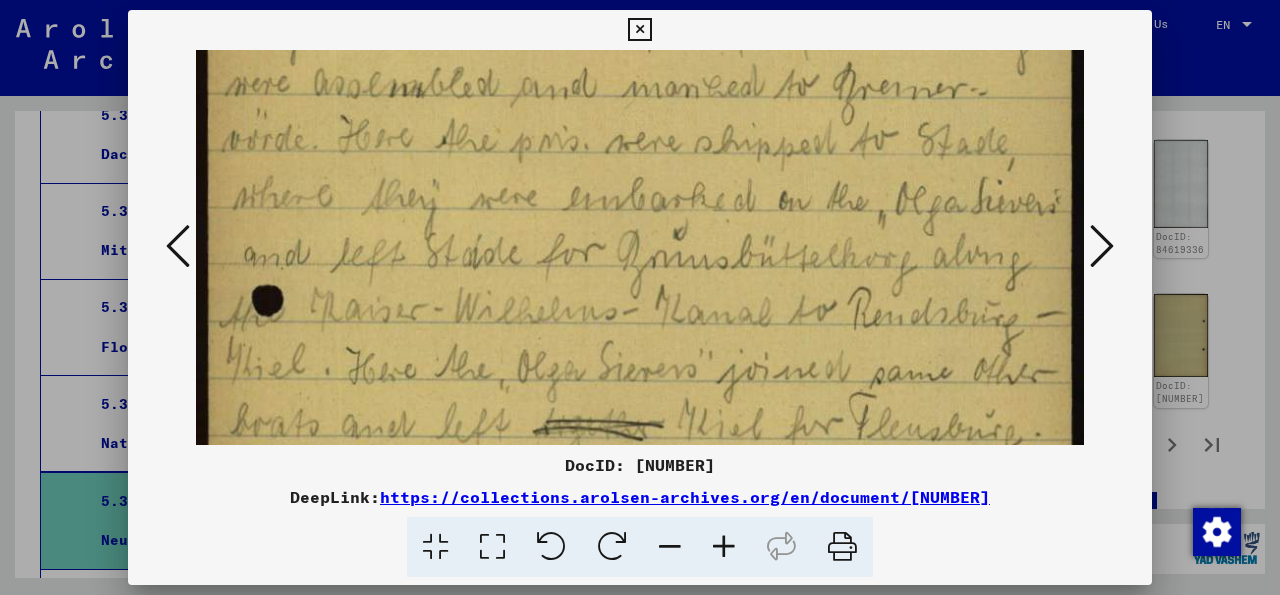 drag, startPoint x: 587, startPoint y: 362, endPoint x: 577, endPoint y: 271, distance: 91.5478 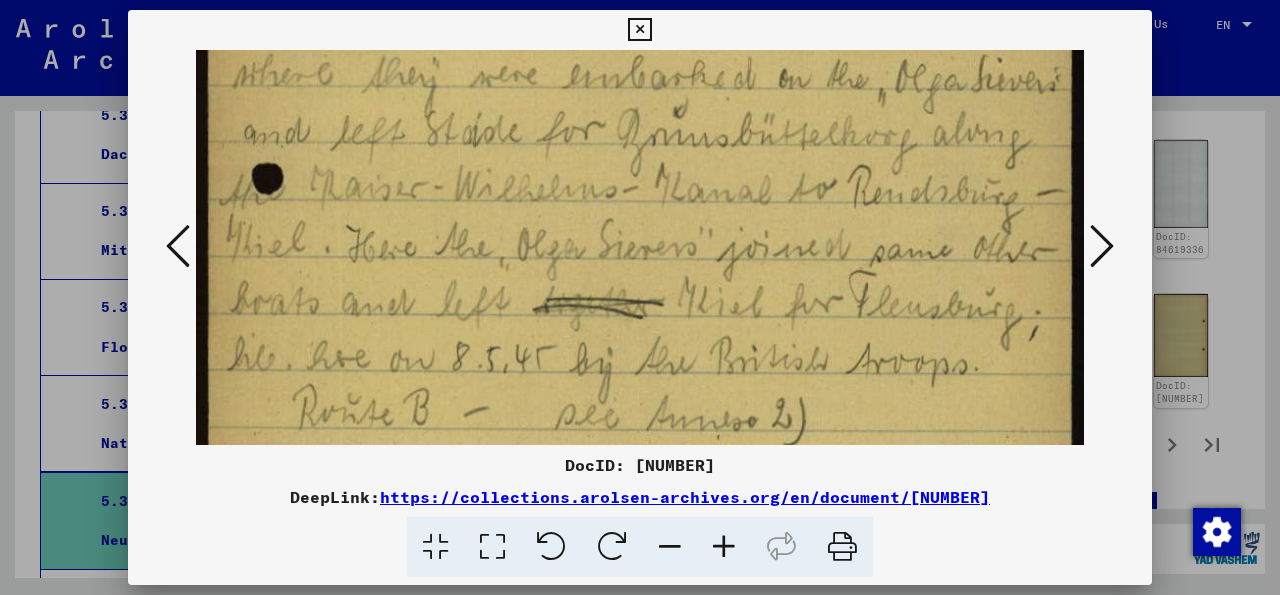 scroll, scrollTop: 451, scrollLeft: 0, axis: vertical 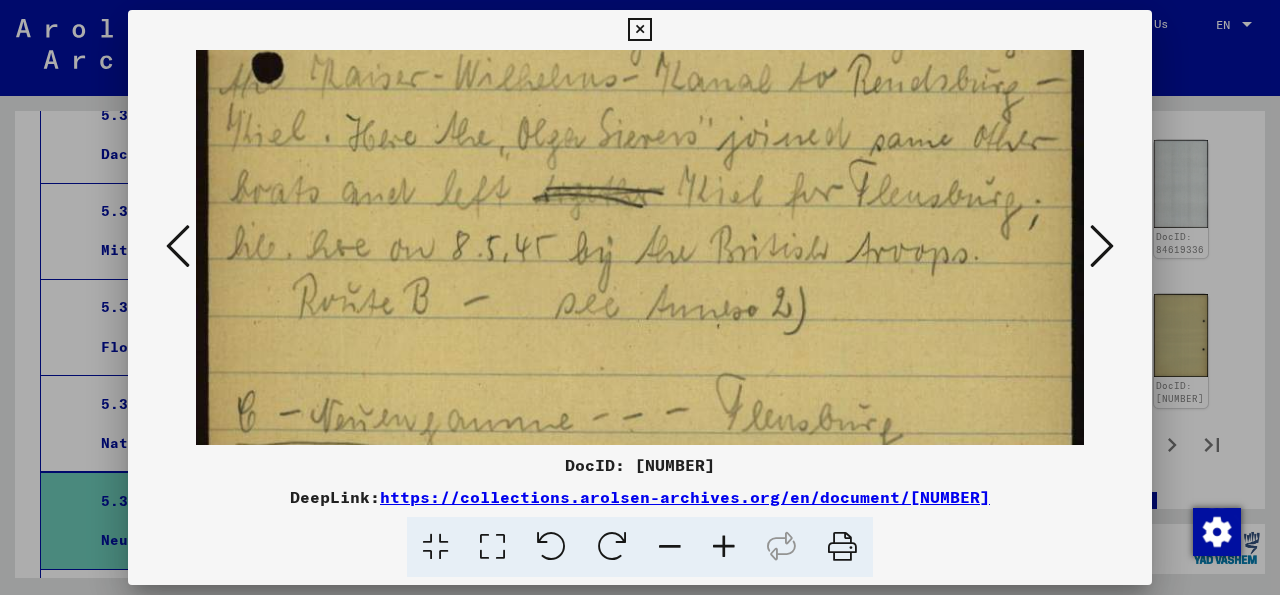 drag, startPoint x: 577, startPoint y: 271, endPoint x: 589, endPoint y: 9, distance: 262.27466 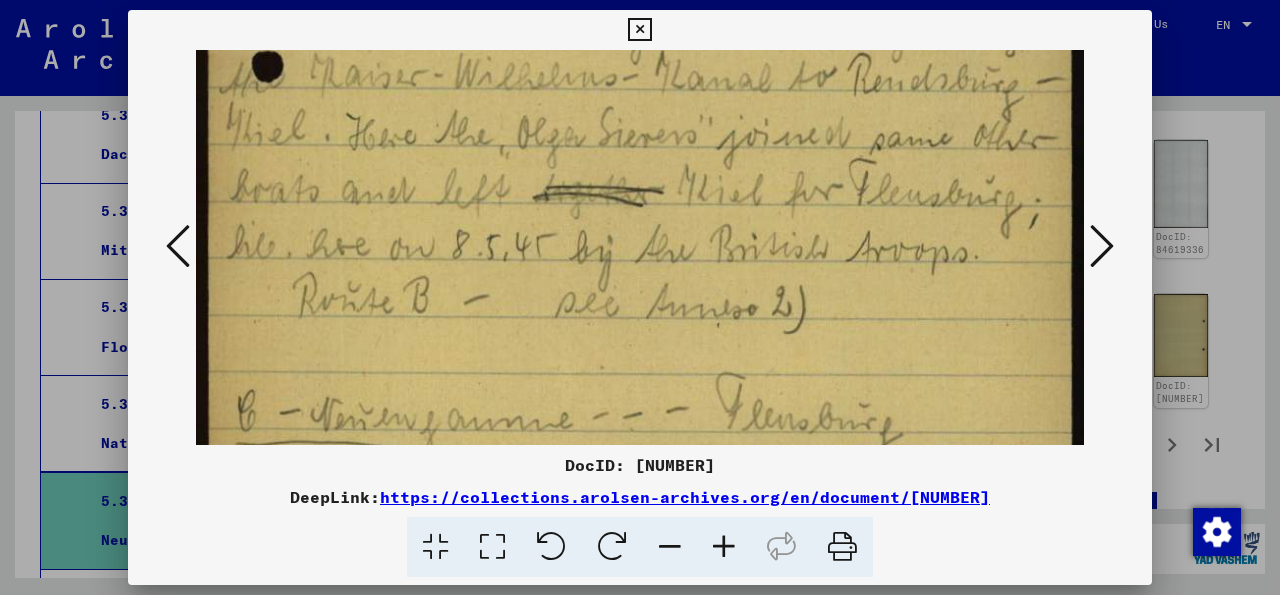 click on "DocID: [NUMBER]  DeepLink:  https://collections.arolsen-archives.org/en/document/[NUMBER]" at bounding box center (640, 297) 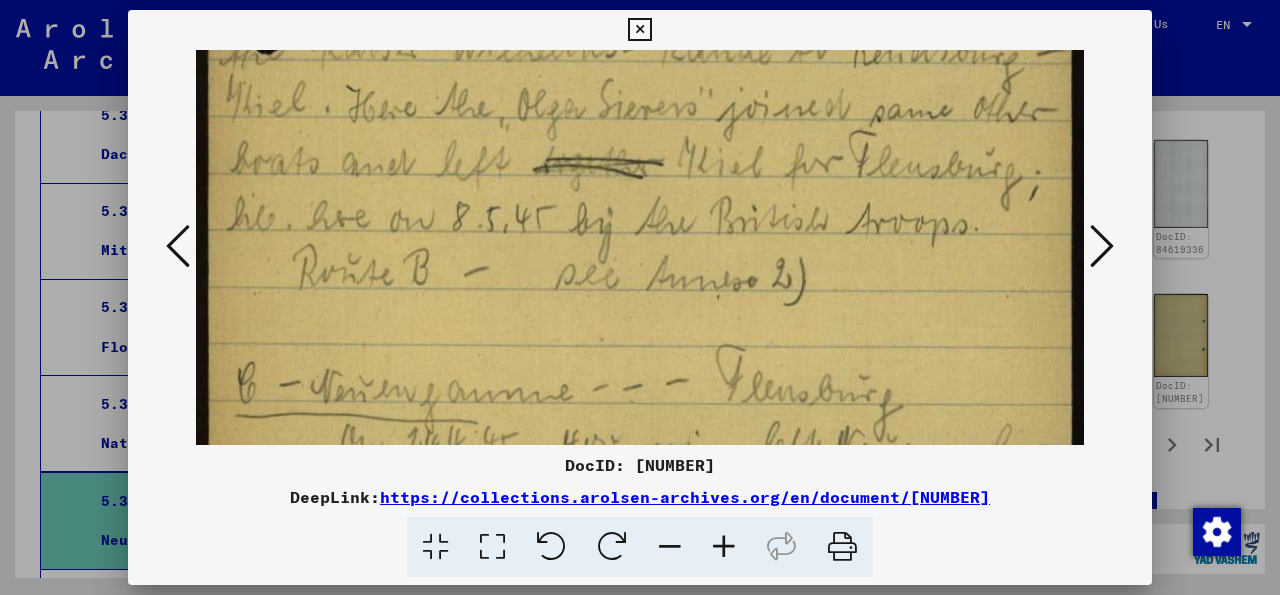 click at bounding box center (640, 275) 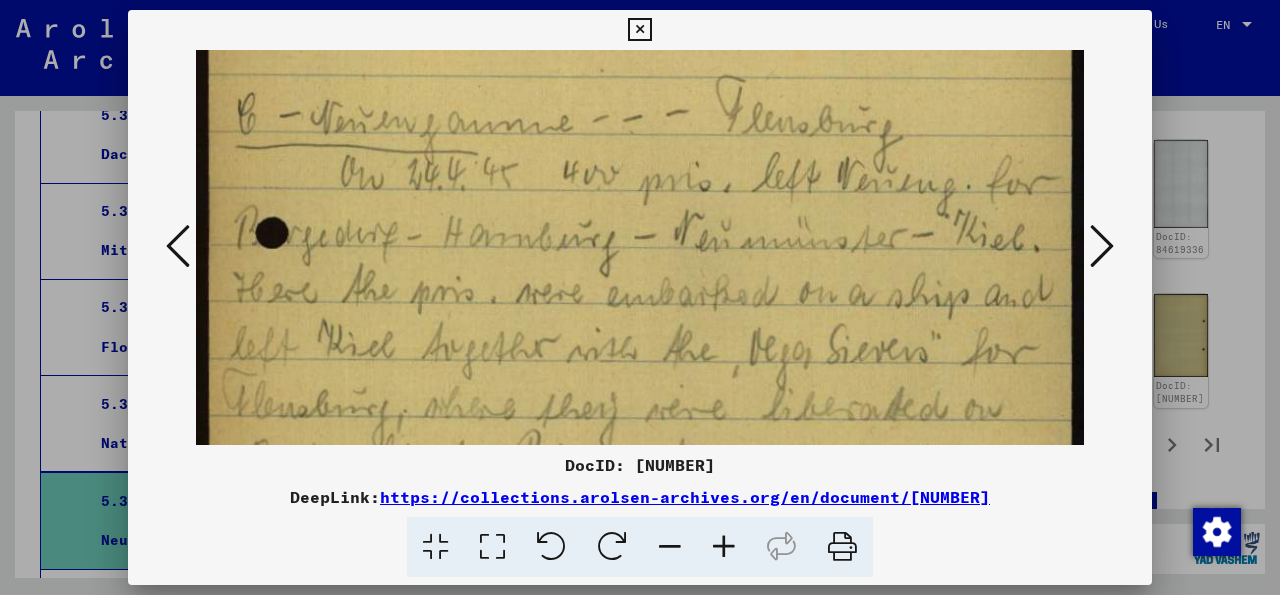 scroll, scrollTop: 825, scrollLeft: 0, axis: vertical 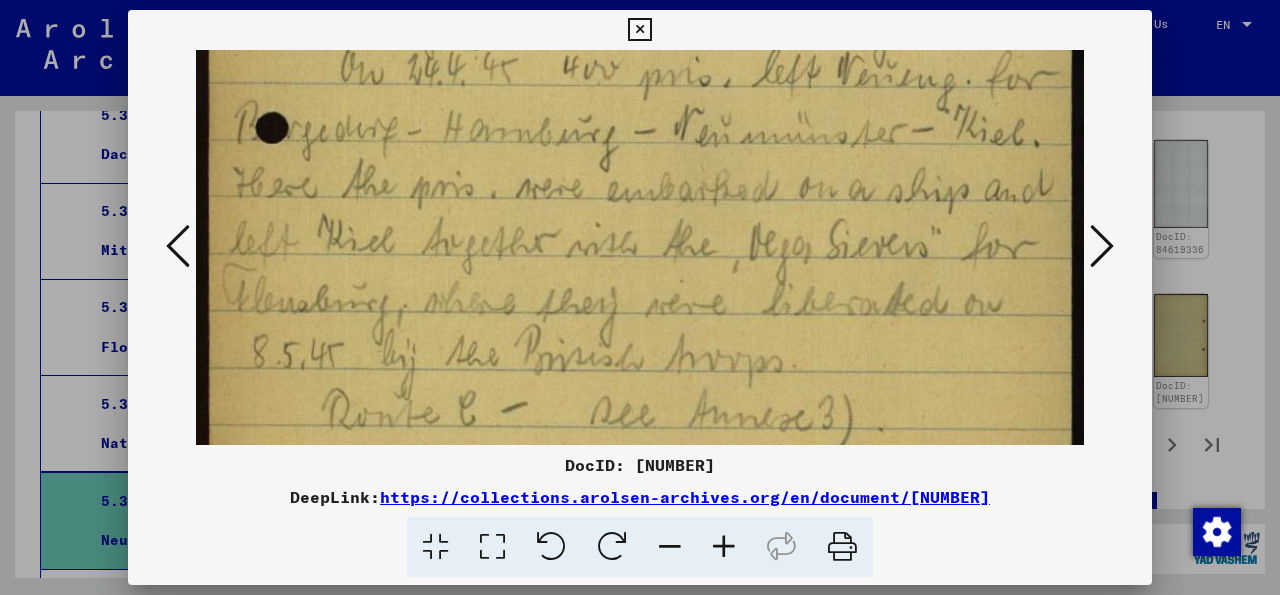 drag, startPoint x: 510, startPoint y: 289, endPoint x: 232, endPoint y: -85, distance: 466.0043 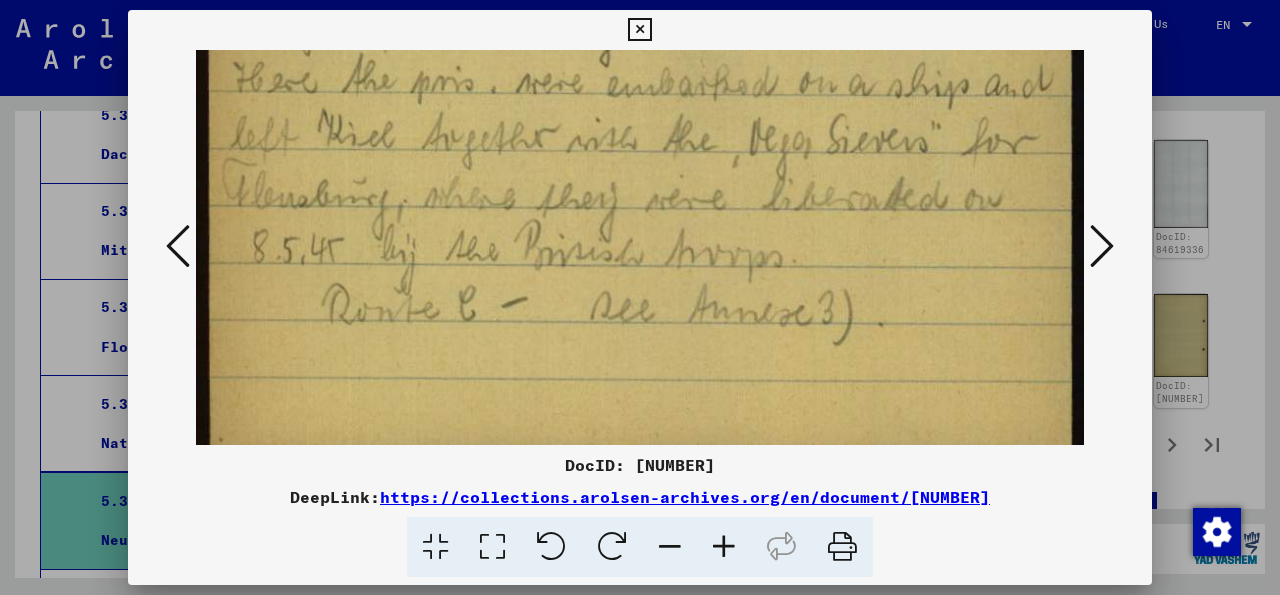drag, startPoint x: 522, startPoint y: 248, endPoint x: 509, endPoint y: 127, distance: 121.69634 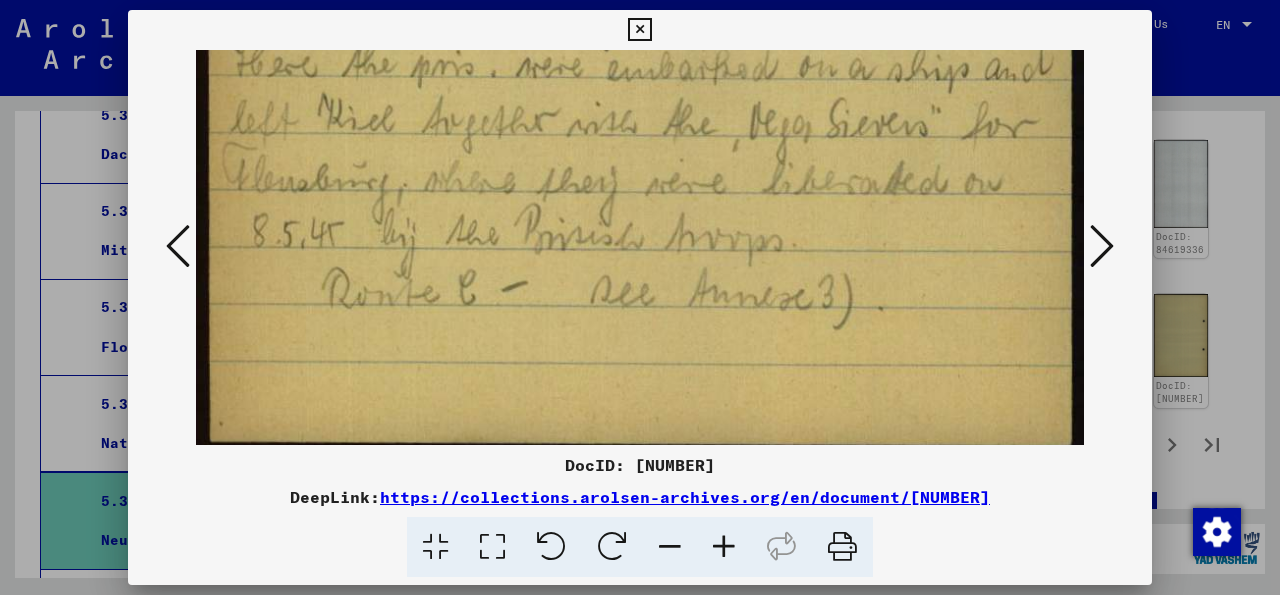 scroll, scrollTop: 969, scrollLeft: 0, axis: vertical 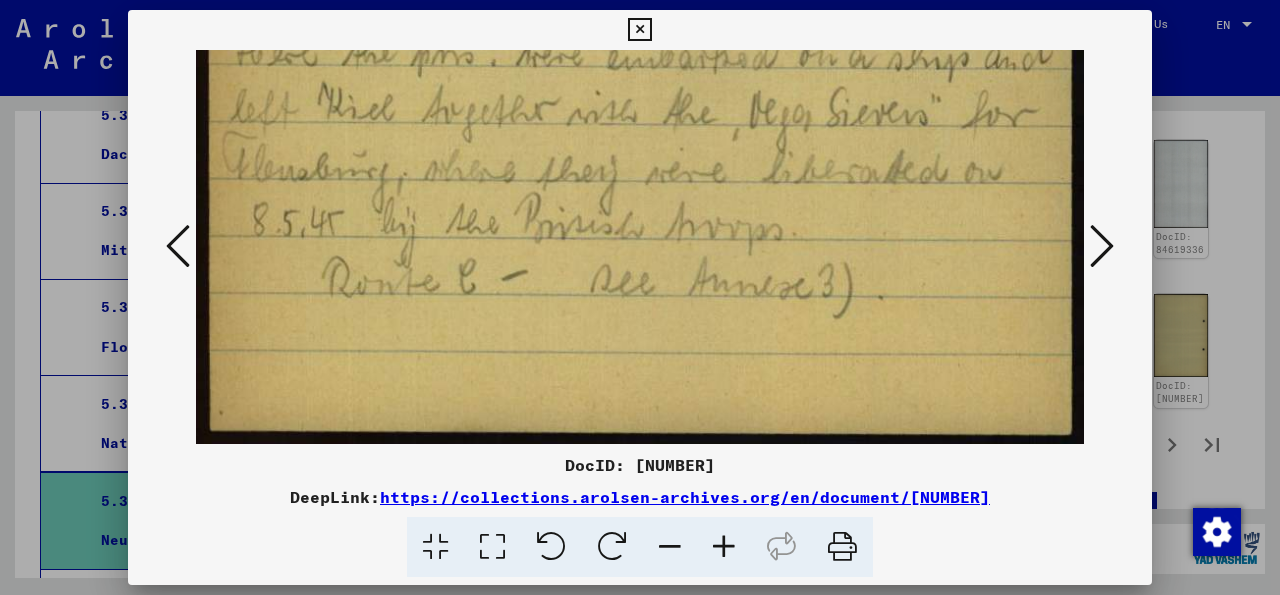 drag, startPoint x: 557, startPoint y: 317, endPoint x: 558, endPoint y: 121, distance: 196.00255 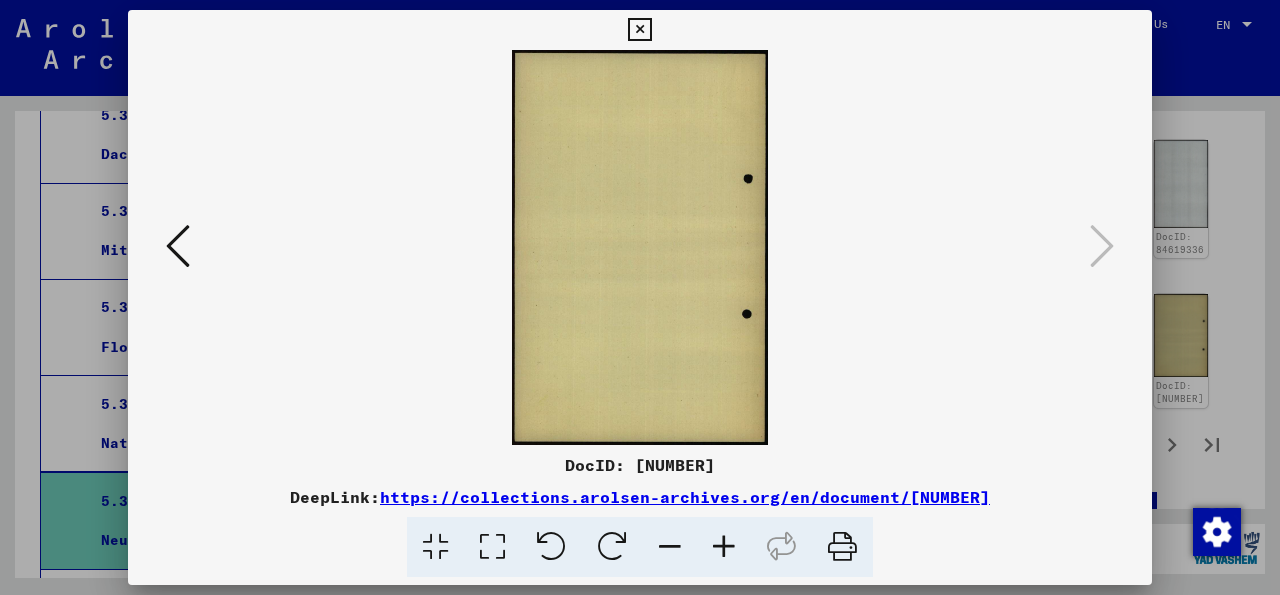 click at bounding box center (639, 30) 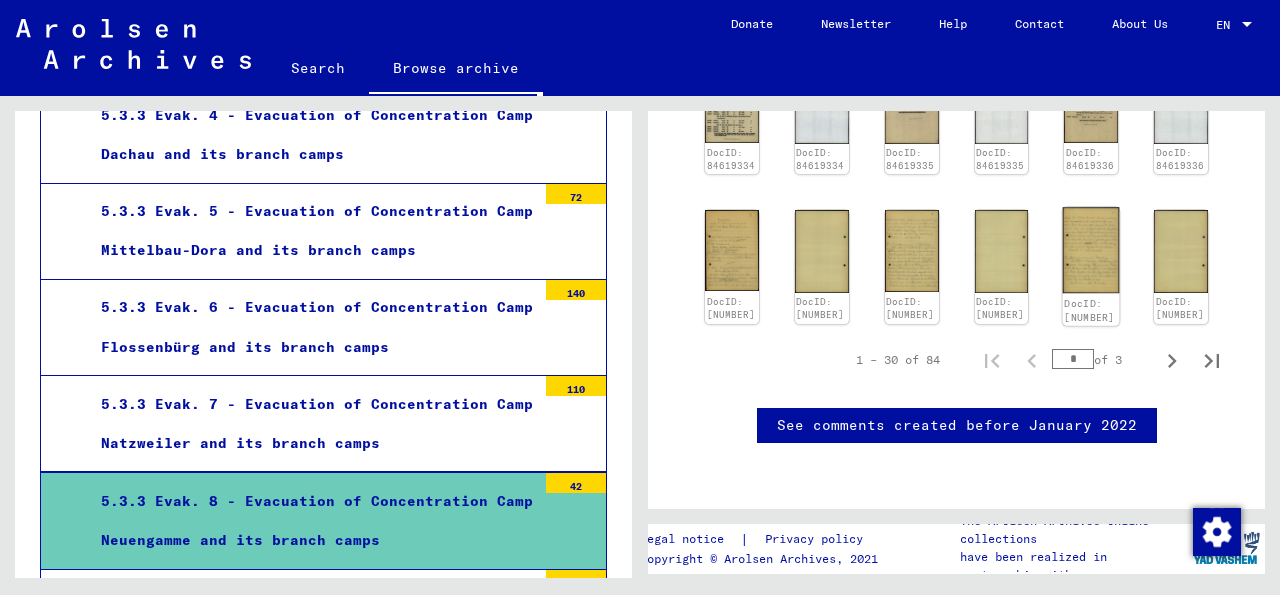 scroll, scrollTop: 1168, scrollLeft: 0, axis: vertical 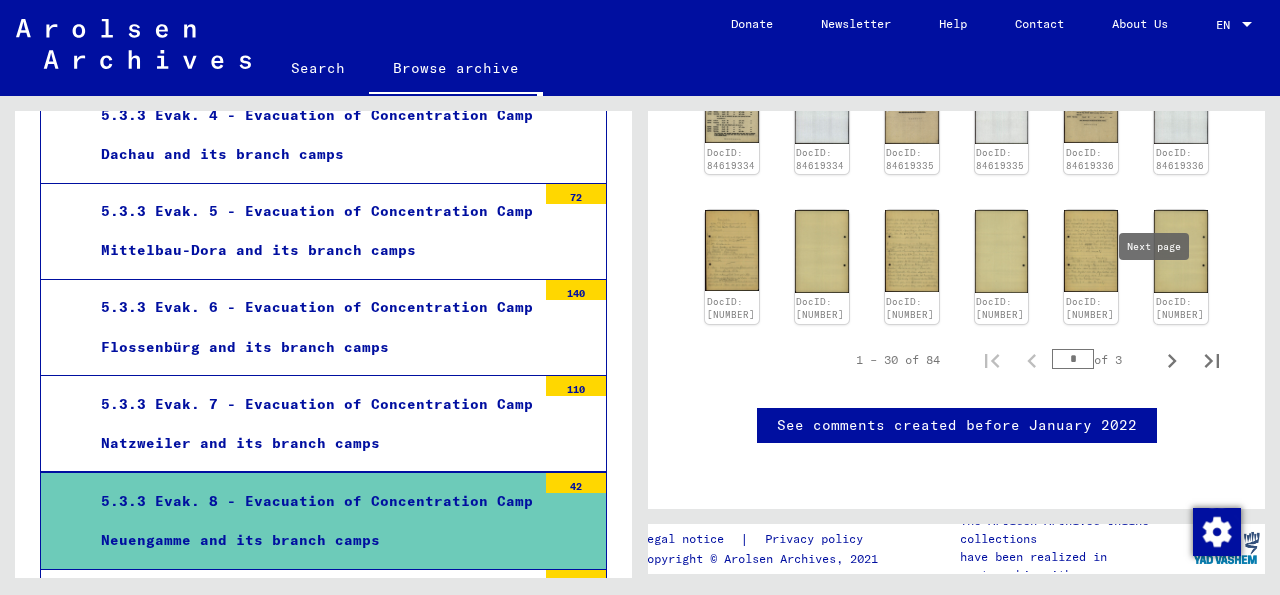 click 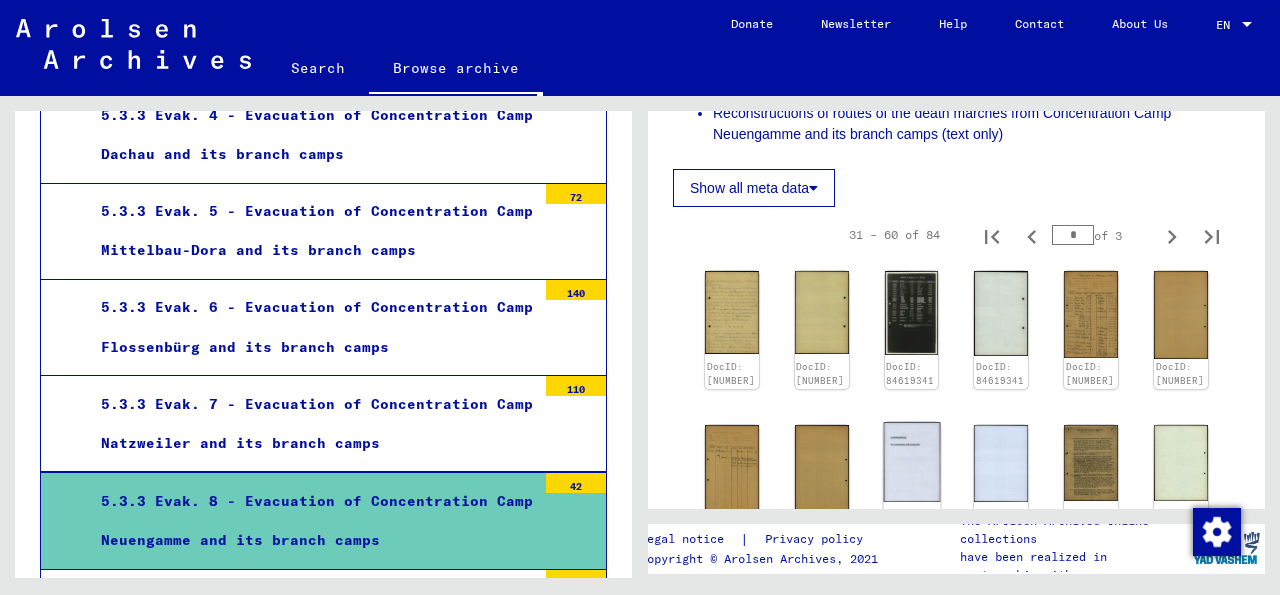 scroll, scrollTop: 444, scrollLeft: 0, axis: vertical 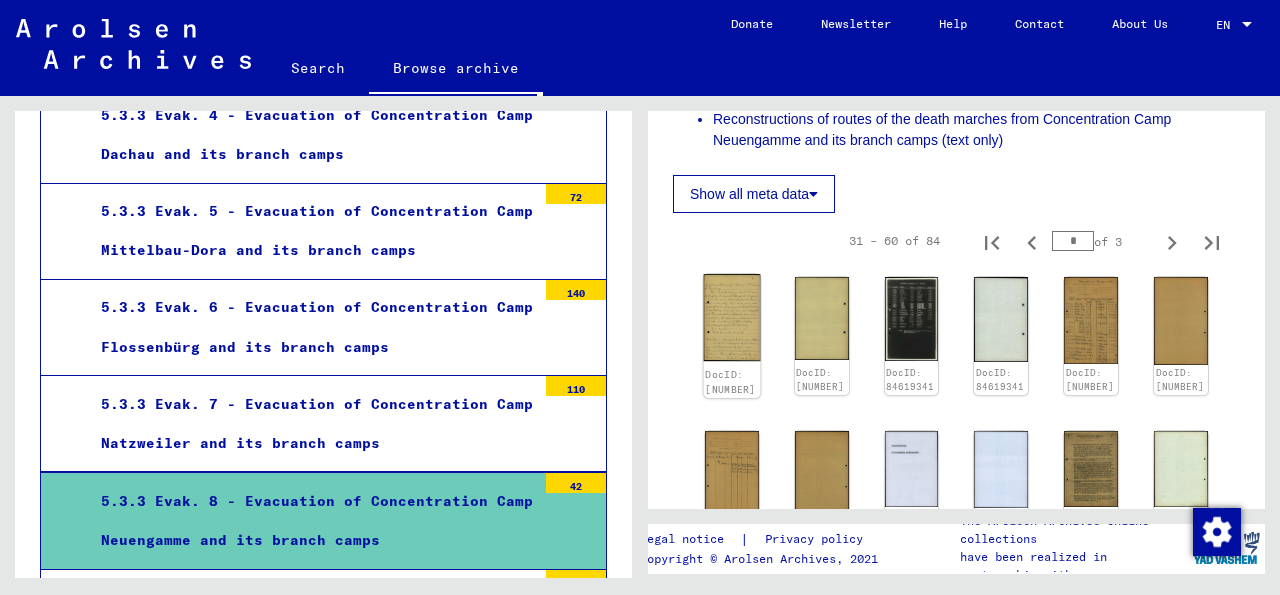 click 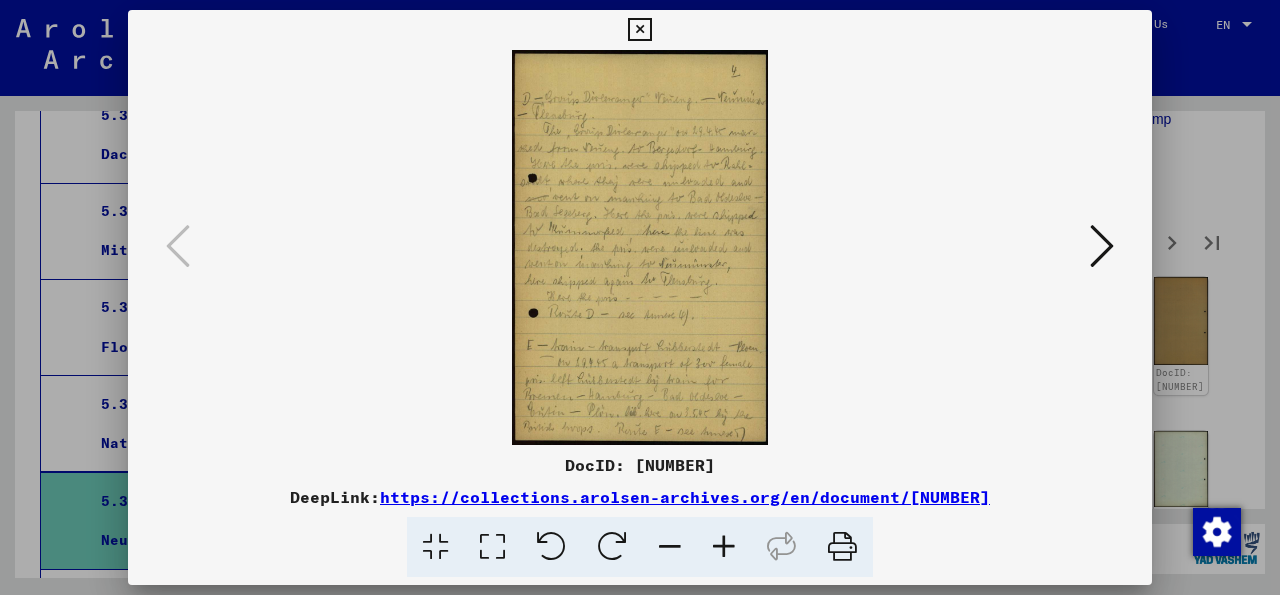 click at bounding box center (492, 547) 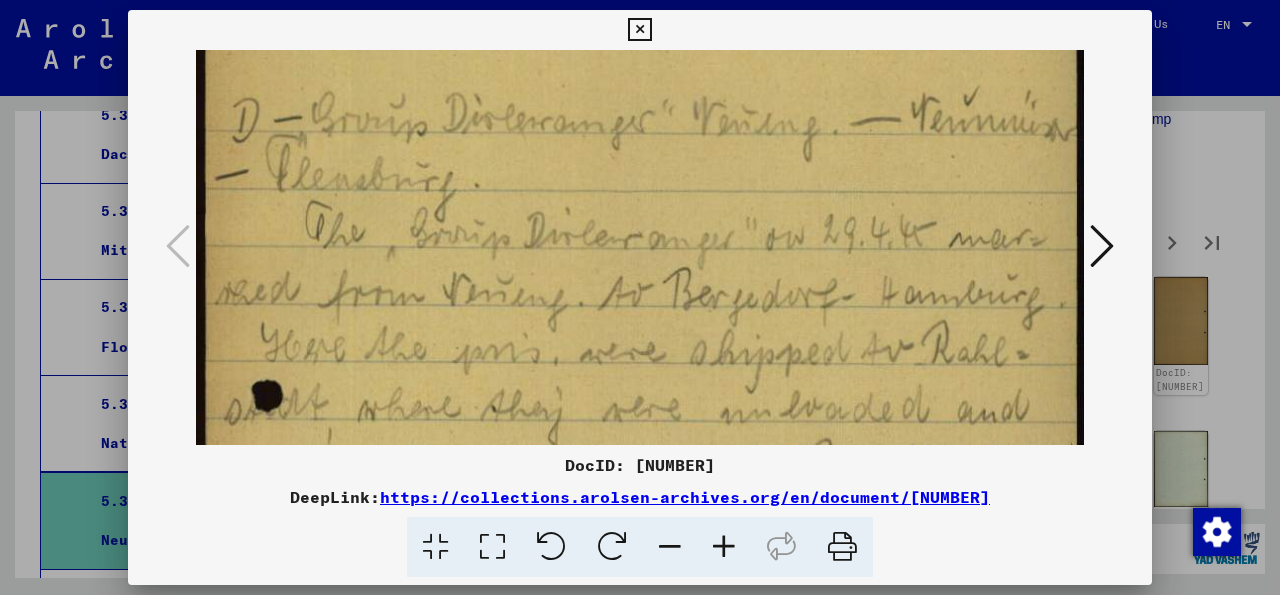 scroll, scrollTop: 157, scrollLeft: 0, axis: vertical 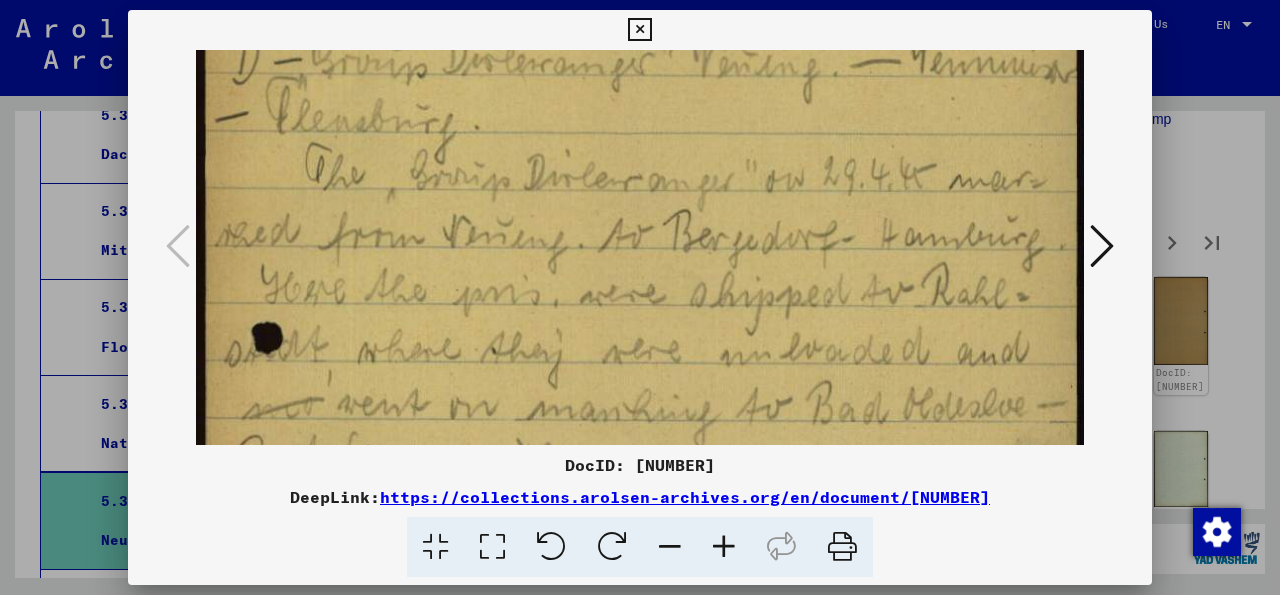 drag, startPoint x: 574, startPoint y: 374, endPoint x: 569, endPoint y: 217, distance: 157.0796 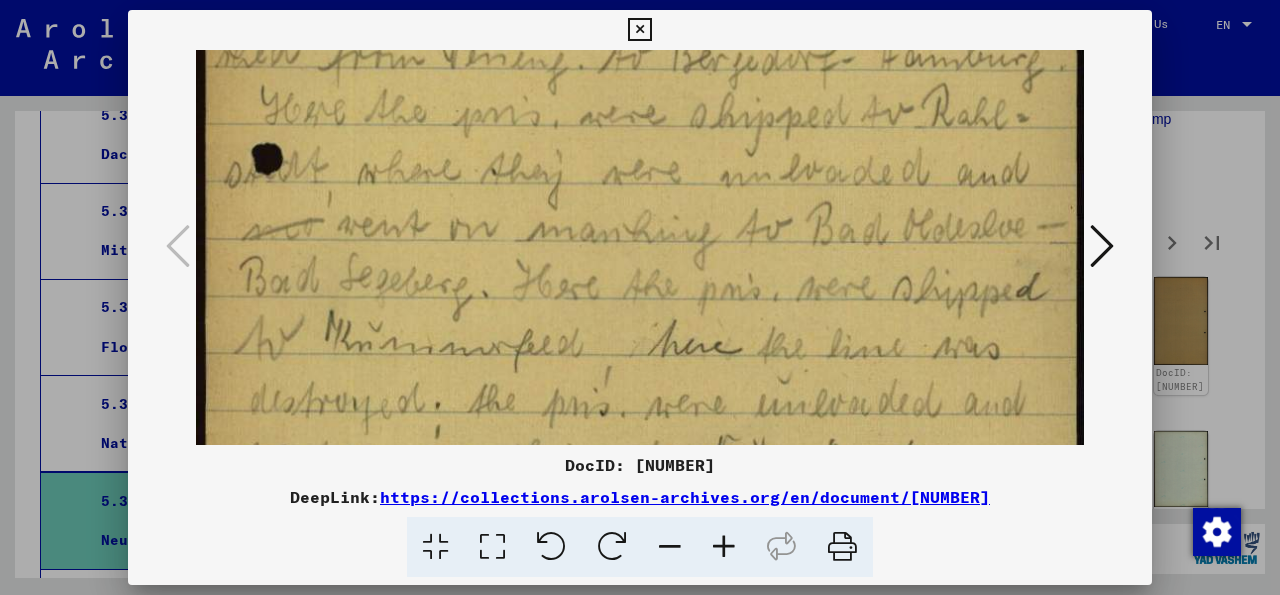 scroll, scrollTop: 338, scrollLeft: 0, axis: vertical 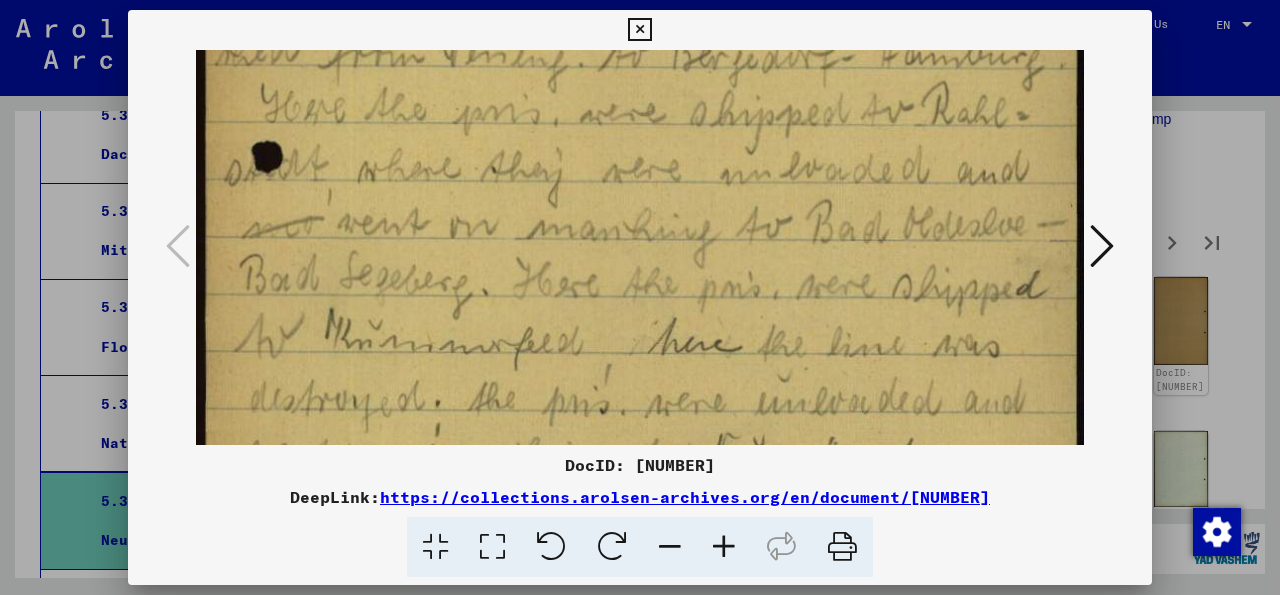 drag, startPoint x: 615, startPoint y: 358, endPoint x: 610, endPoint y: 177, distance: 181.06905 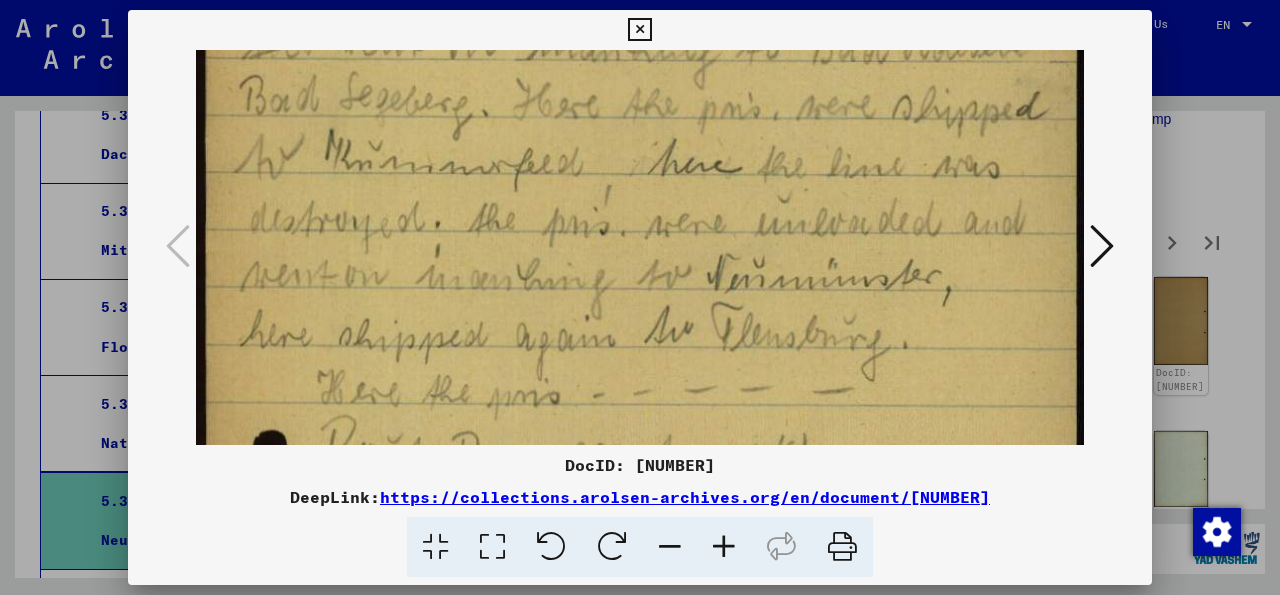 drag, startPoint x: 604, startPoint y: 315, endPoint x: 619, endPoint y: 136, distance: 179.6274 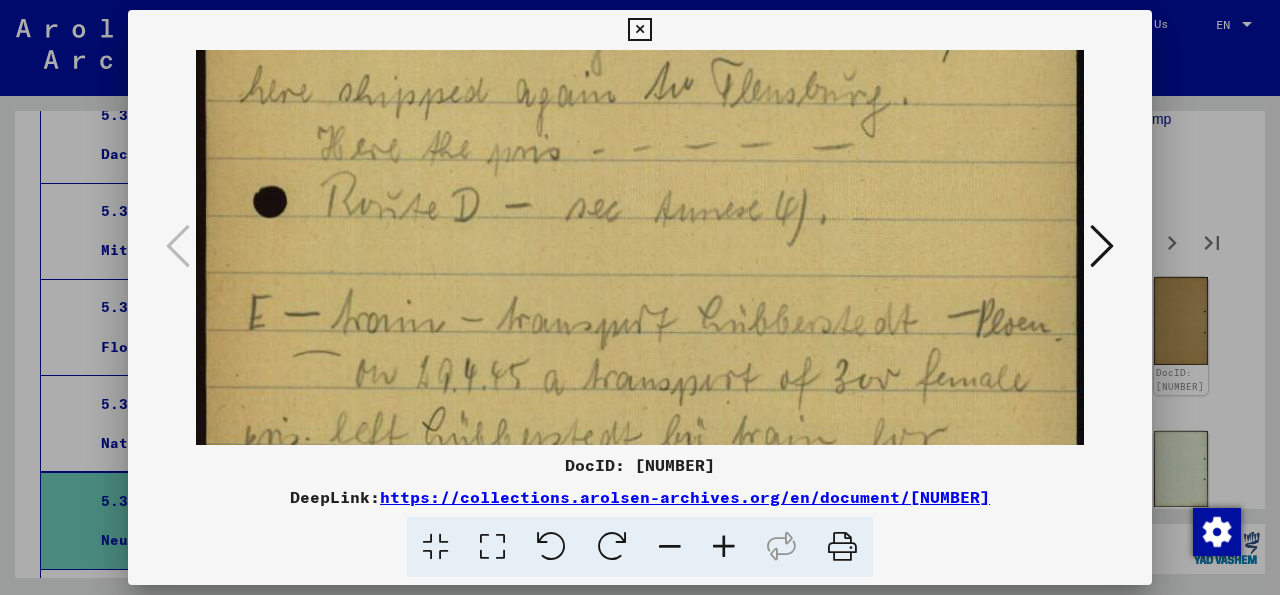 drag, startPoint x: 603, startPoint y: 275, endPoint x: 637, endPoint y: 31, distance: 246.35747 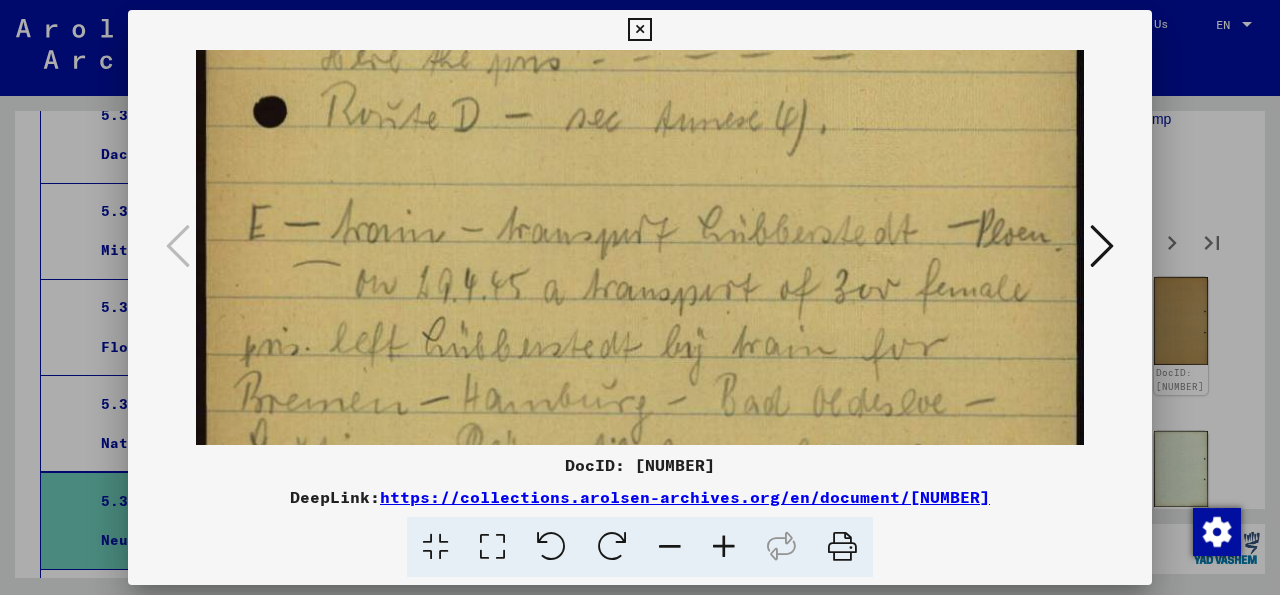 scroll, scrollTop: 853, scrollLeft: 0, axis: vertical 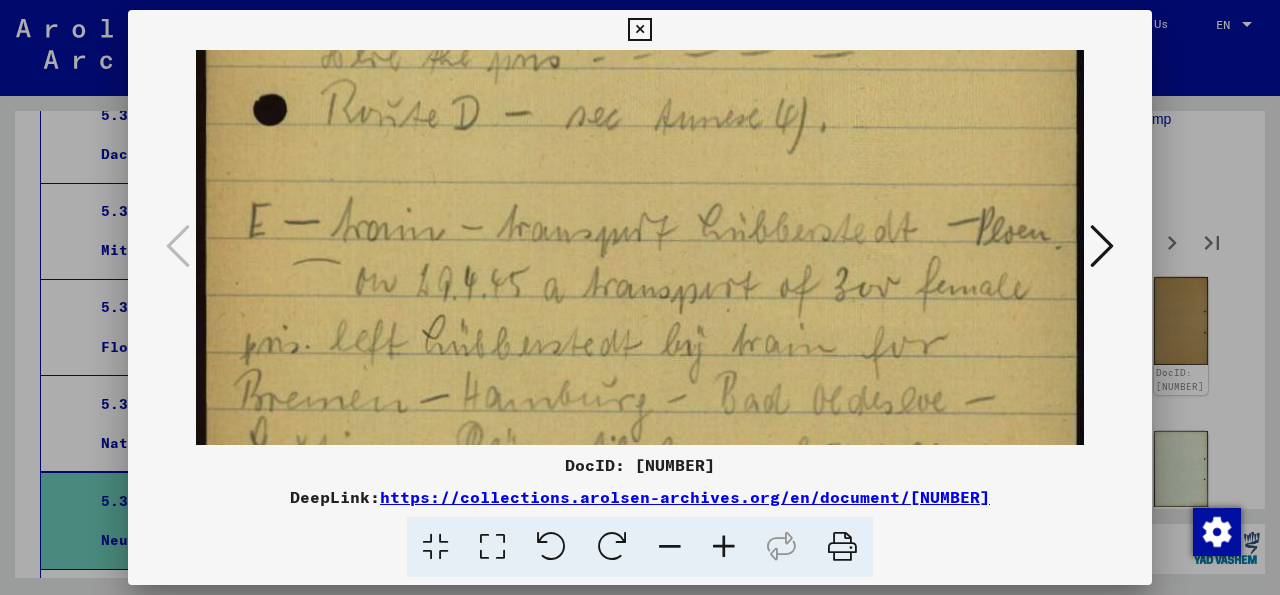 drag, startPoint x: 629, startPoint y: 275, endPoint x: 706, endPoint y: 183, distance: 119.97083 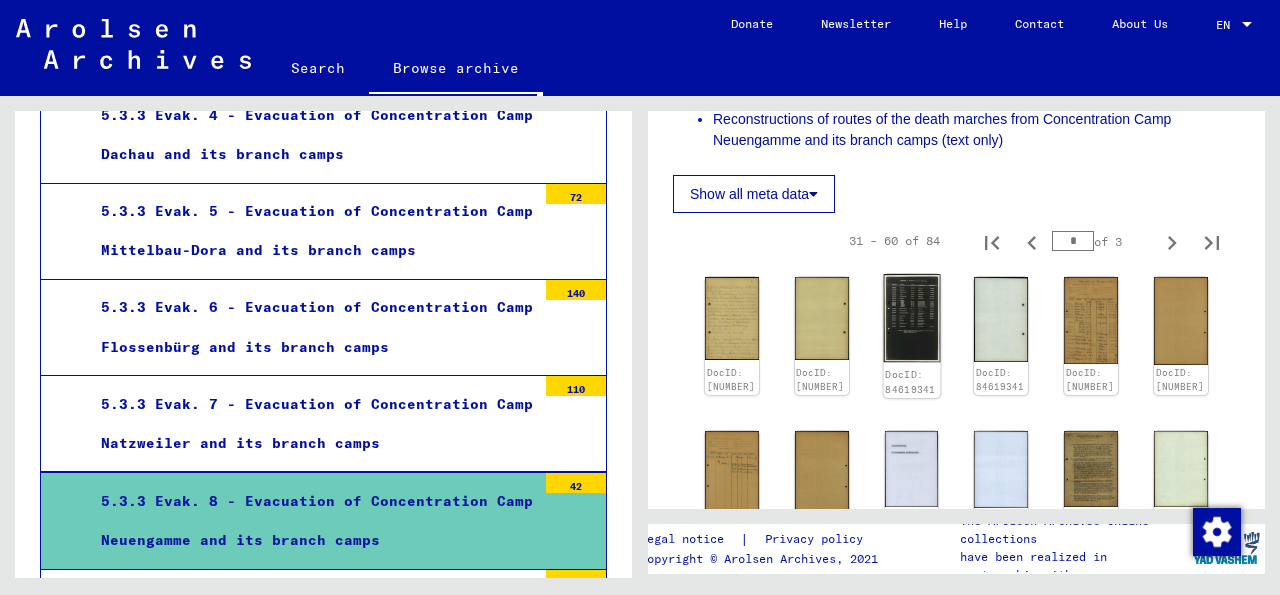 click 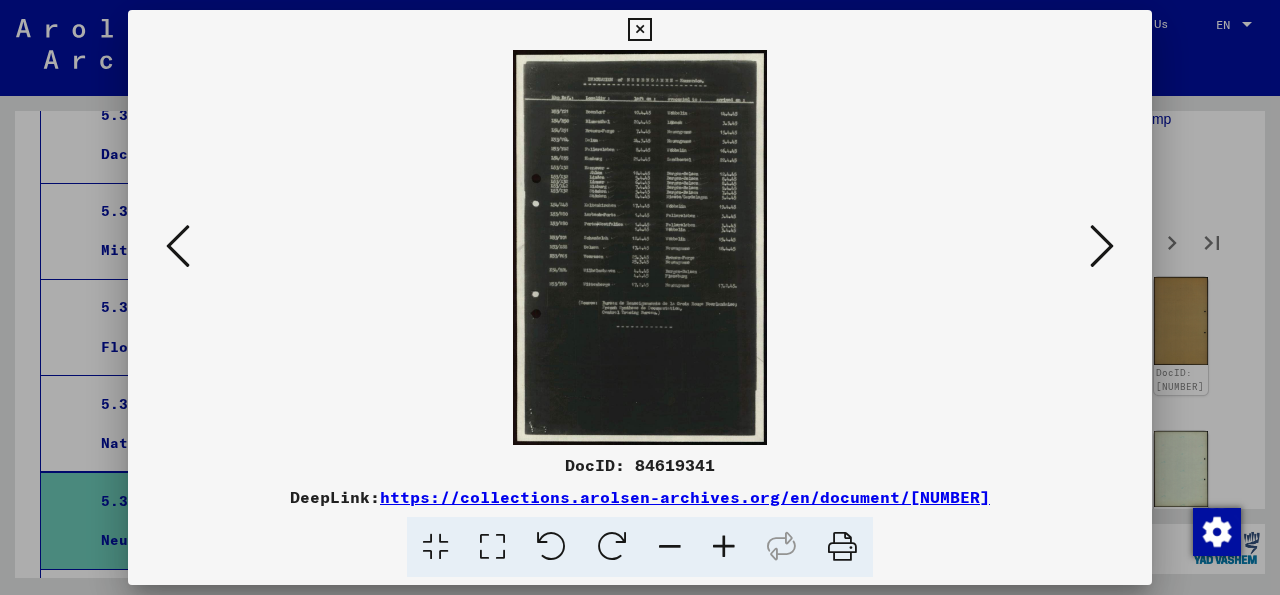 click at bounding box center (492, 547) 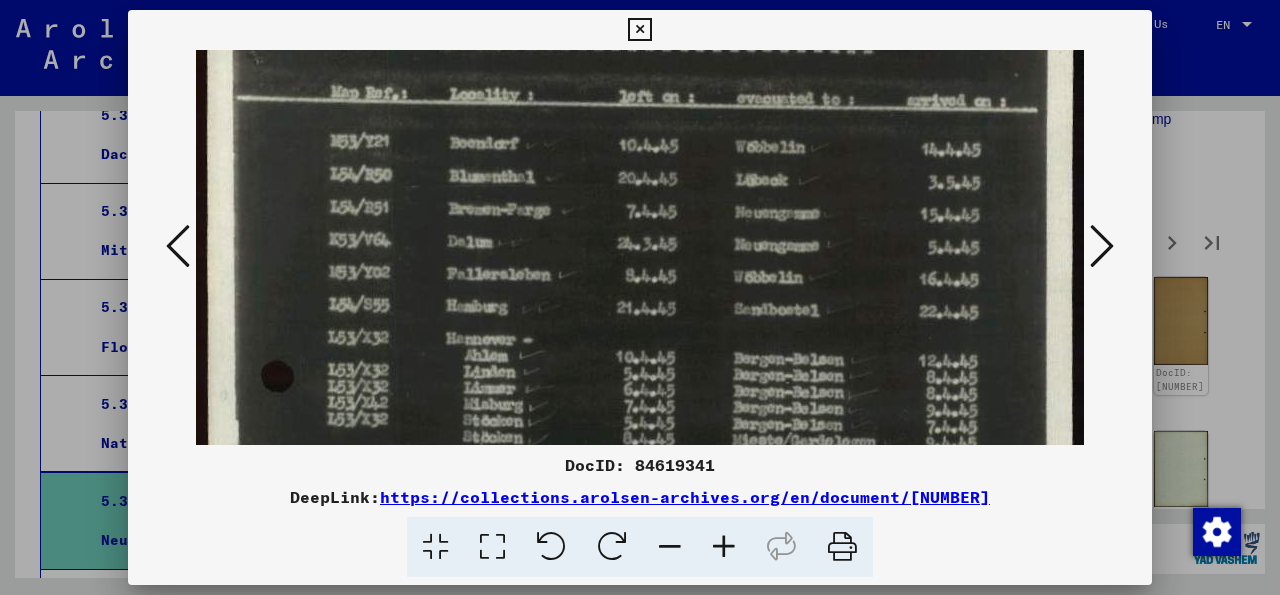 scroll, scrollTop: 134, scrollLeft: 0, axis: vertical 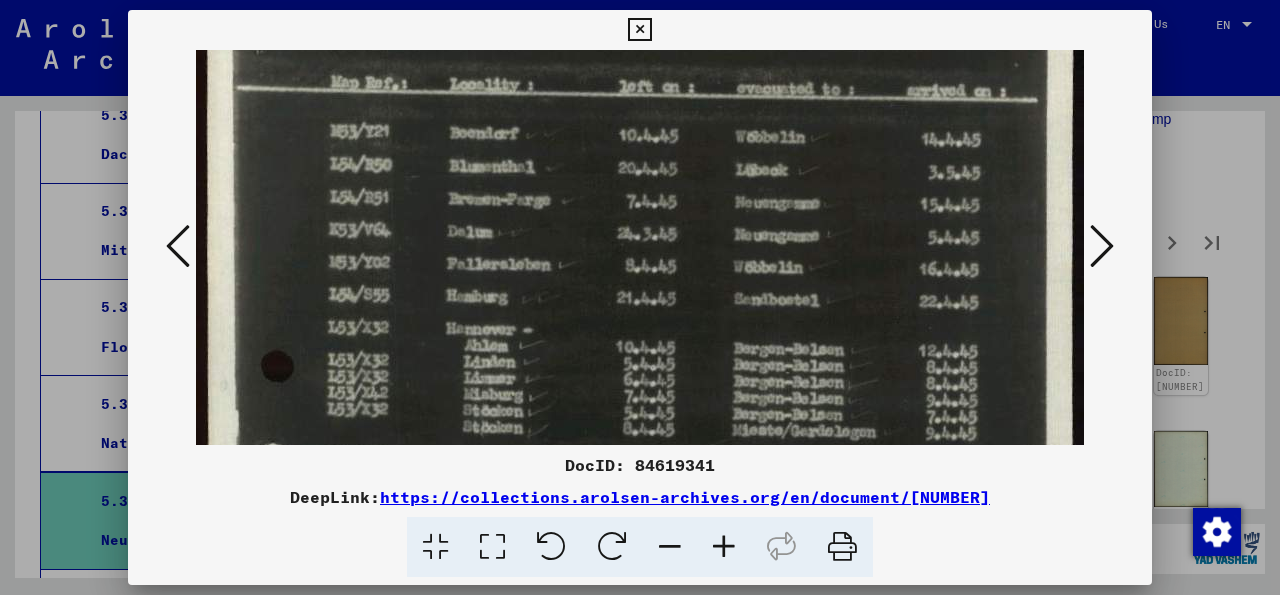 drag, startPoint x: 690, startPoint y: 357, endPoint x: 693, endPoint y: 223, distance: 134.03358 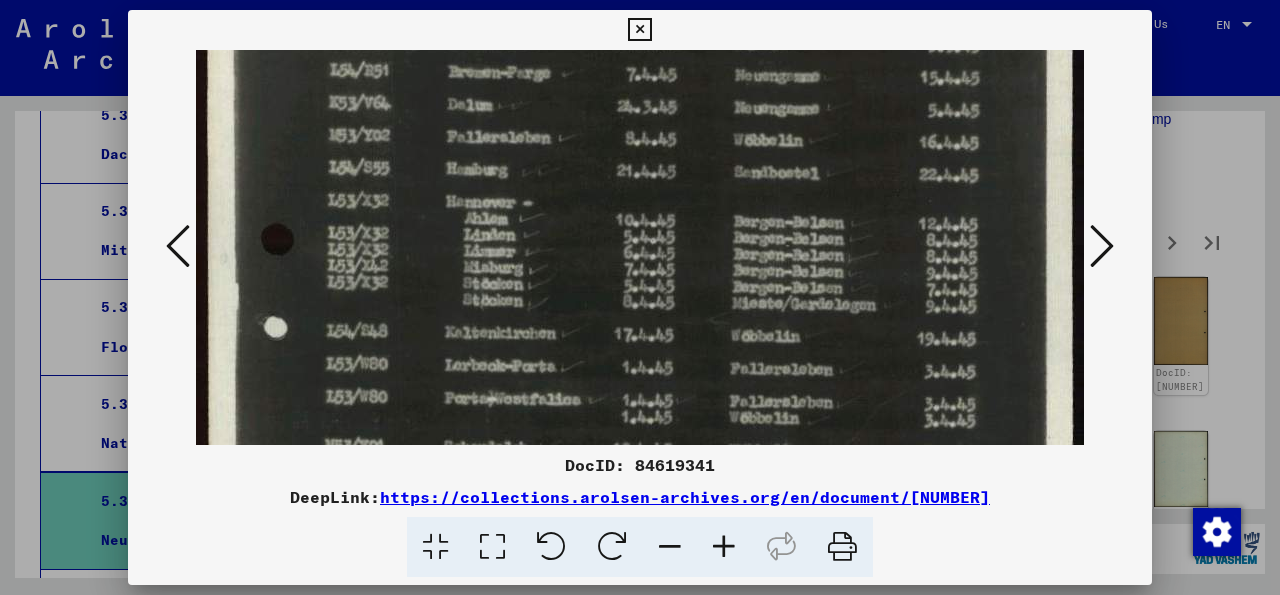 scroll, scrollTop: 273, scrollLeft: 0, axis: vertical 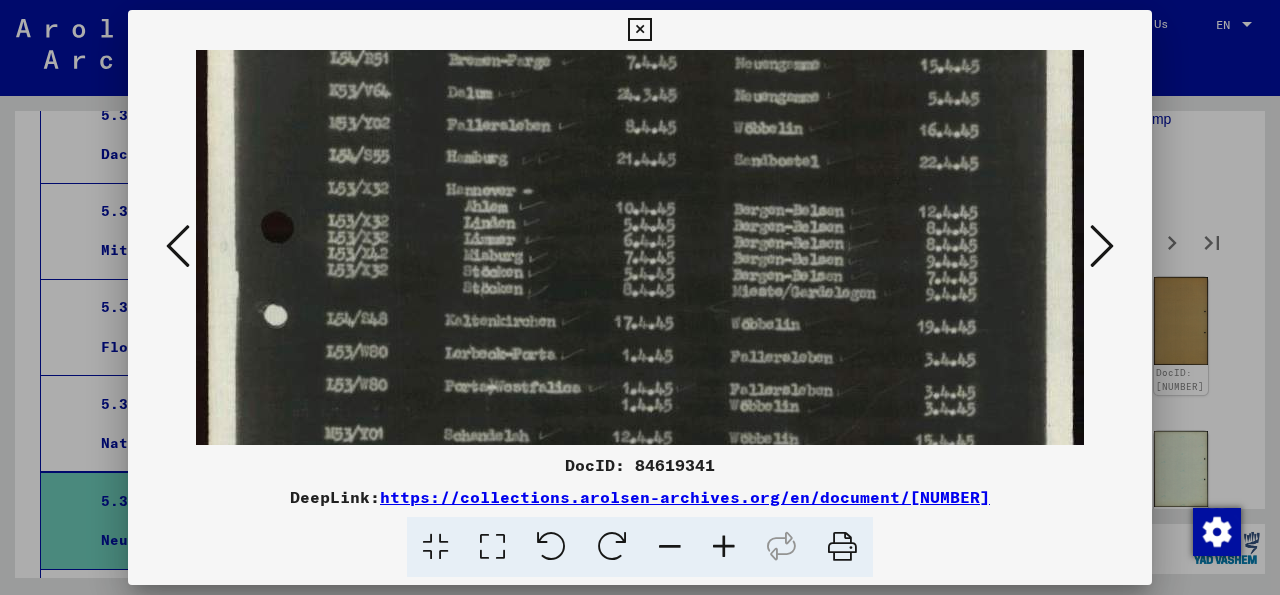 drag, startPoint x: 564, startPoint y: 318, endPoint x: 563, endPoint y: 179, distance: 139.0036 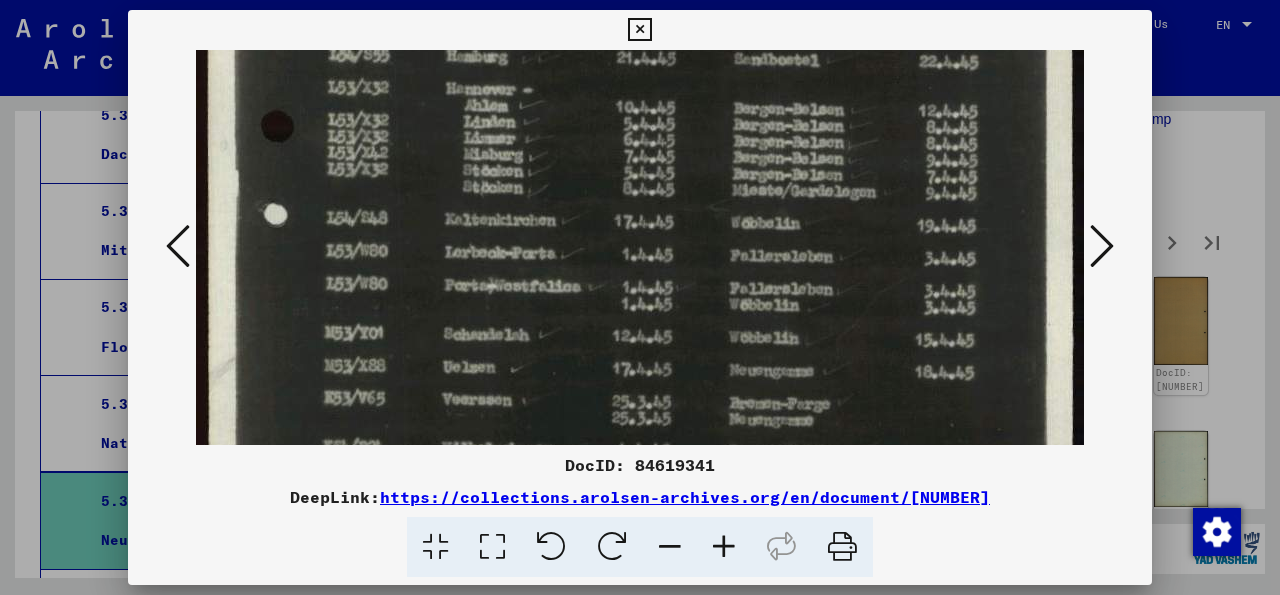 scroll, scrollTop: 398, scrollLeft: 0, axis: vertical 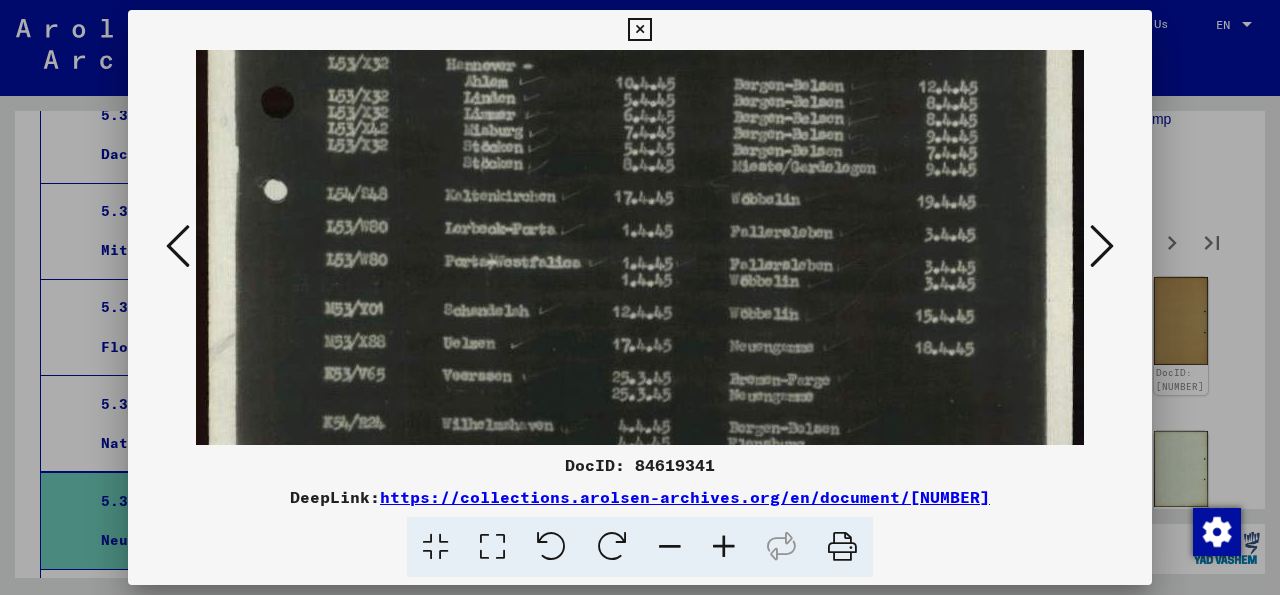 drag, startPoint x: 565, startPoint y: 289, endPoint x: 558, endPoint y: 164, distance: 125.19585 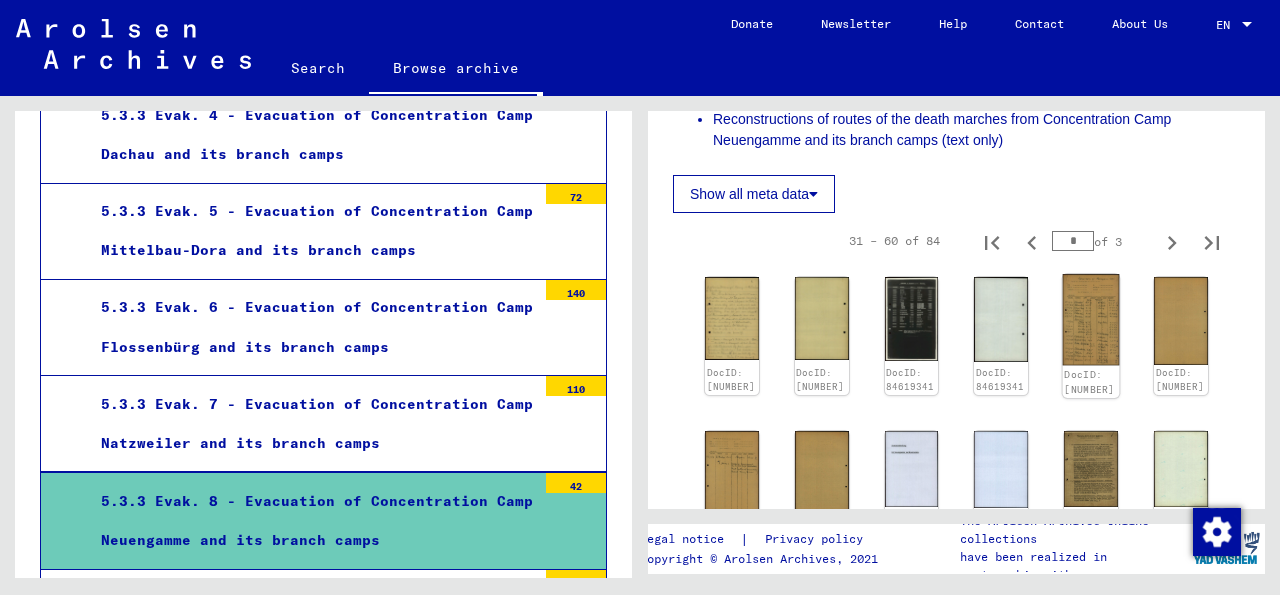 click 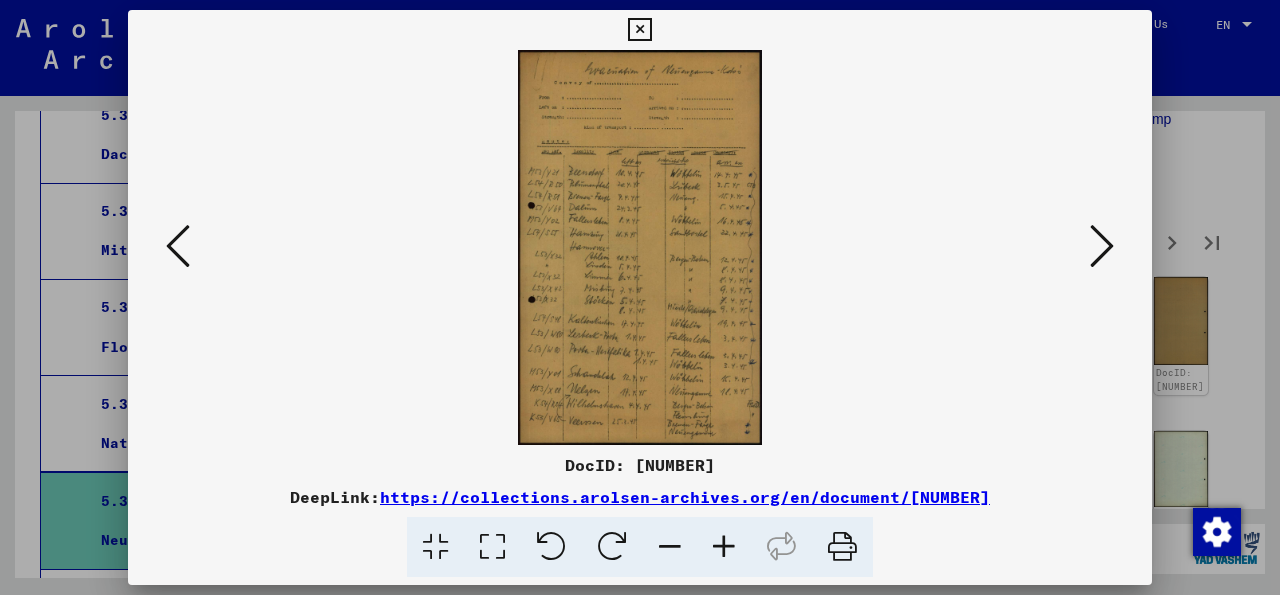 click at bounding box center (492, 547) 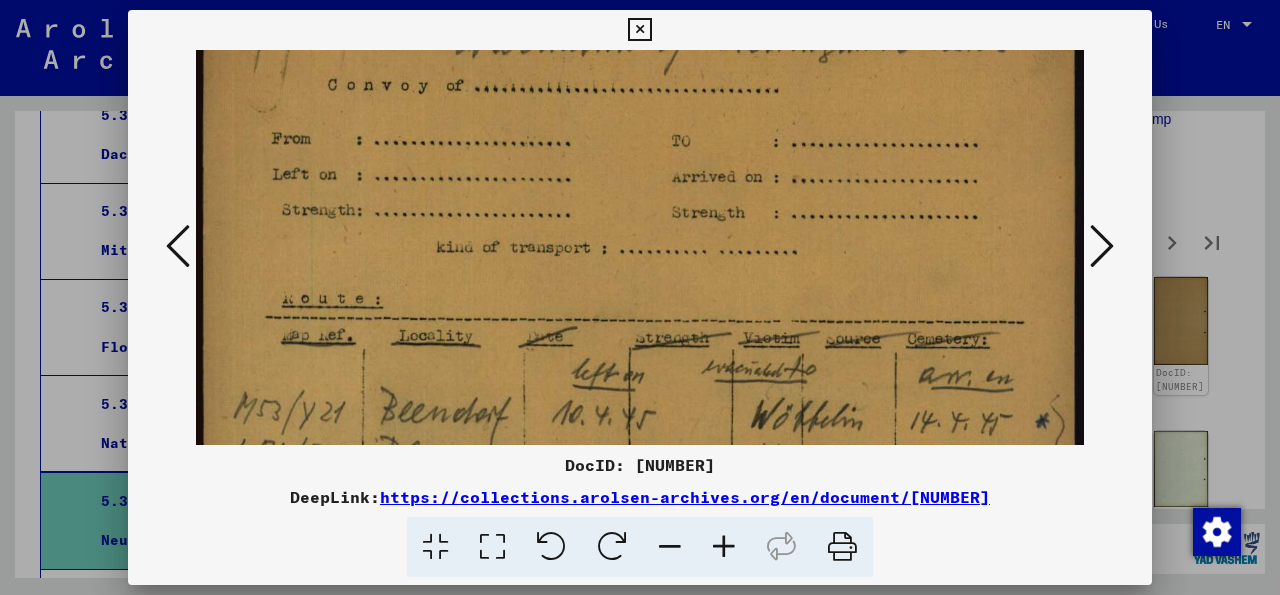 drag, startPoint x: 620, startPoint y: 377, endPoint x: 642, endPoint y: 293, distance: 86.833176 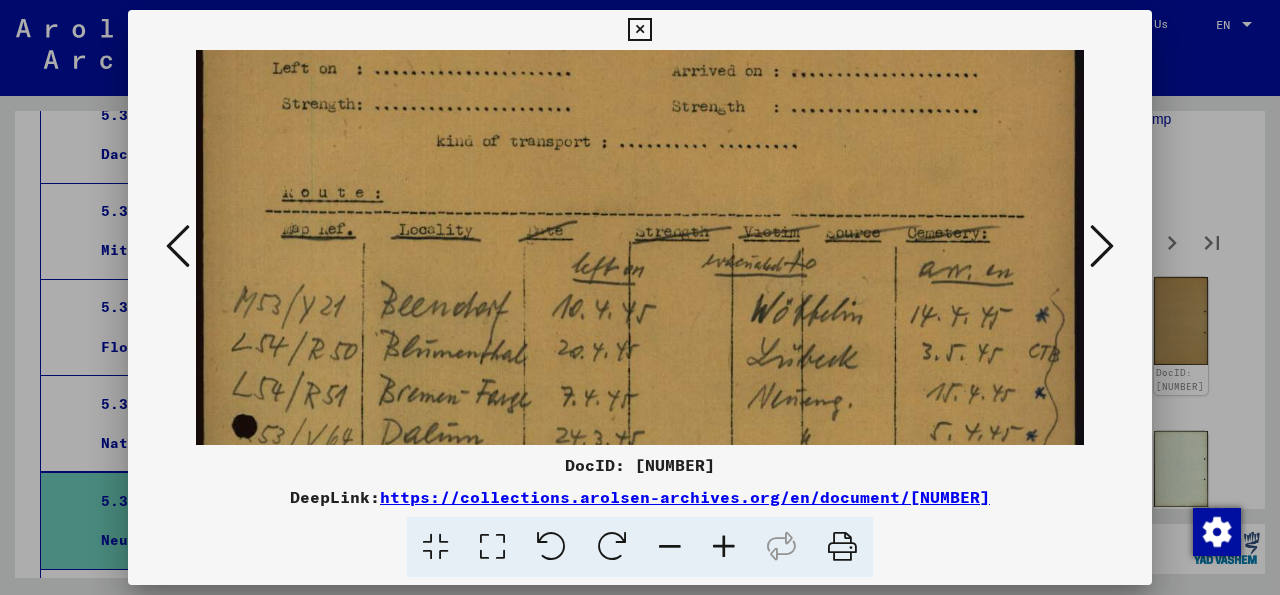 scroll, scrollTop: 230, scrollLeft: 0, axis: vertical 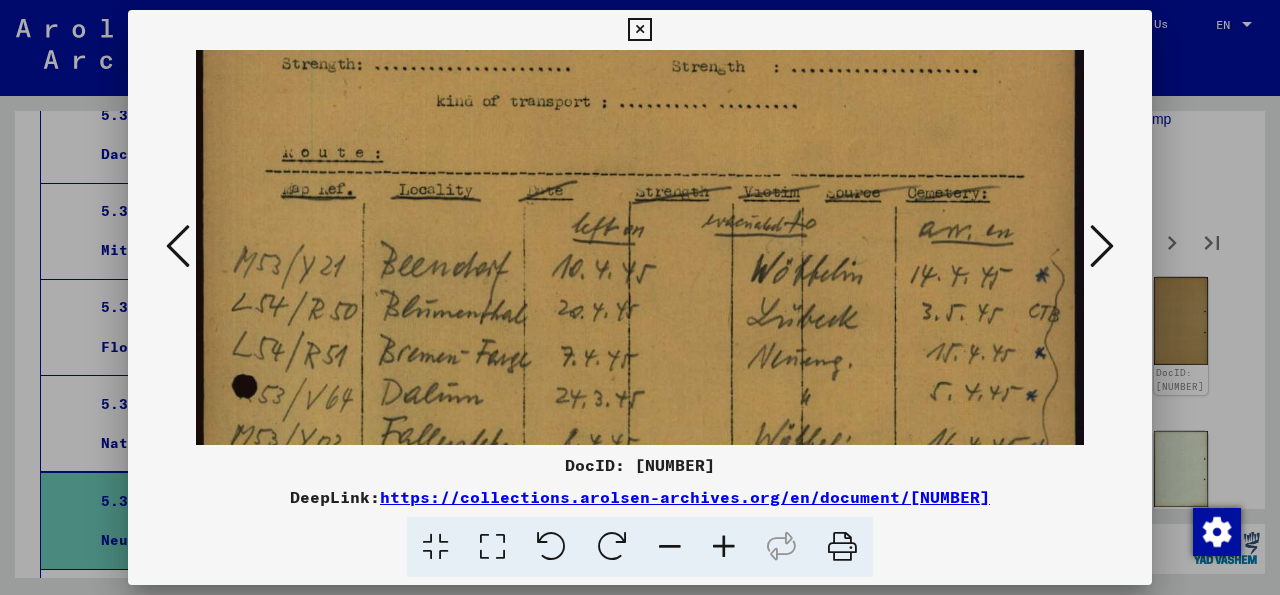 drag, startPoint x: 616, startPoint y: 403, endPoint x: 606, endPoint y: 257, distance: 146.34207 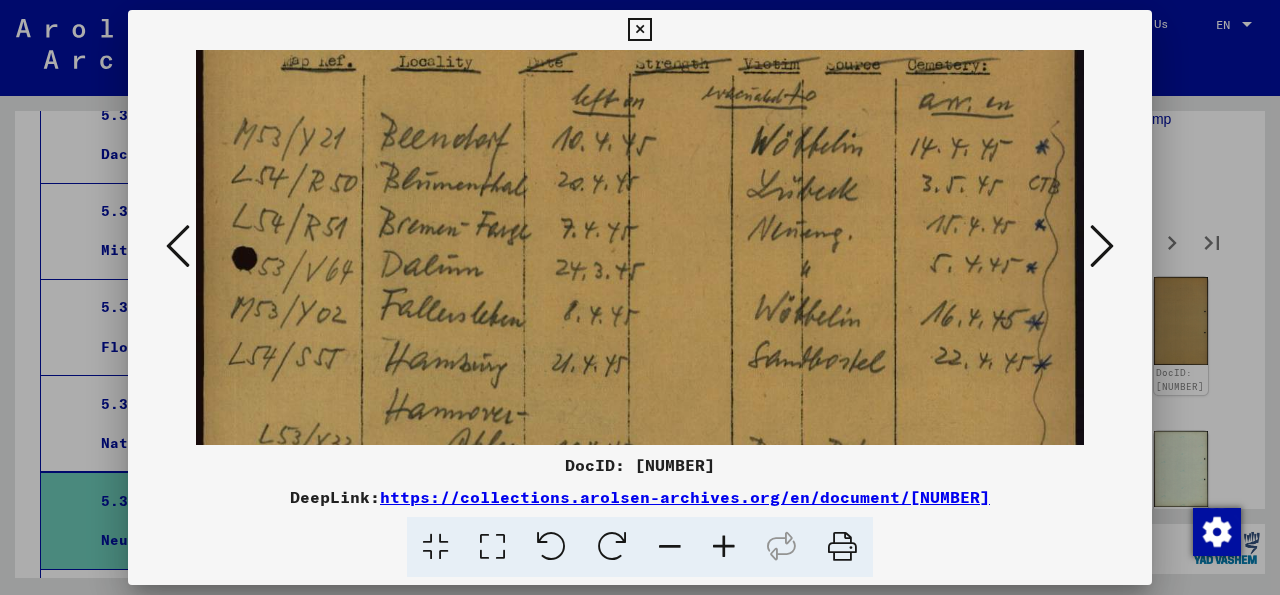 scroll, scrollTop: 367, scrollLeft: 0, axis: vertical 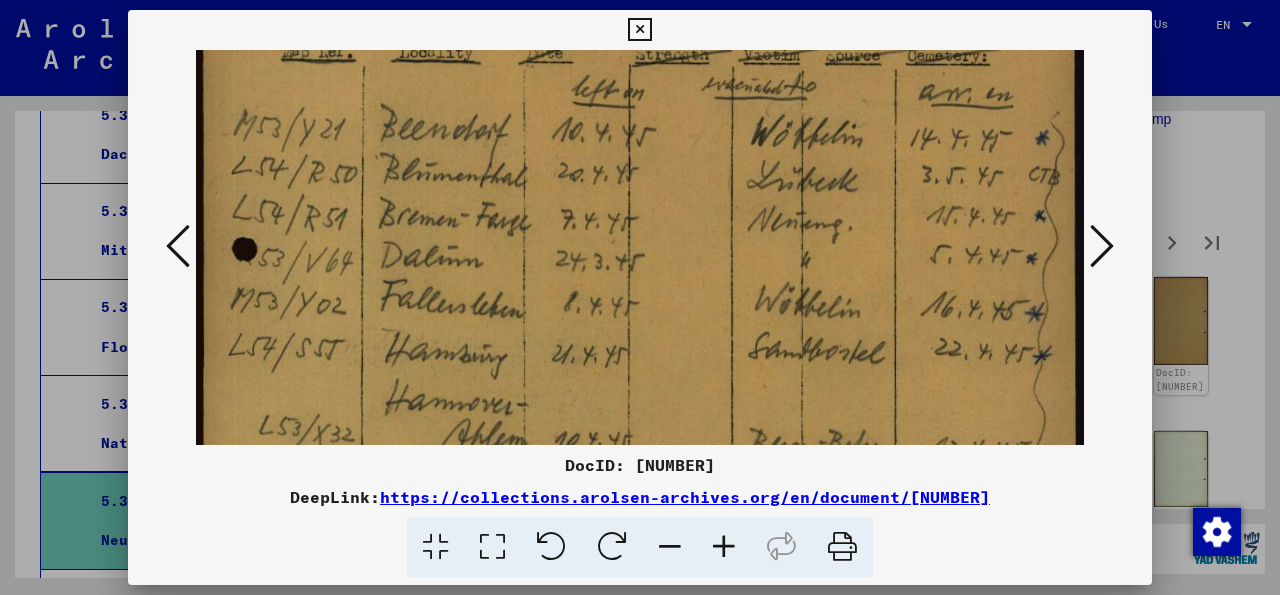 drag, startPoint x: 590, startPoint y: 313, endPoint x: 578, endPoint y: 176, distance: 137.52454 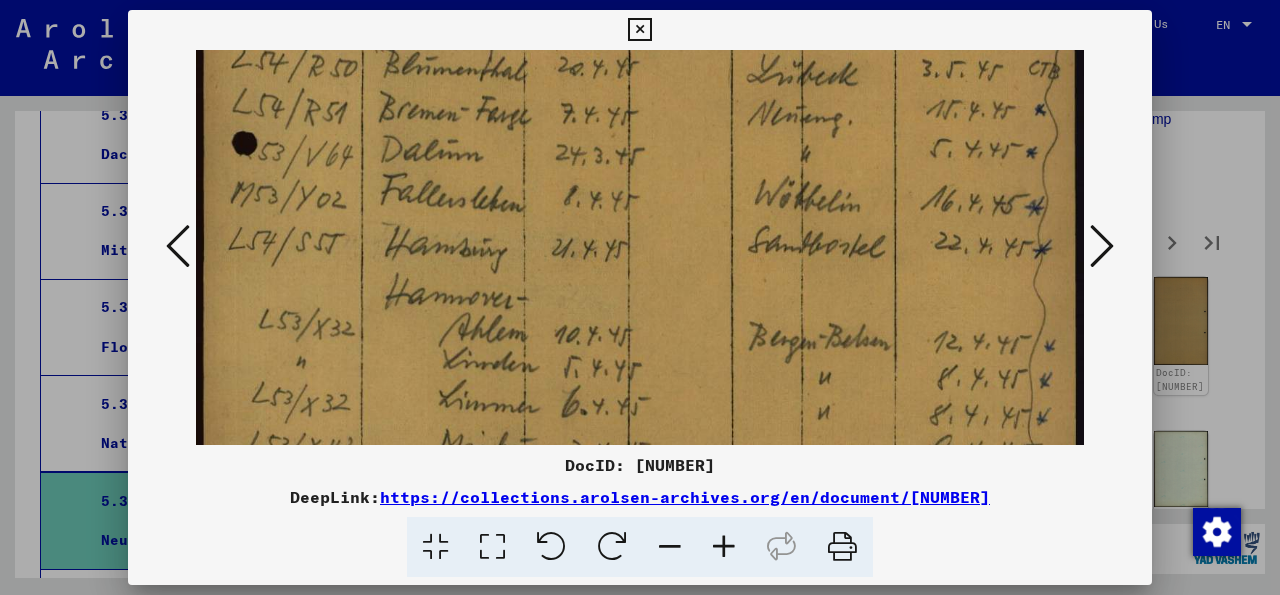 scroll, scrollTop: 517, scrollLeft: 0, axis: vertical 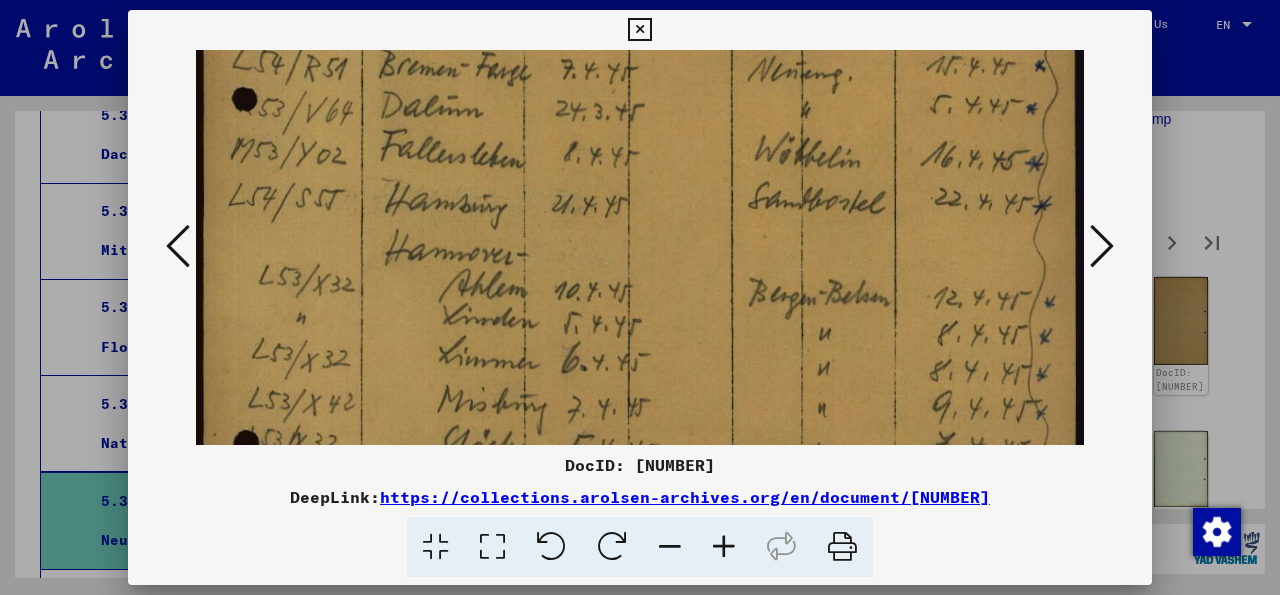 drag, startPoint x: 622, startPoint y: 302, endPoint x: 612, endPoint y: 152, distance: 150.33296 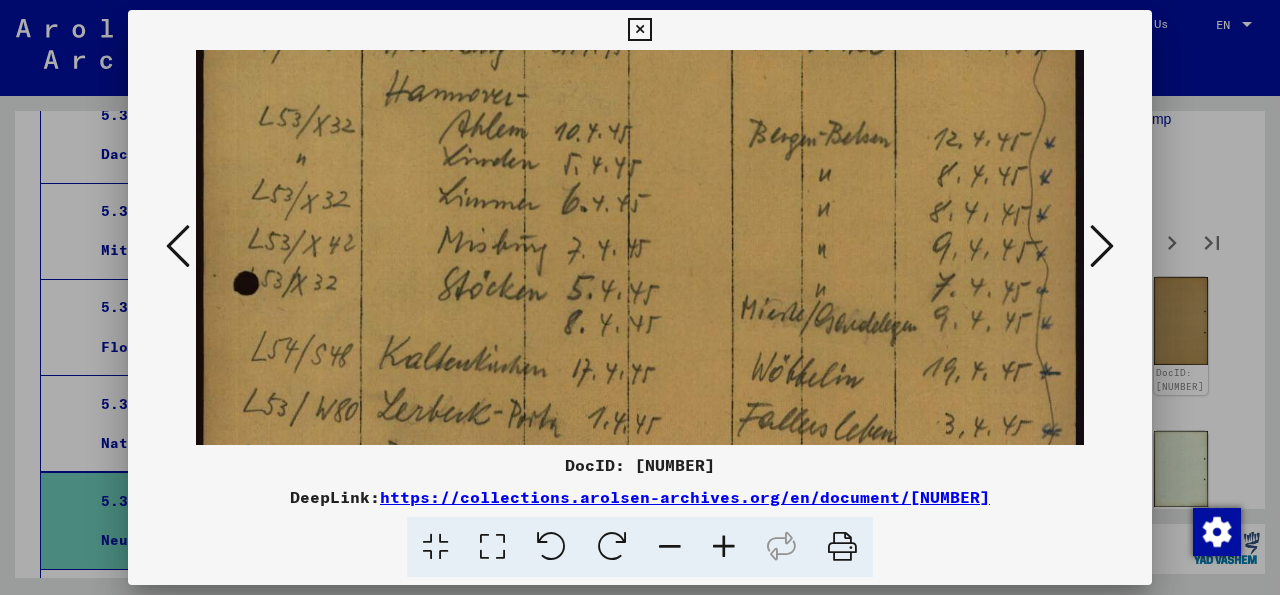 scroll, scrollTop: 715, scrollLeft: 0, axis: vertical 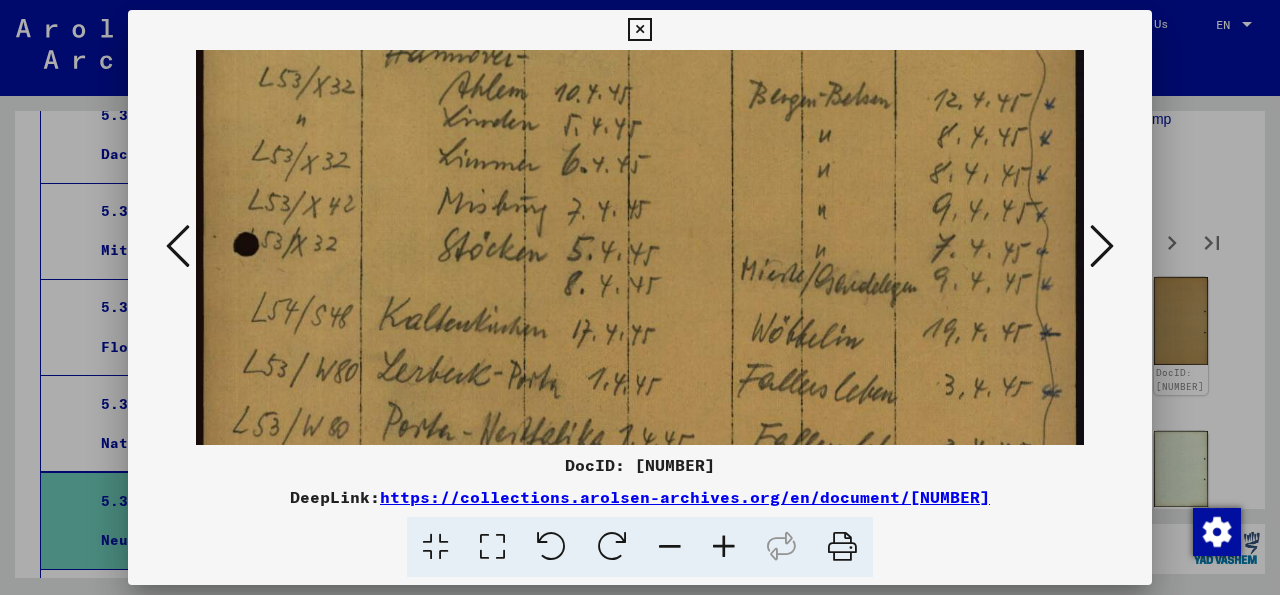 drag, startPoint x: 603, startPoint y: 294, endPoint x: 578, endPoint y: 96, distance: 199.57204 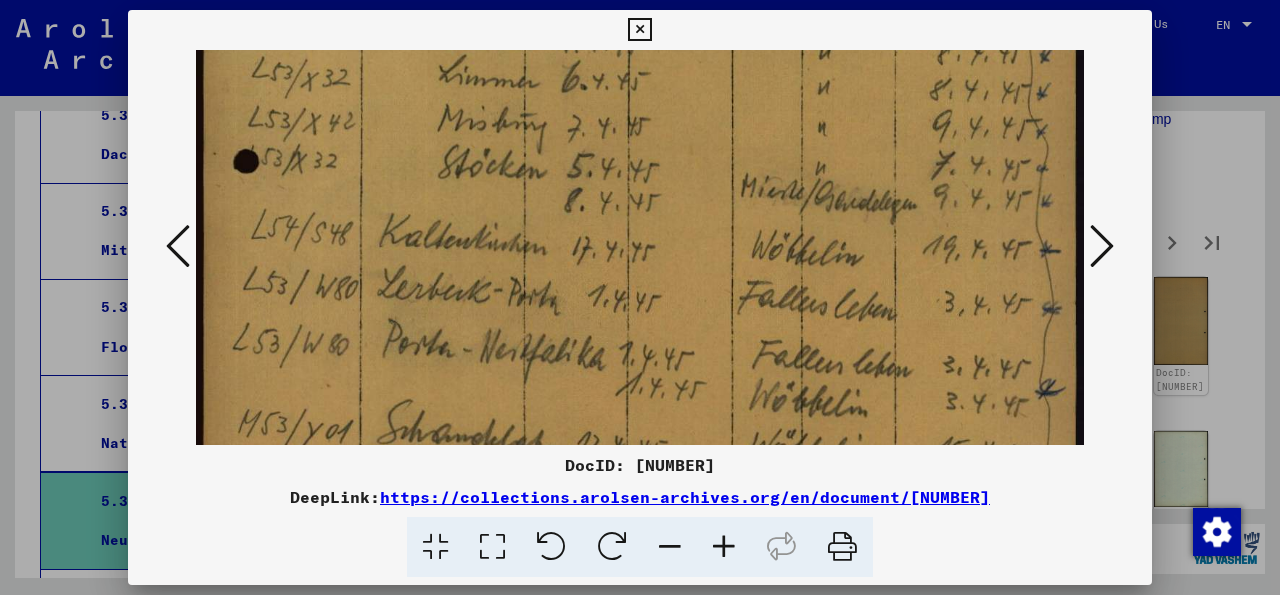 scroll, scrollTop: 800, scrollLeft: 0, axis: vertical 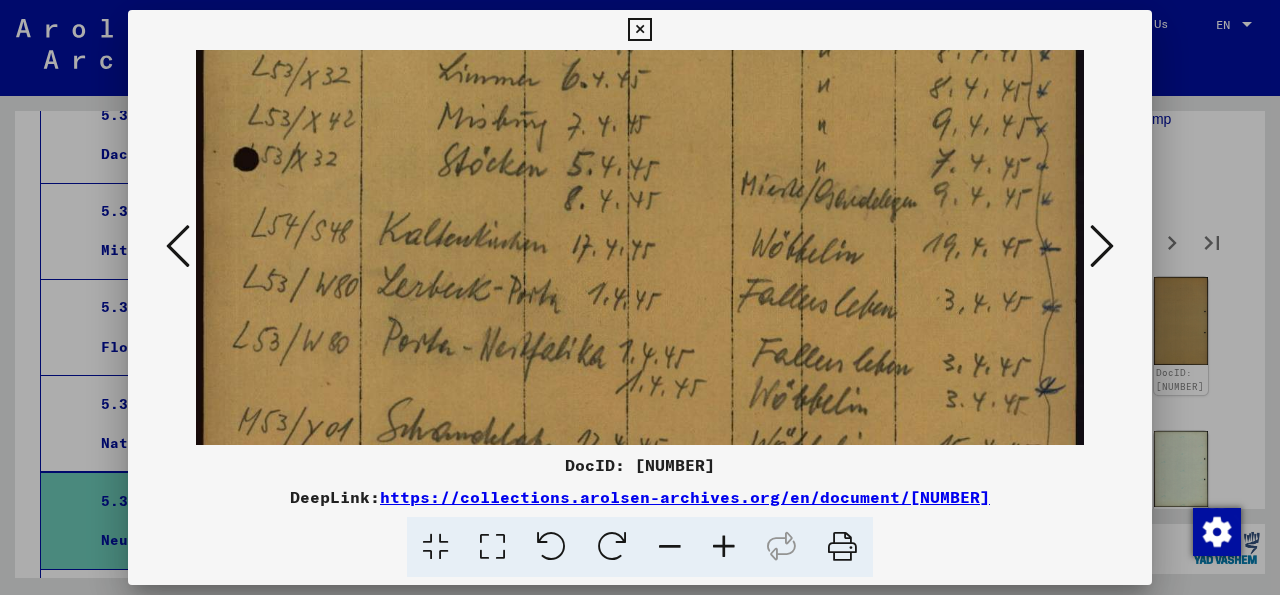 drag, startPoint x: 697, startPoint y: 302, endPoint x: 695, endPoint y: 217, distance: 85.02353 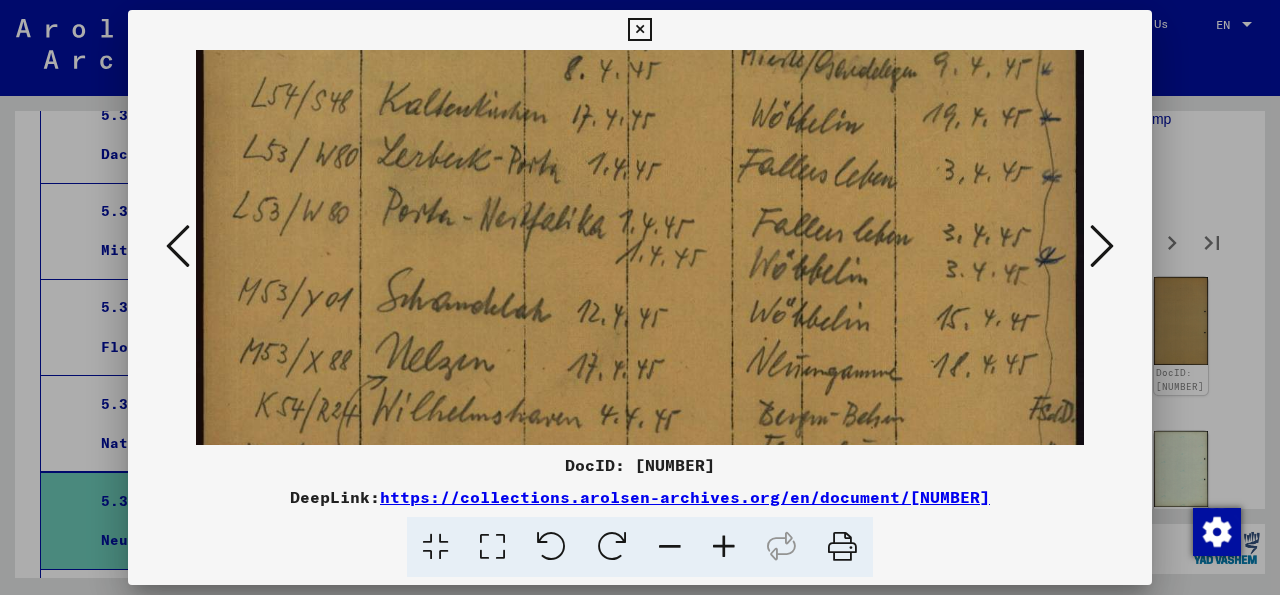 scroll, scrollTop: 978, scrollLeft: 0, axis: vertical 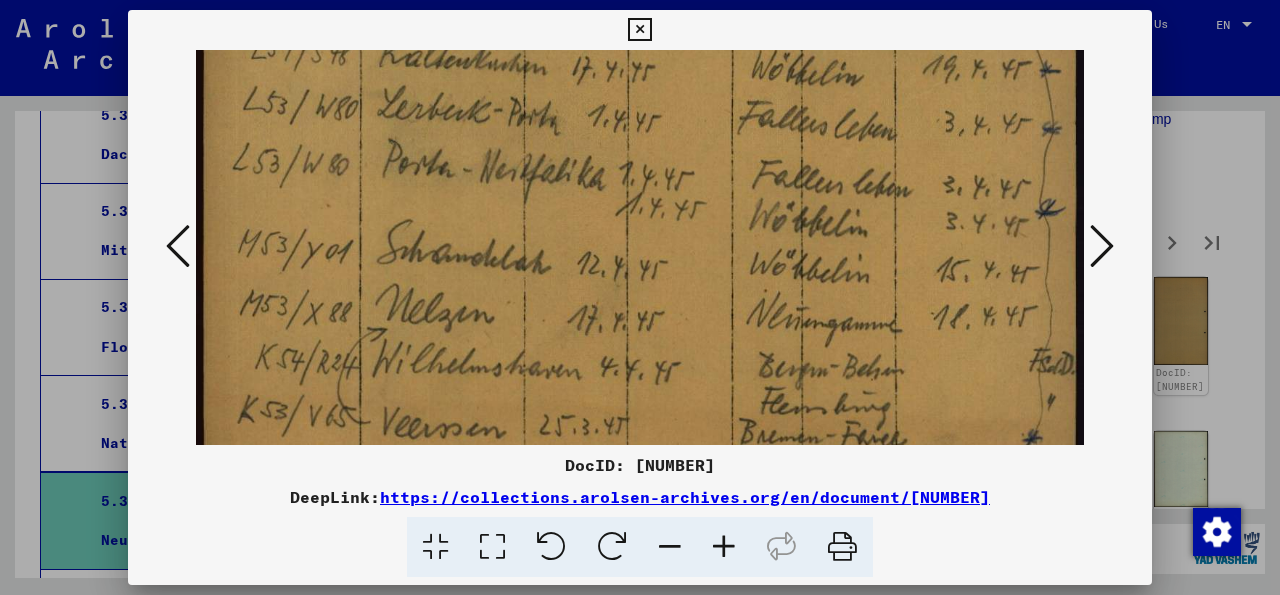 drag, startPoint x: 652, startPoint y: 309, endPoint x: 678, endPoint y: 131, distance: 179.88885 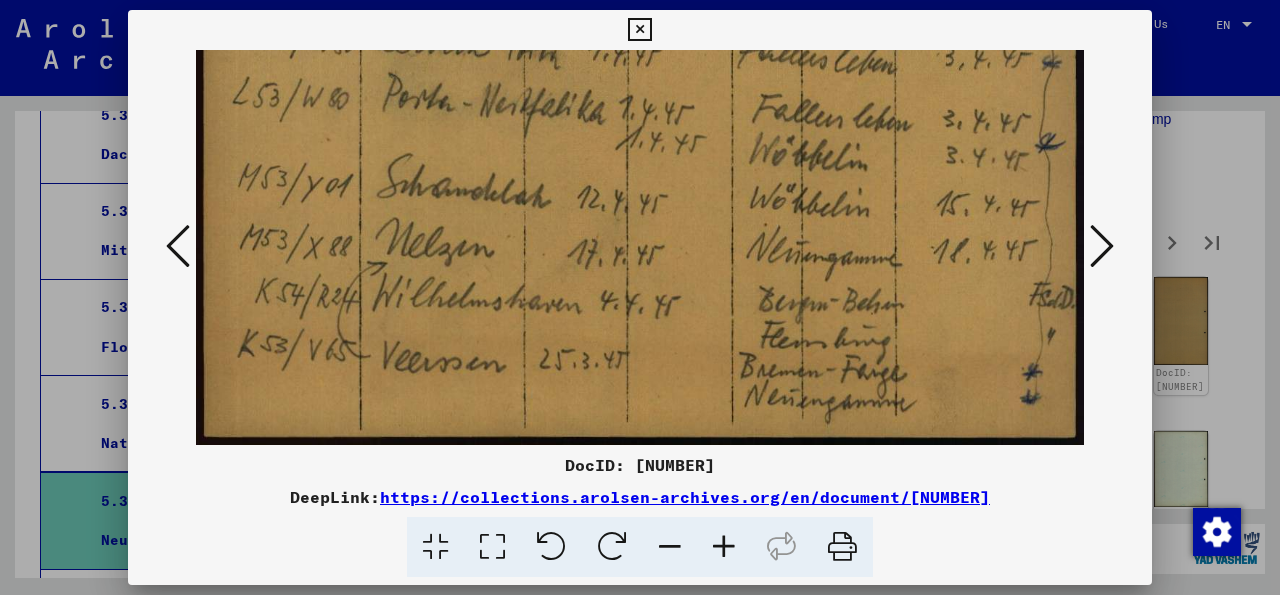 drag, startPoint x: 667, startPoint y: 333, endPoint x: 669, endPoint y: 253, distance: 80.024994 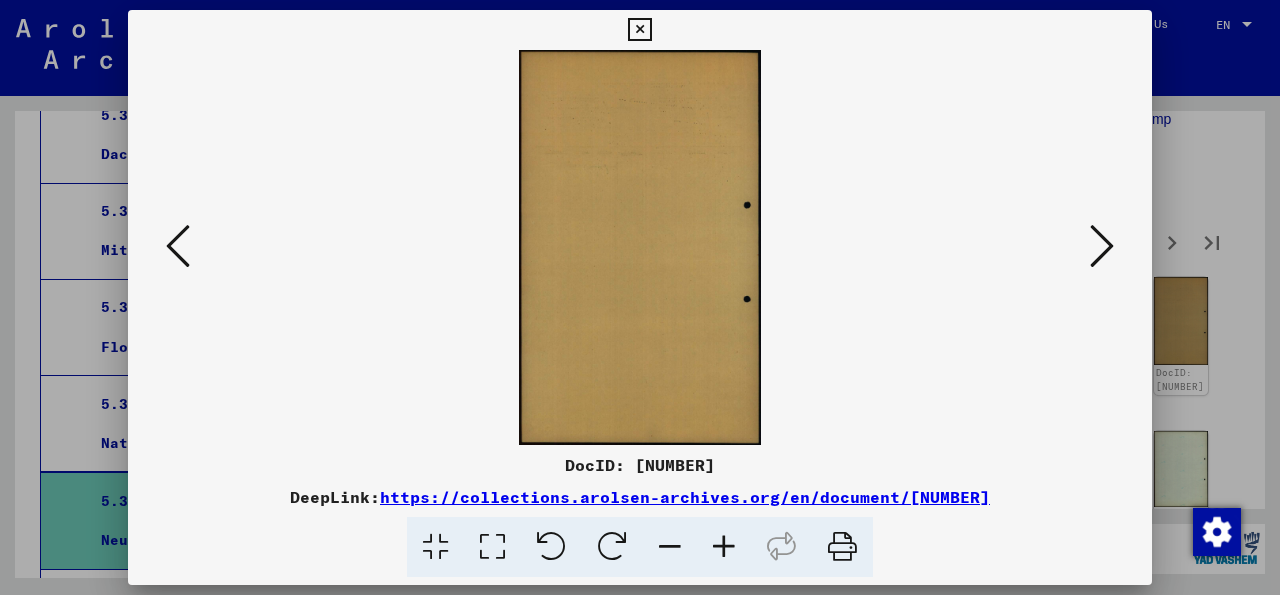 click at bounding box center (1102, 246) 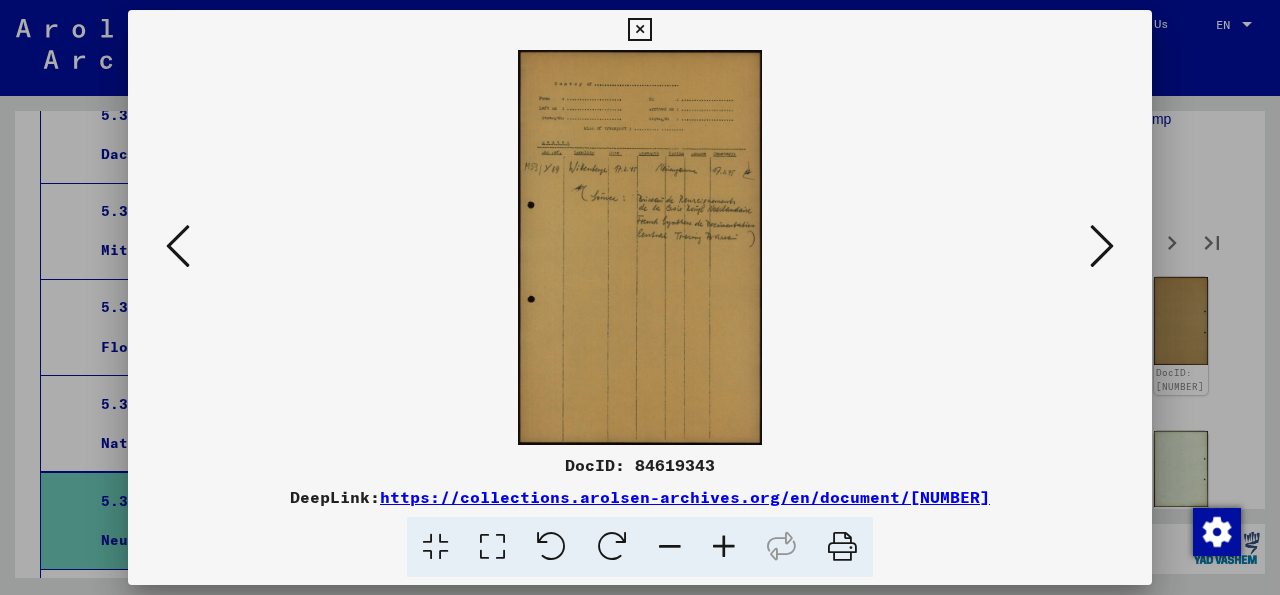 click at bounding box center (492, 547) 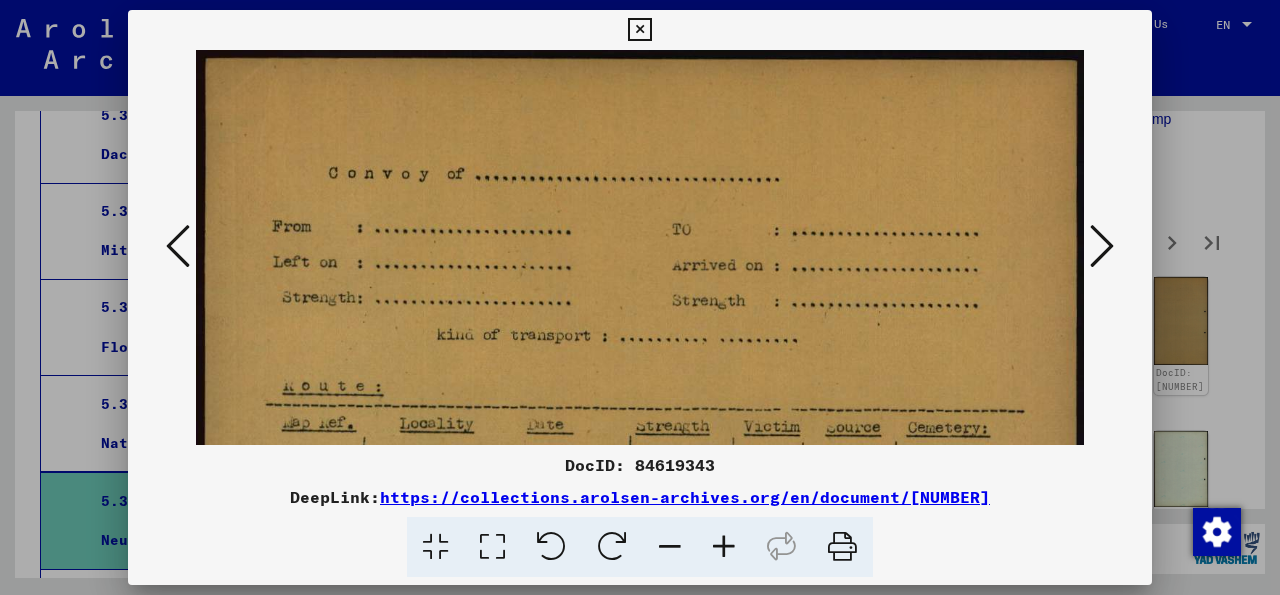 click at bounding box center (640, 769) 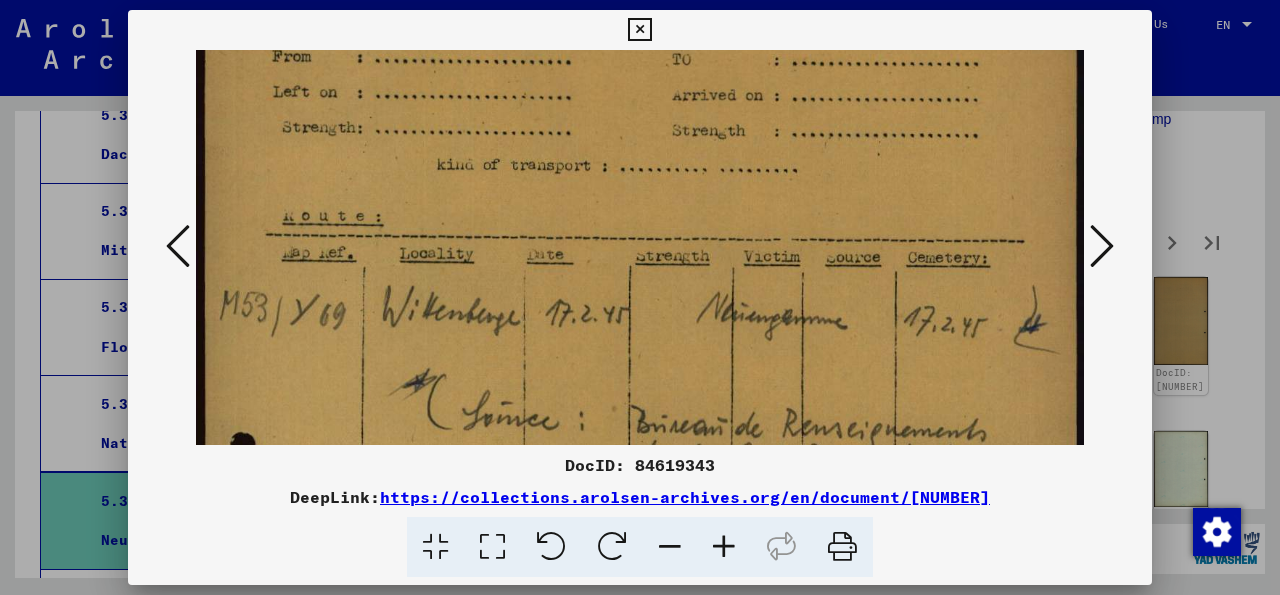 drag, startPoint x: 718, startPoint y: 365, endPoint x: 727, endPoint y: 109, distance: 256.15814 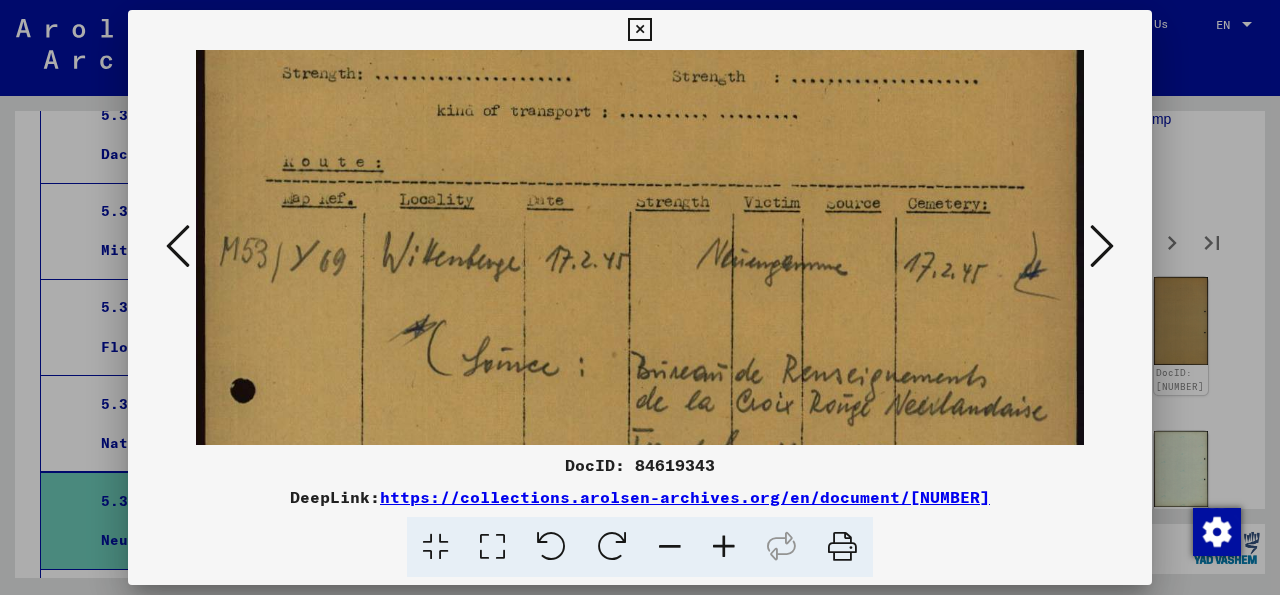 click at bounding box center (640, 545) 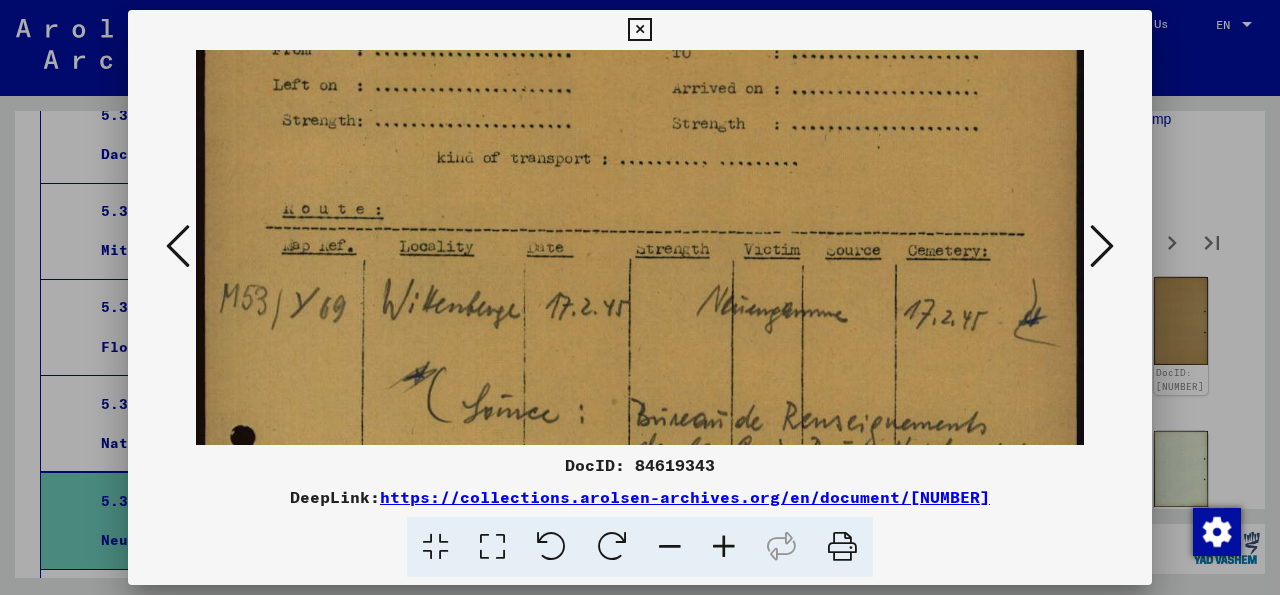 drag, startPoint x: 727, startPoint y: 109, endPoint x: 780, endPoint y: 121, distance: 54.34151 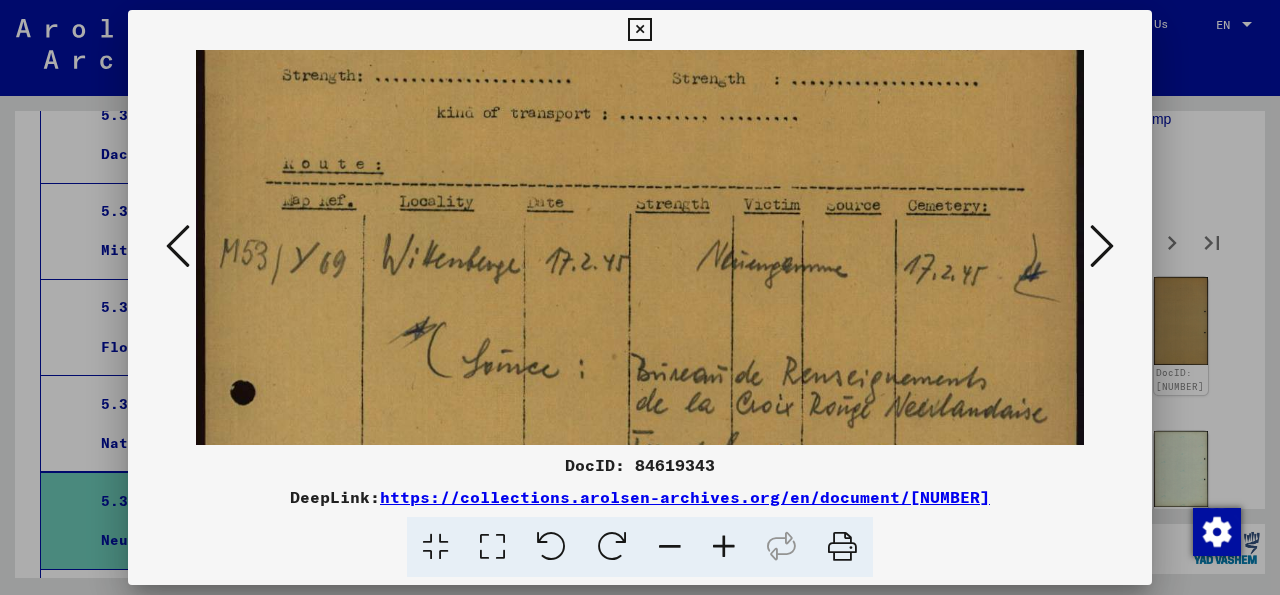 scroll, scrollTop: 474, scrollLeft: 0, axis: vertical 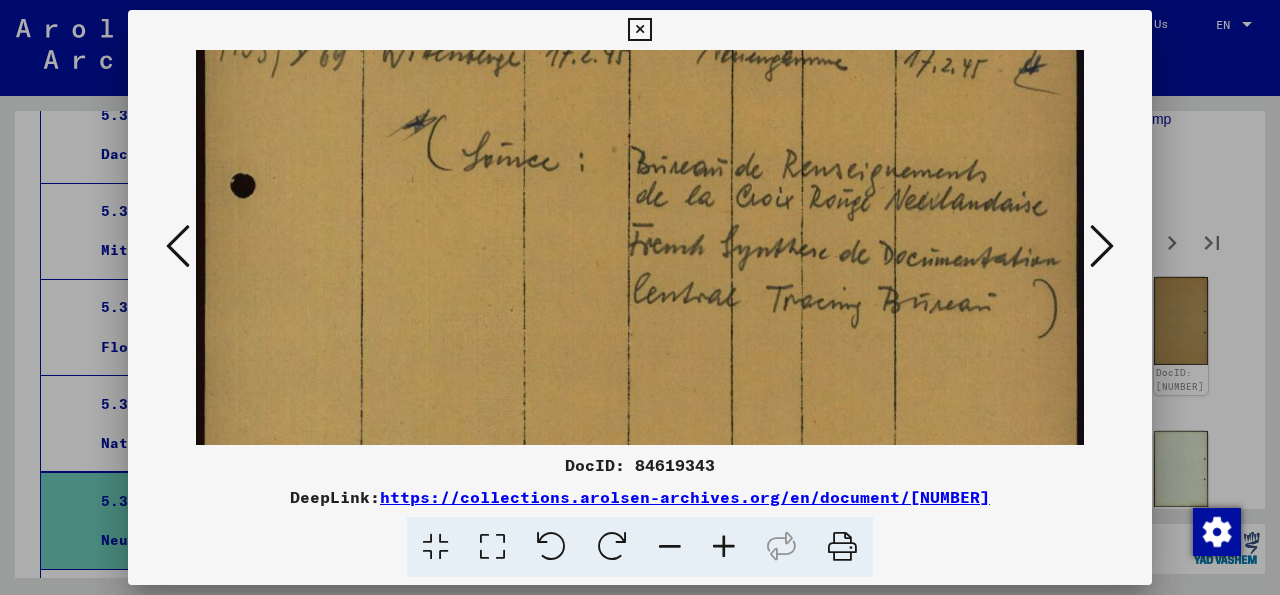 drag, startPoint x: 691, startPoint y: 362, endPoint x: 691, endPoint y: 110, distance: 252 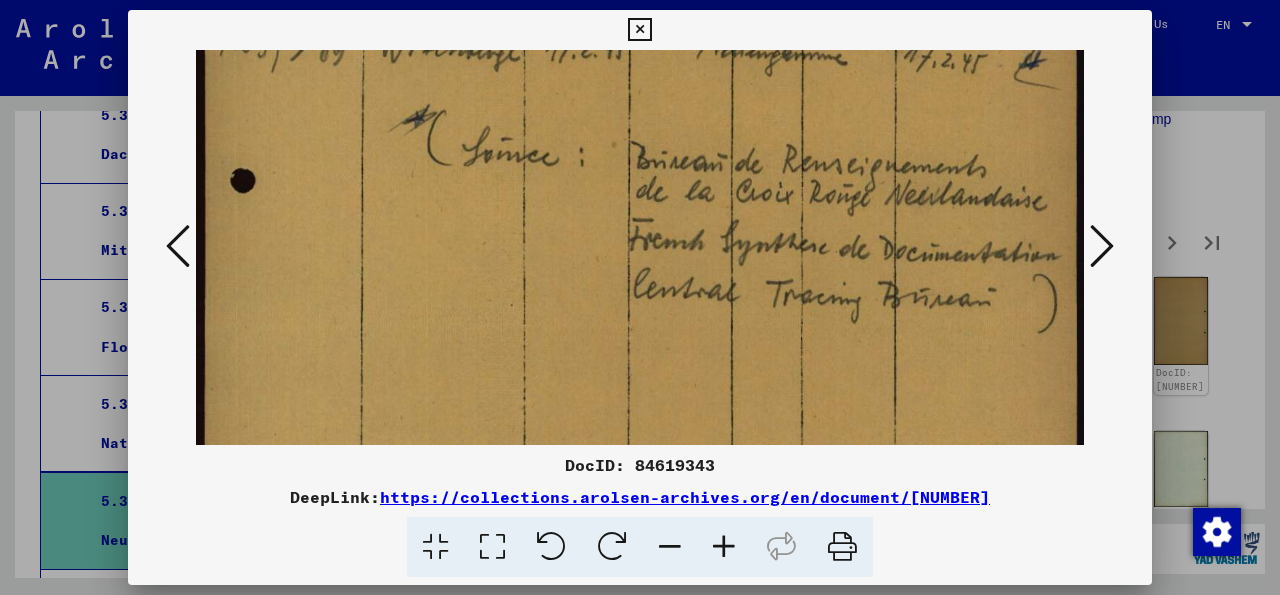 click at bounding box center [640, 335] 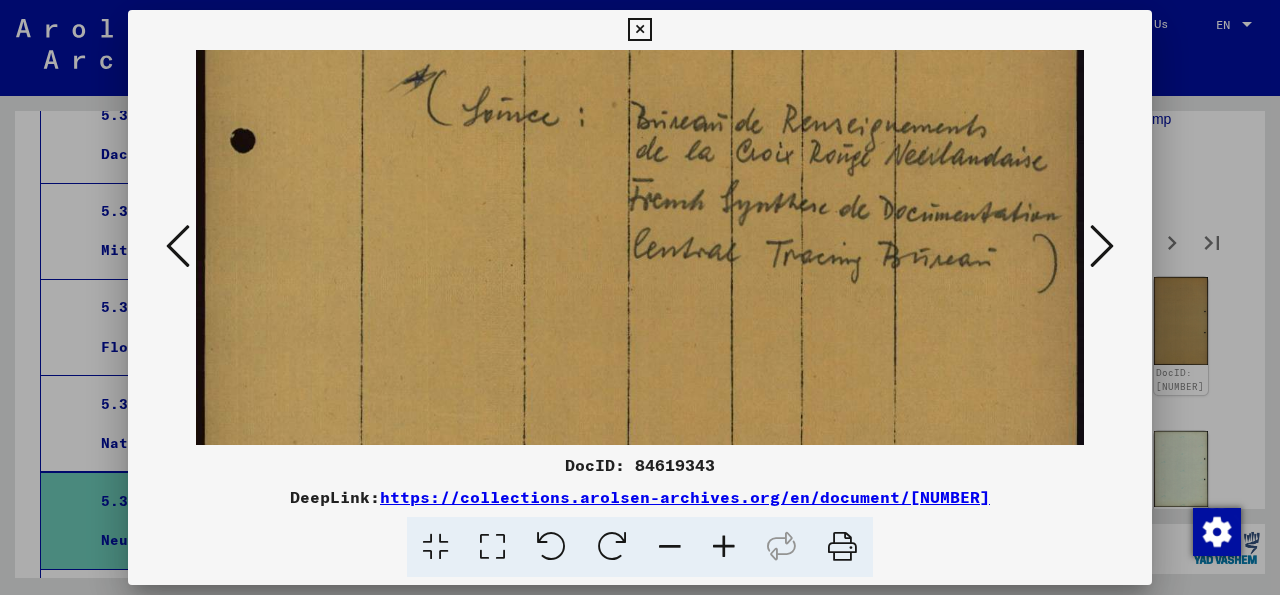 click at bounding box center [640, 295] 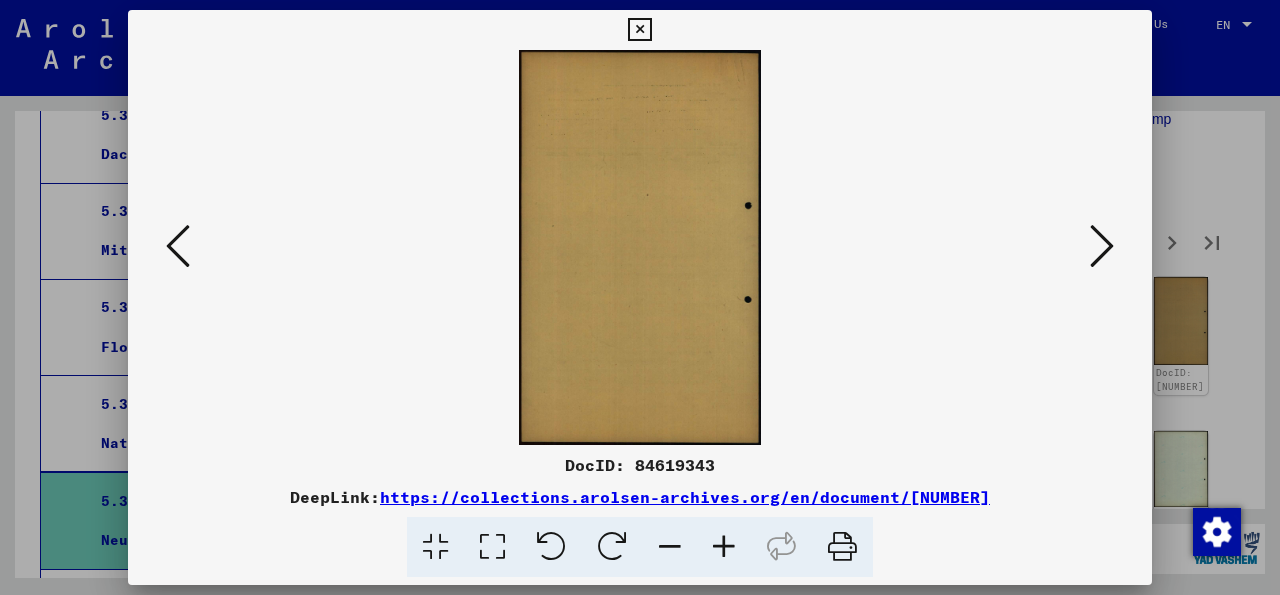 scroll, scrollTop: 0, scrollLeft: 0, axis: both 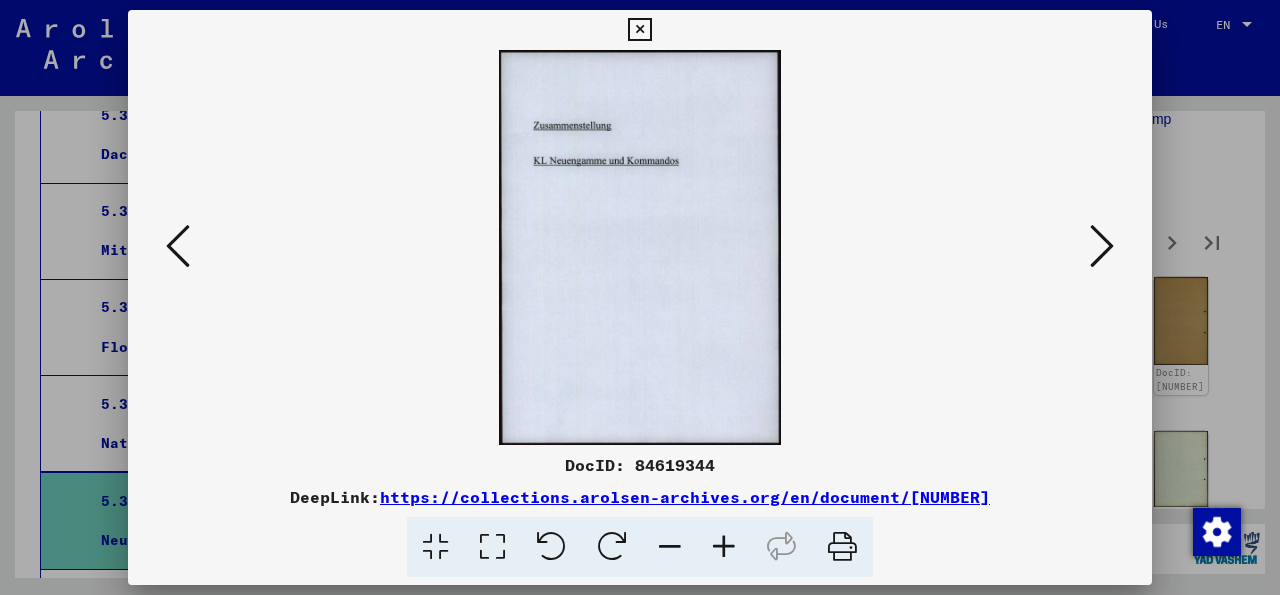 click at bounding box center [1102, 246] 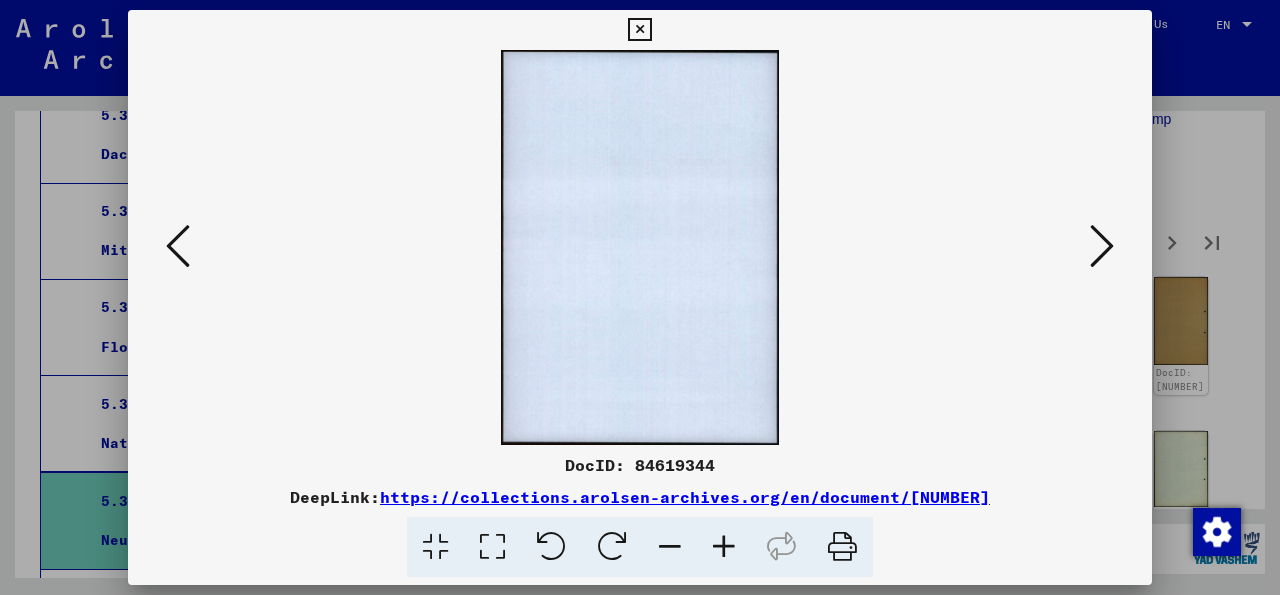 click at bounding box center (1102, 246) 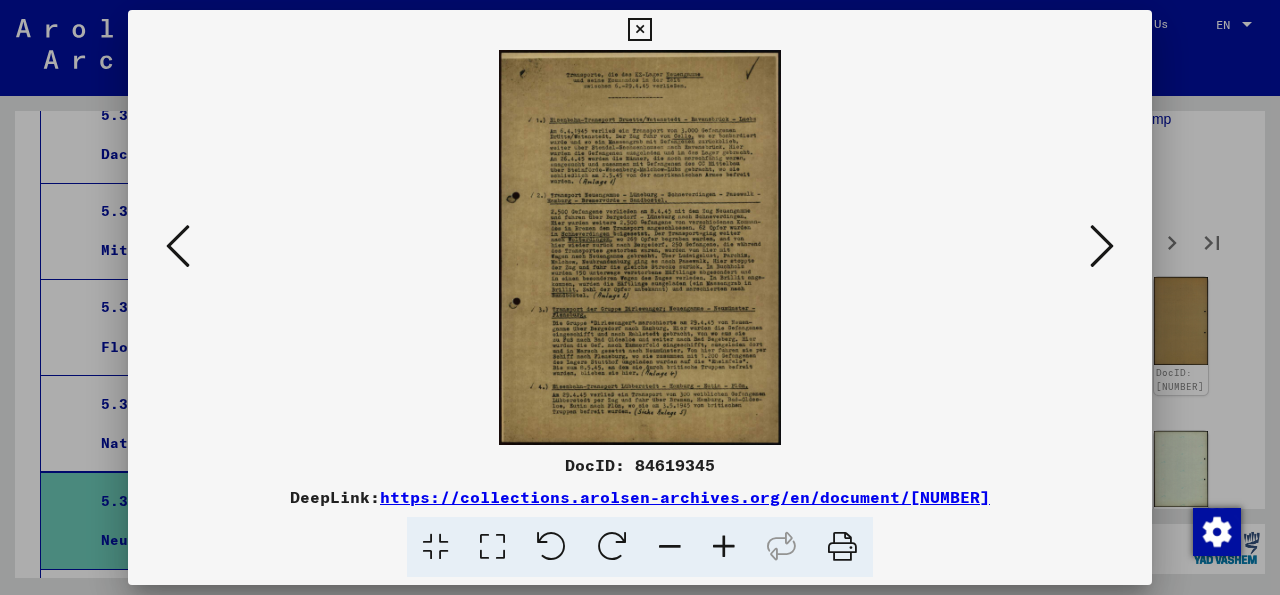 click at bounding box center [640, 247] 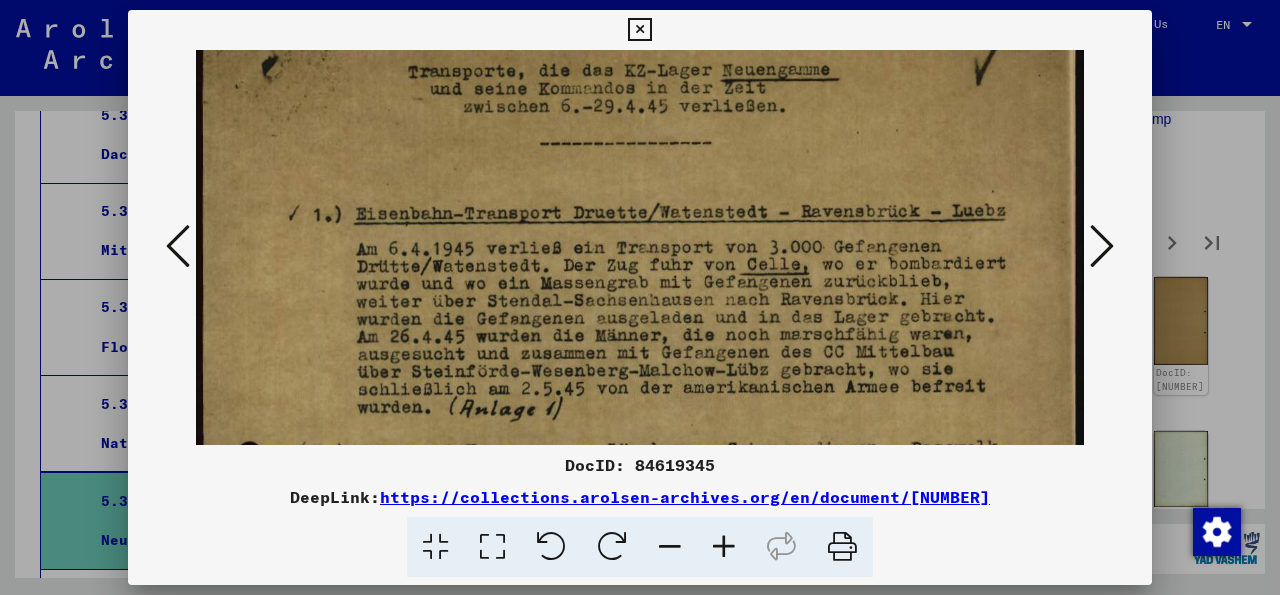 scroll, scrollTop: 113, scrollLeft: 0, axis: vertical 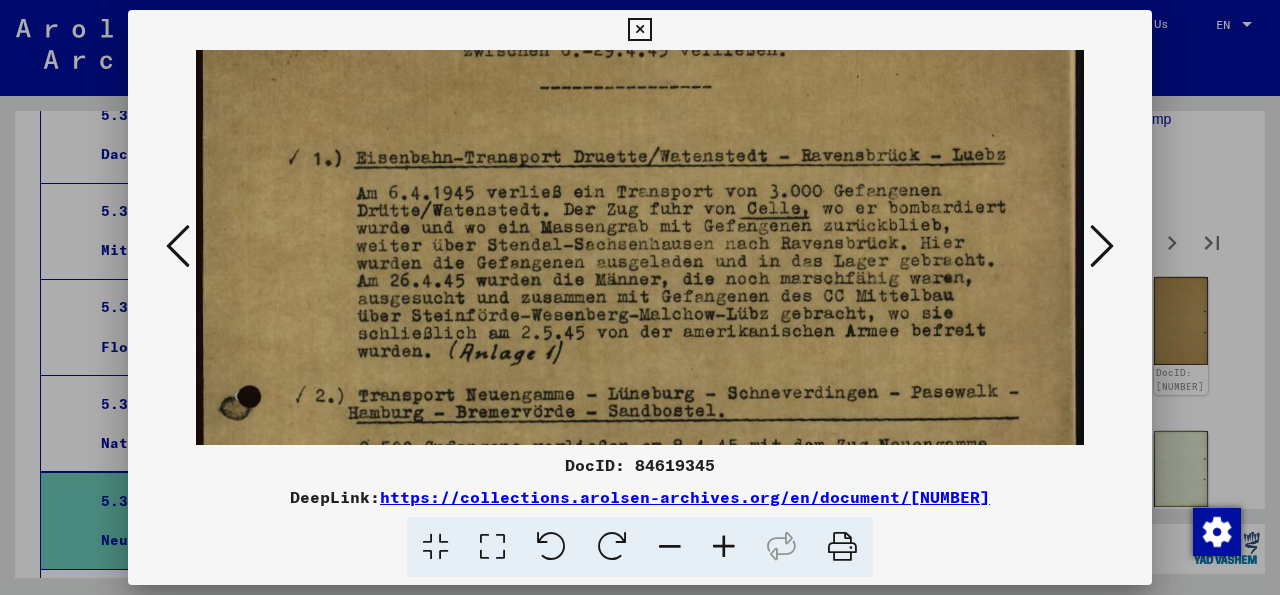 drag, startPoint x: 651, startPoint y: 357, endPoint x: 630, endPoint y: 244, distance: 114.93476 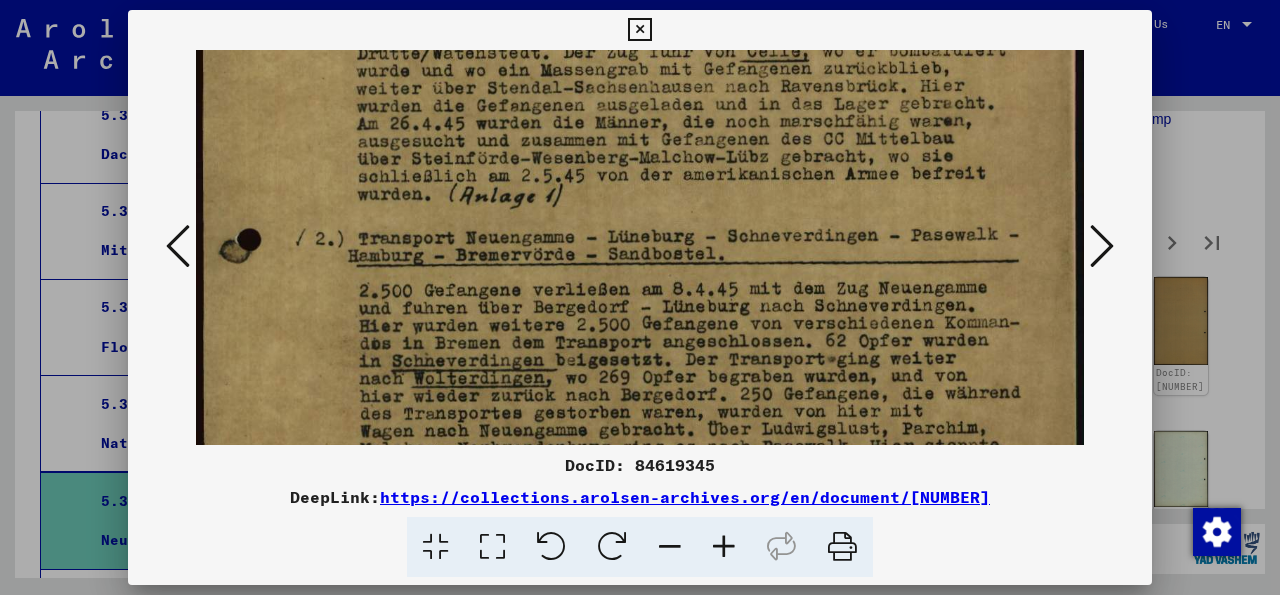 drag, startPoint x: 697, startPoint y: 305, endPoint x: 701, endPoint y: 147, distance: 158.05063 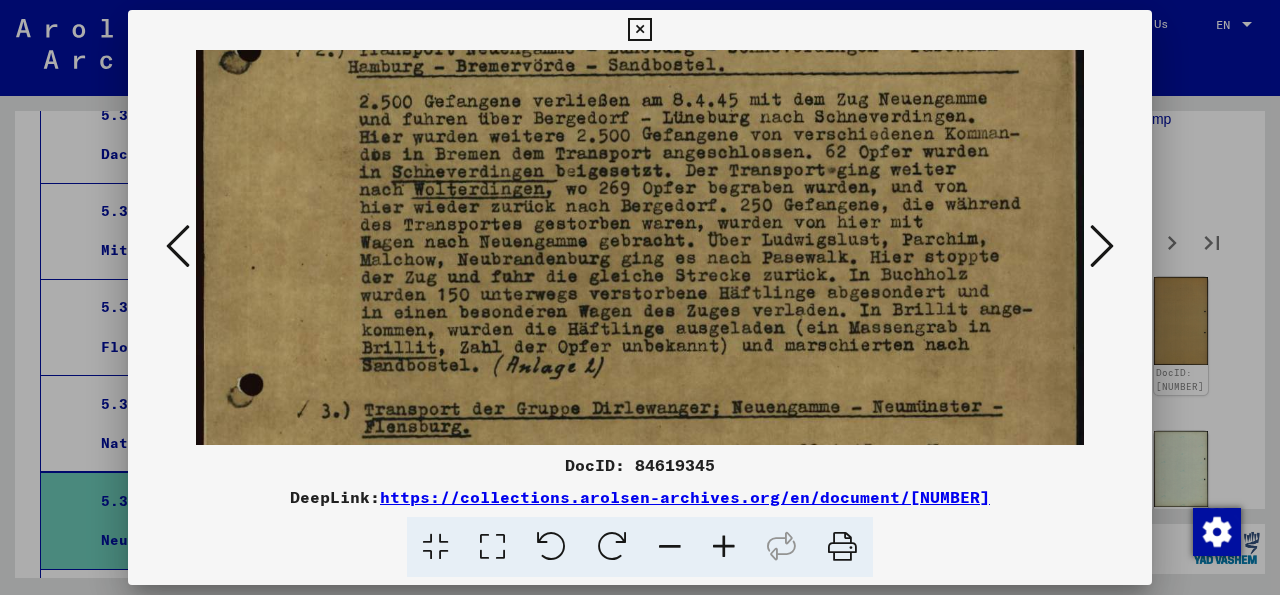 scroll, scrollTop: 477, scrollLeft: 0, axis: vertical 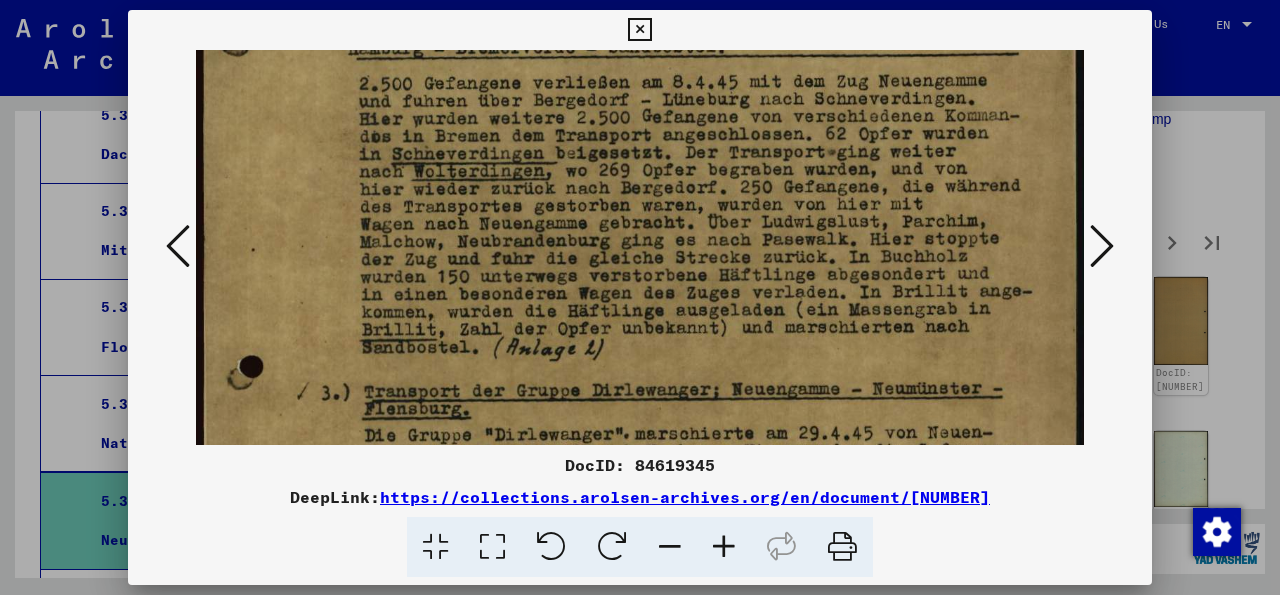drag, startPoint x: 687, startPoint y: 315, endPoint x: 665, endPoint y: 109, distance: 207.17143 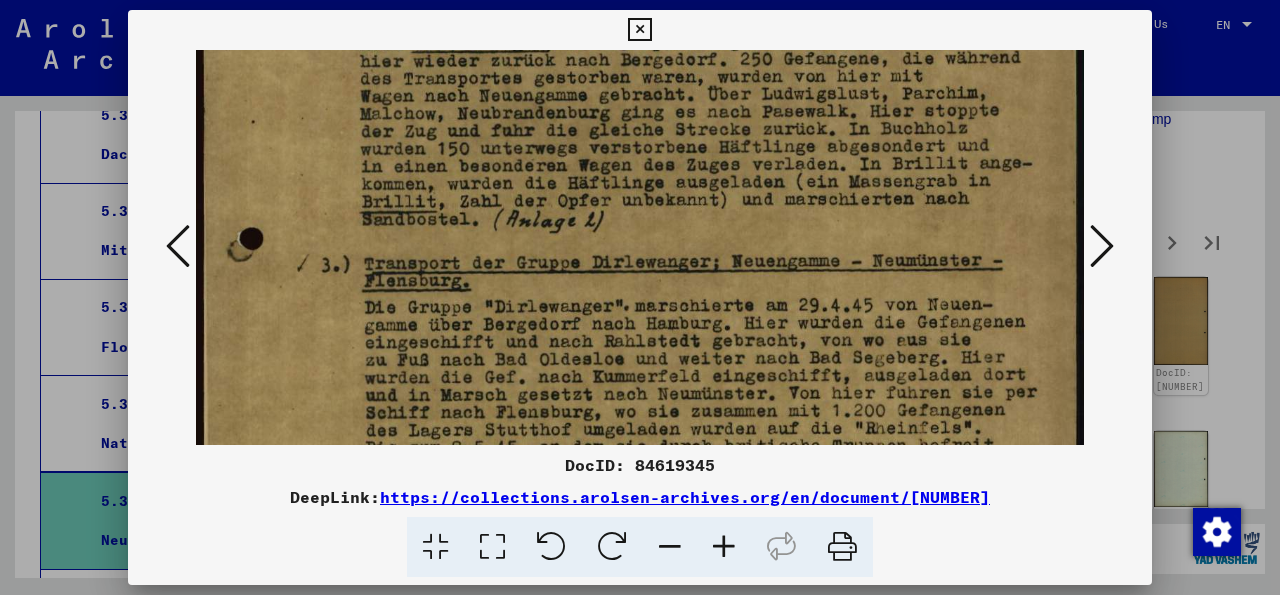 scroll, scrollTop: 652, scrollLeft: 0, axis: vertical 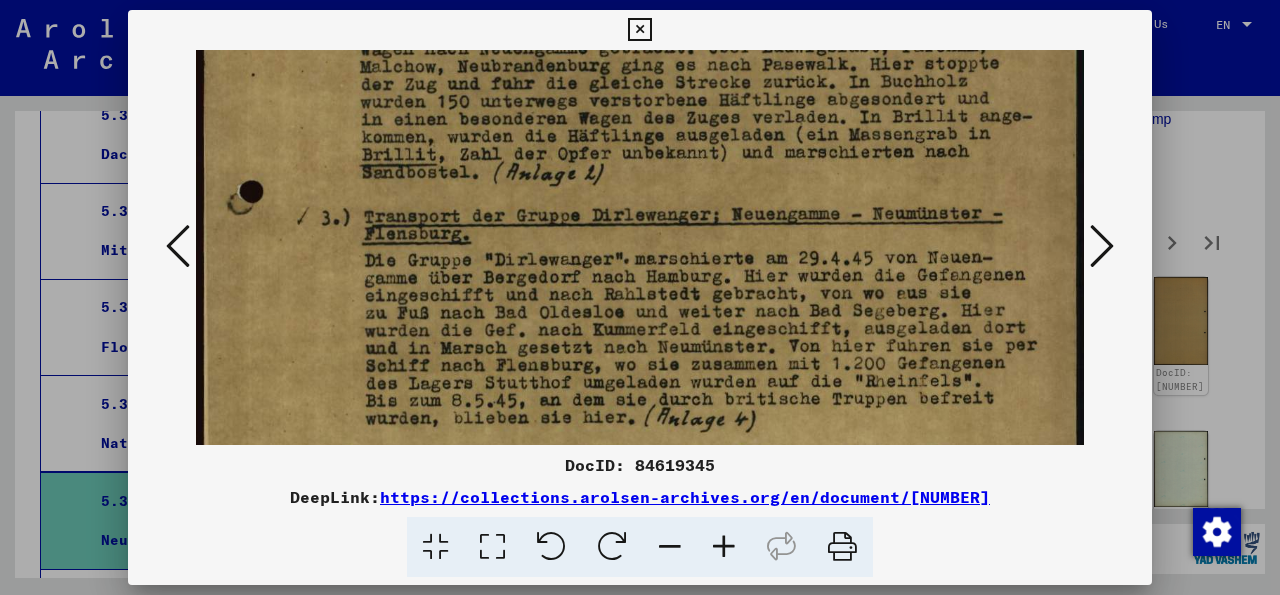 drag, startPoint x: 623, startPoint y: 290, endPoint x: 613, endPoint y: 115, distance: 175.28548 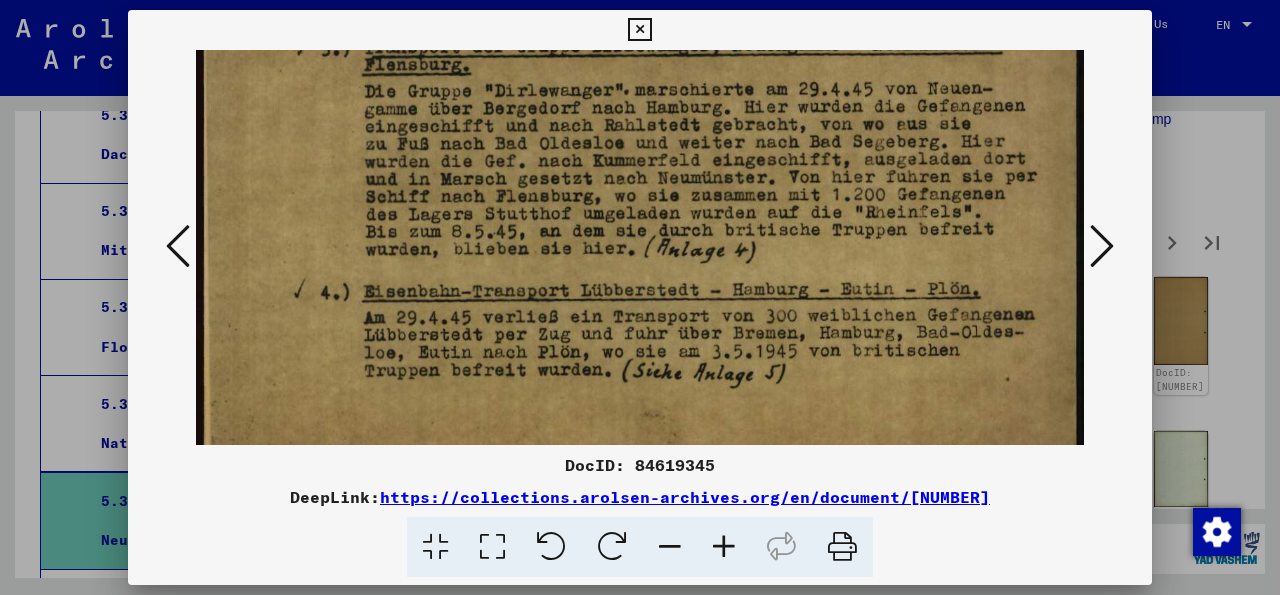 scroll, scrollTop: 822, scrollLeft: 0, axis: vertical 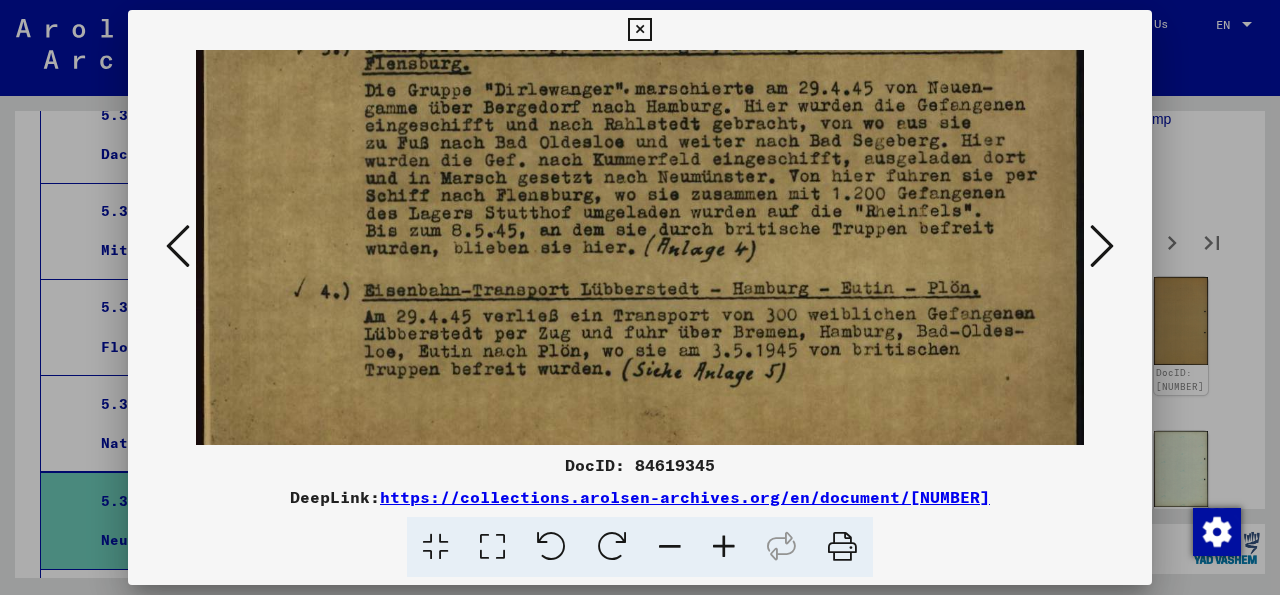 drag, startPoint x: 594, startPoint y: 273, endPoint x: 591, endPoint y: 103, distance: 170.02647 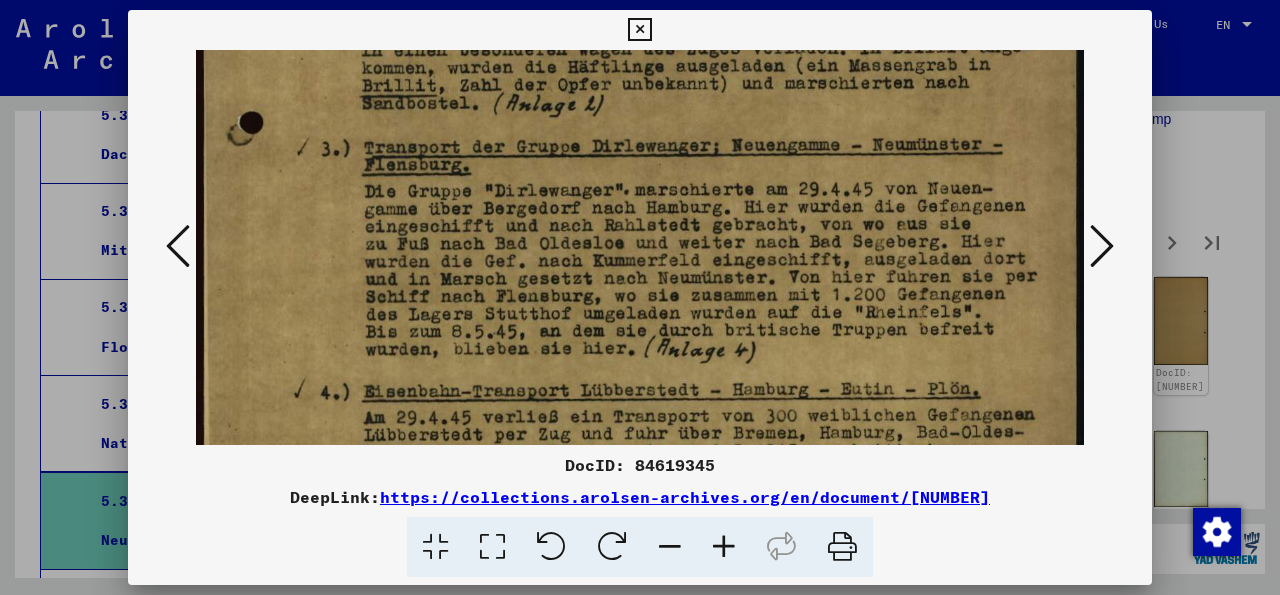 scroll, scrollTop: 699, scrollLeft: 0, axis: vertical 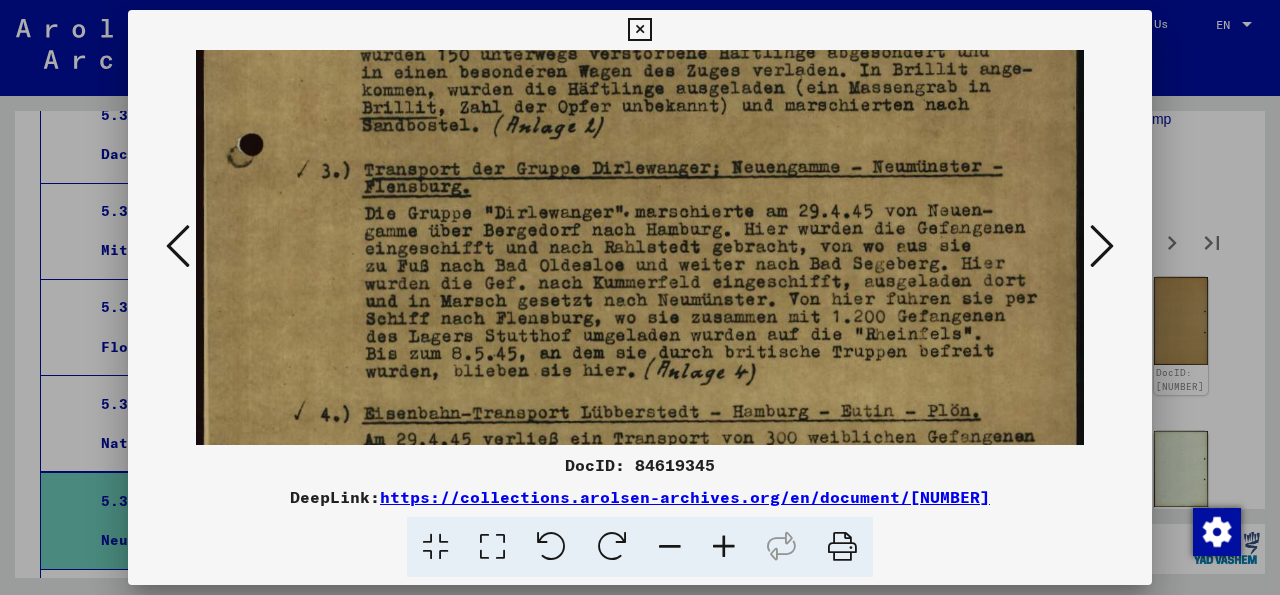 drag, startPoint x: 592, startPoint y: 231, endPoint x: 600, endPoint y: 341, distance: 110.29053 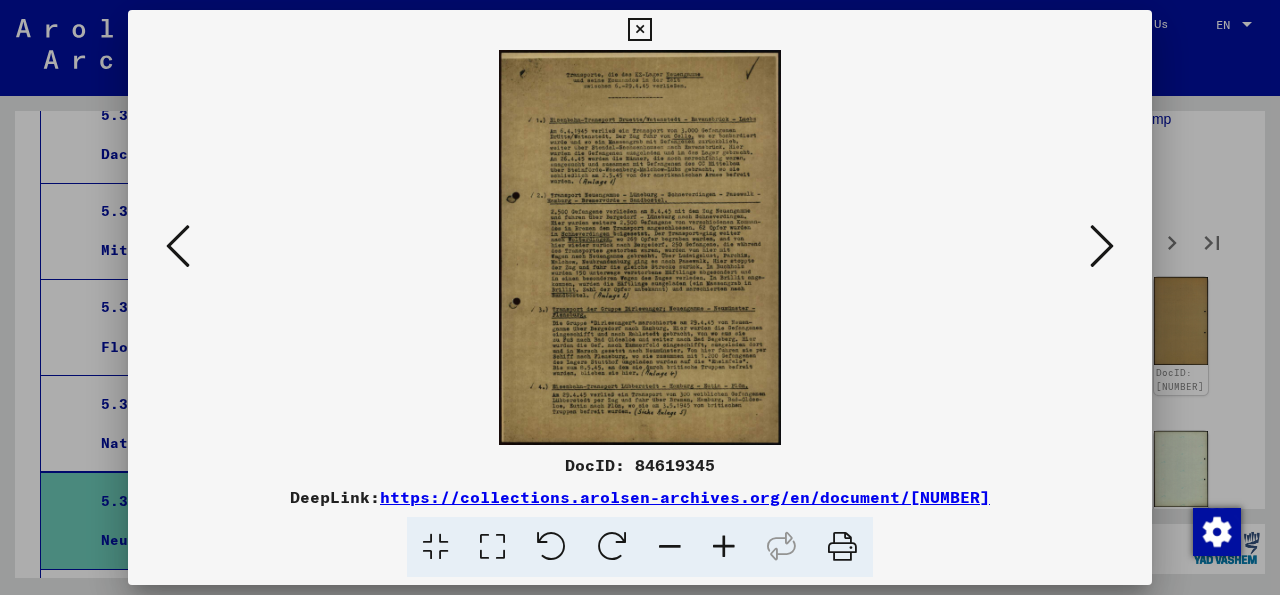 scroll, scrollTop: 0, scrollLeft: 0, axis: both 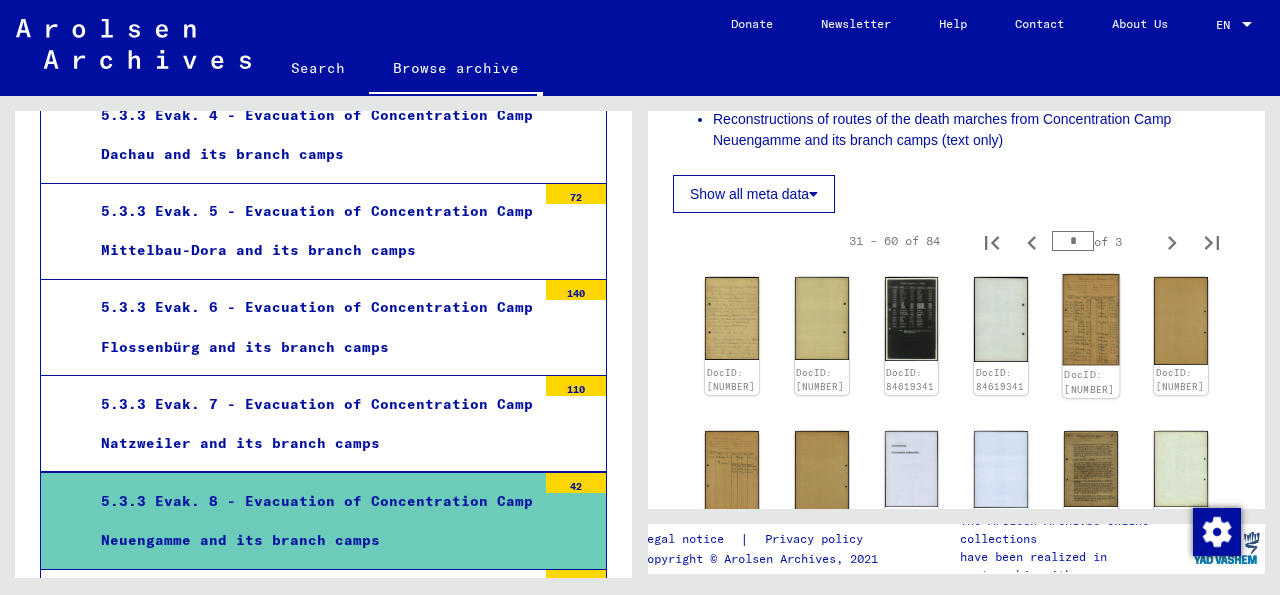 click on "DocID: [NUMBER]" 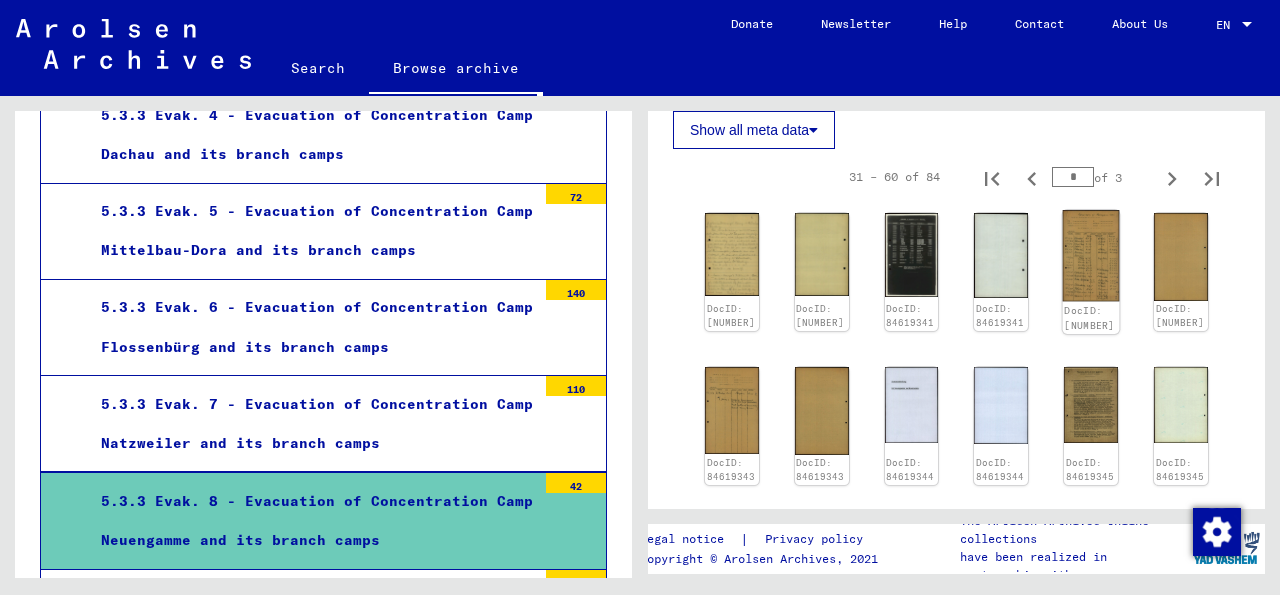scroll, scrollTop: 508, scrollLeft: 0, axis: vertical 